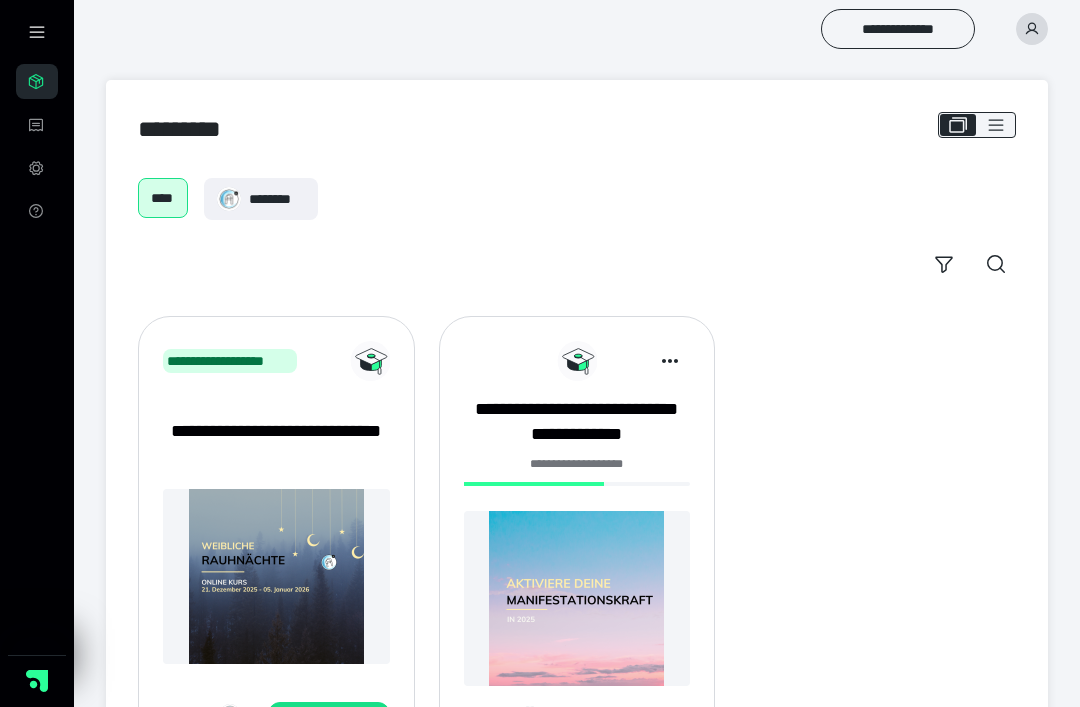 scroll, scrollTop: 0, scrollLeft: 0, axis: both 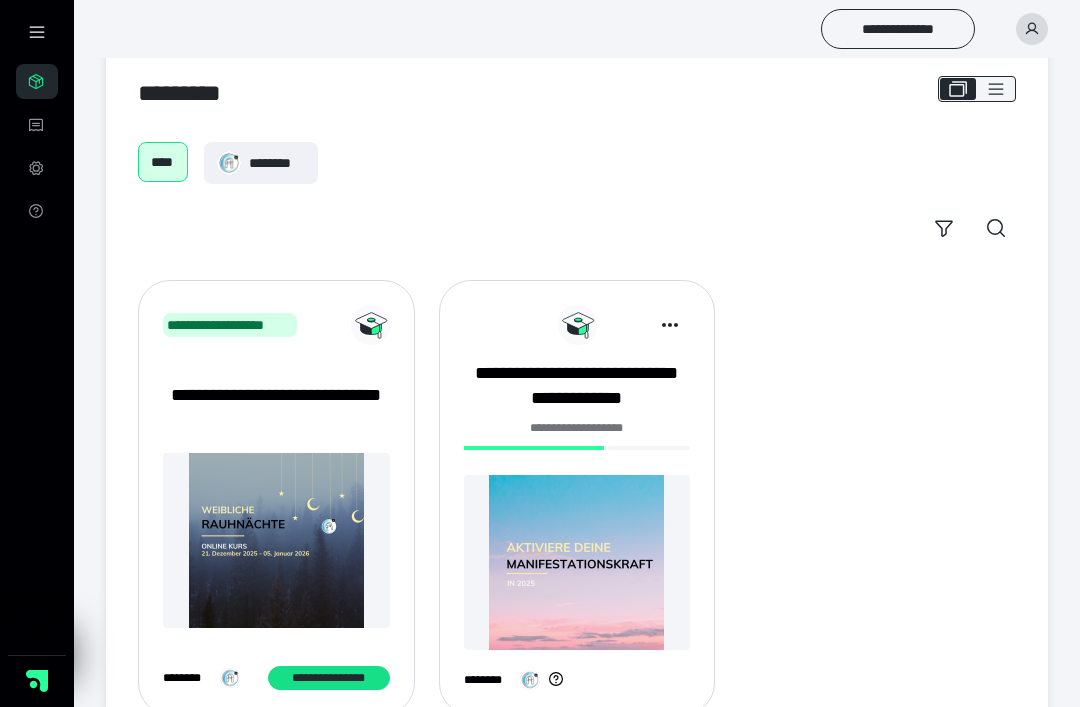 click at bounding box center (577, 562) 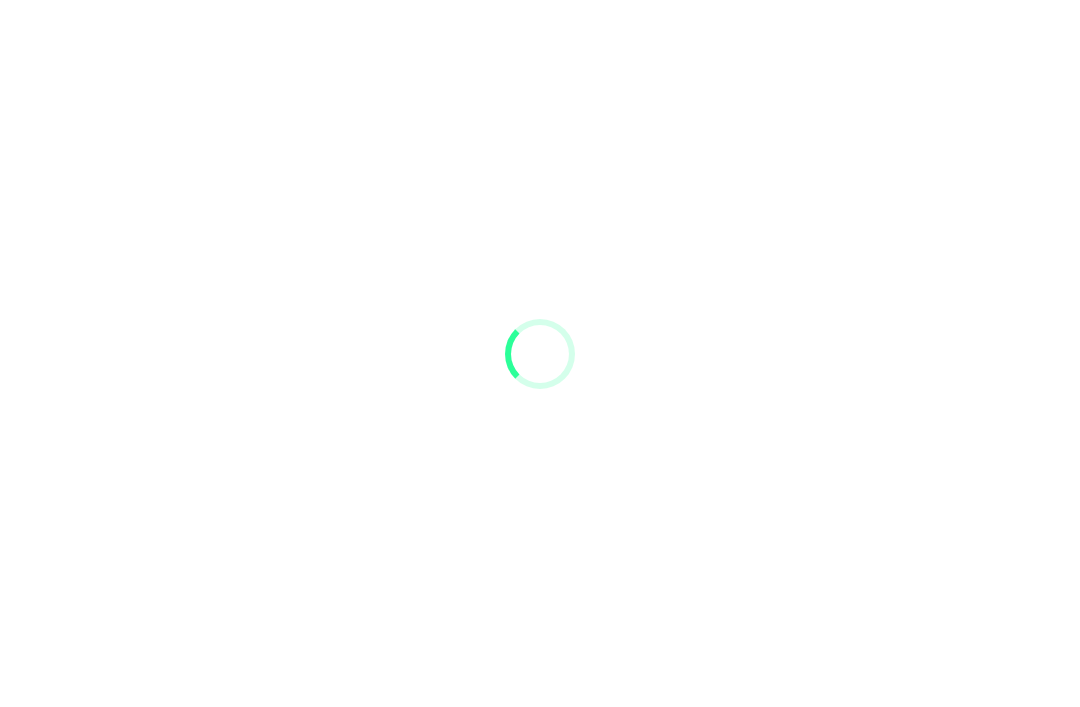 scroll, scrollTop: 0, scrollLeft: 0, axis: both 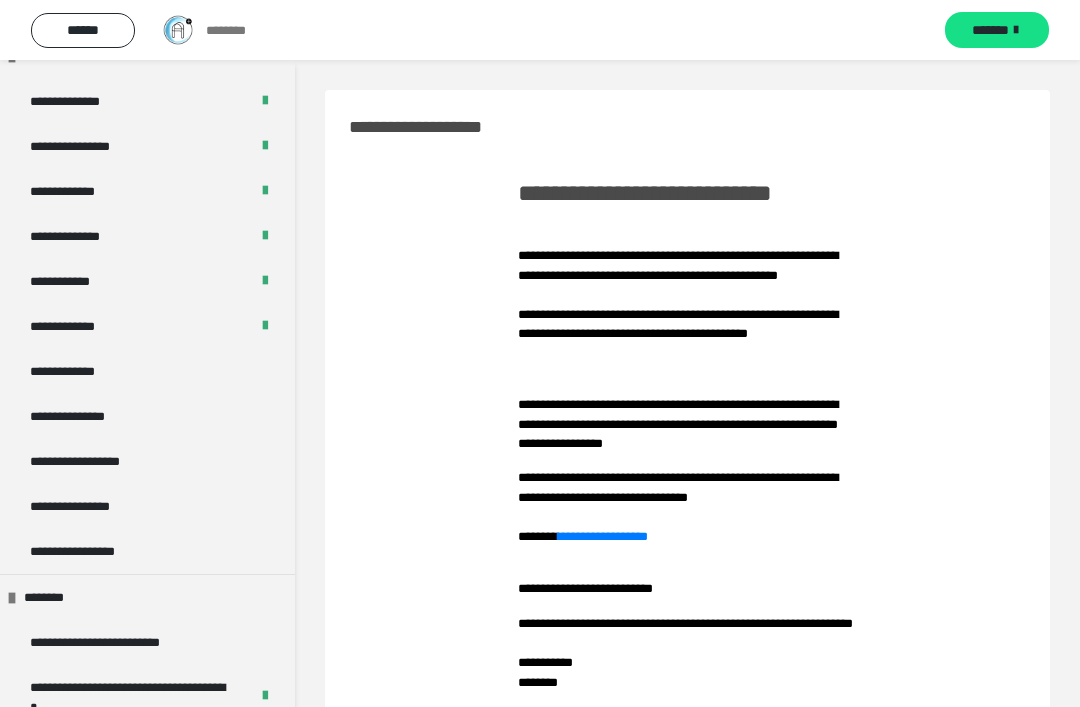 click on "**********" at bounding box center [147, 326] 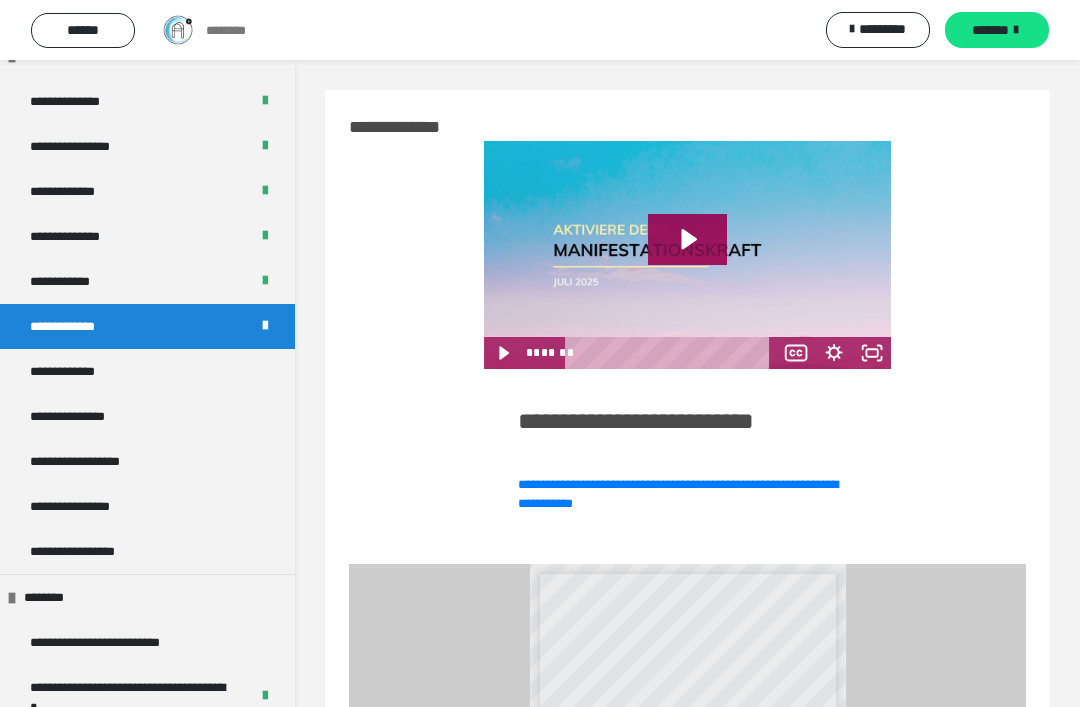click on "**********" at bounding box center [67, 371] 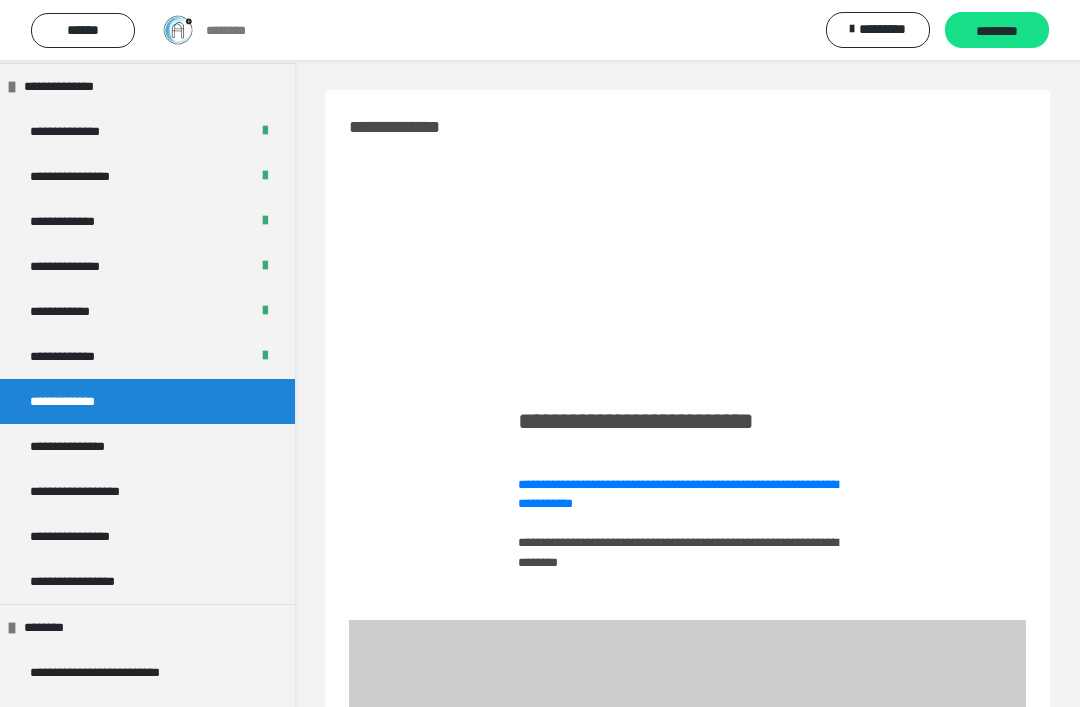 scroll, scrollTop: 38, scrollLeft: 0, axis: vertical 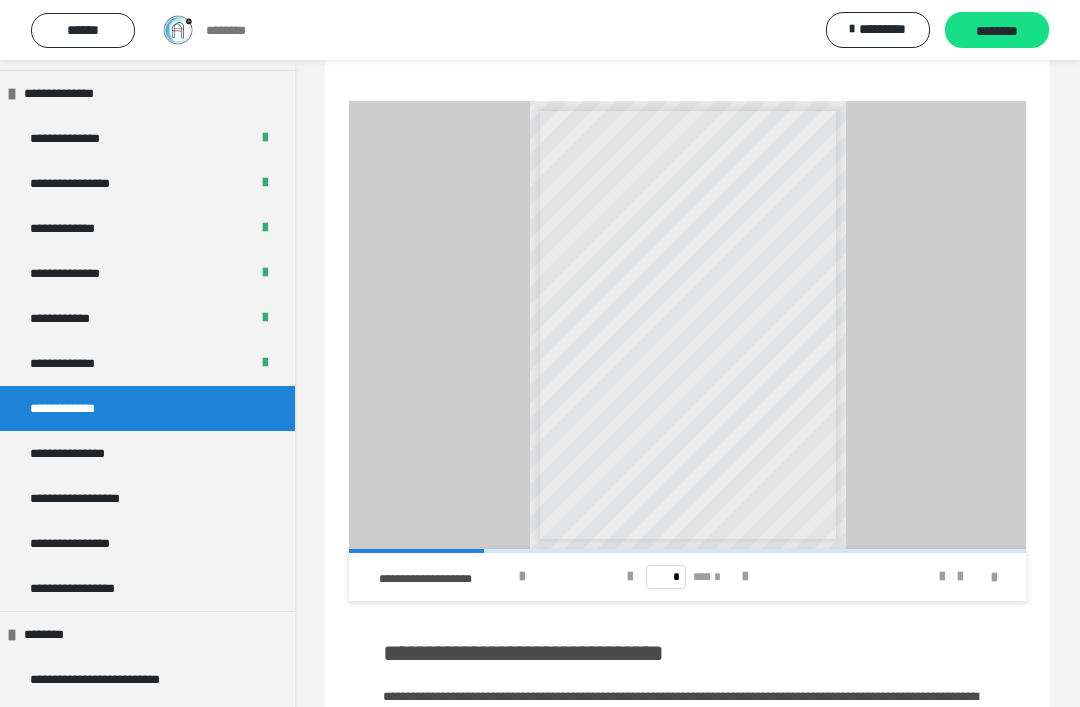 click at bounding box center [745, 577] 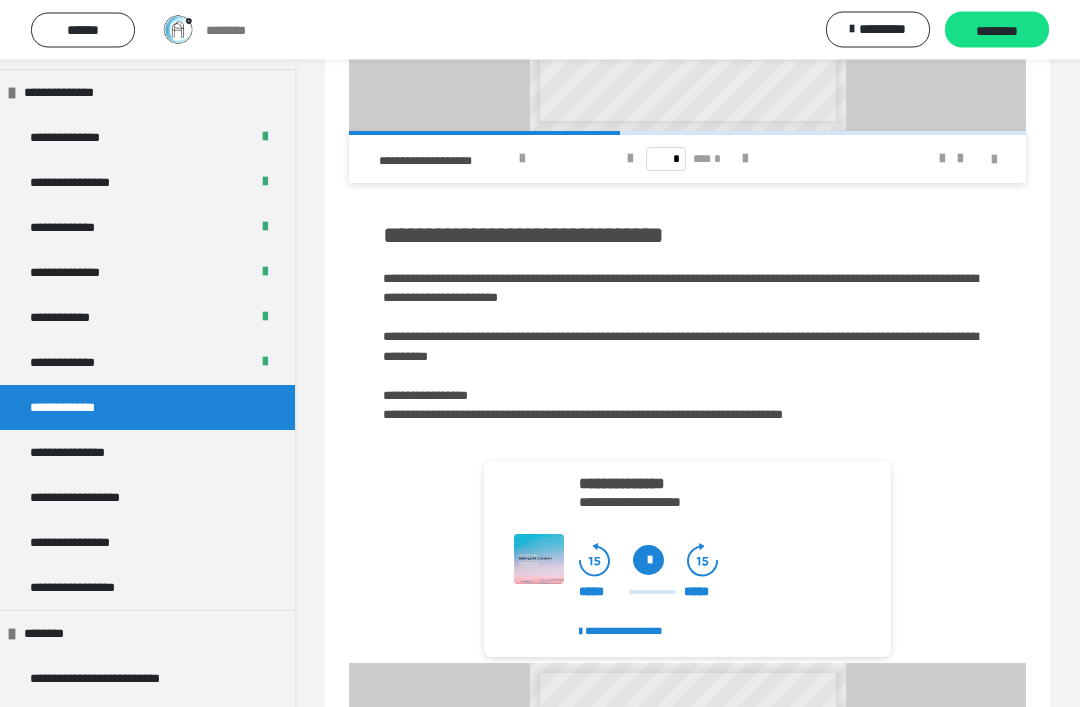 scroll, scrollTop: 937, scrollLeft: 0, axis: vertical 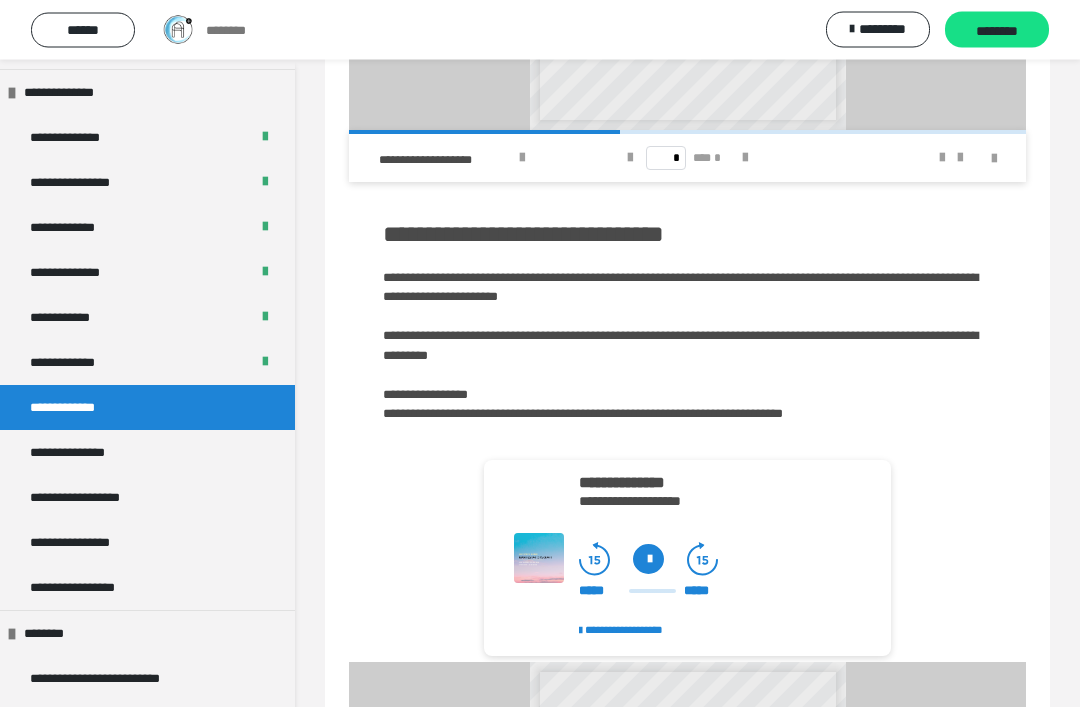 click at bounding box center (648, 560) 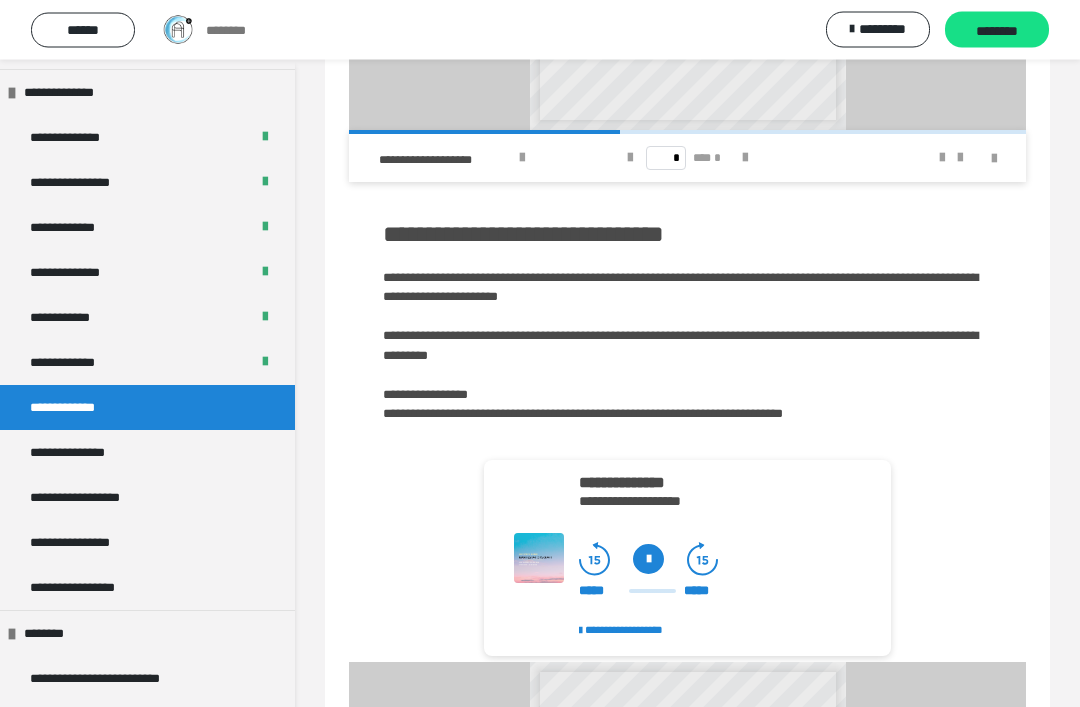 scroll, scrollTop: 938, scrollLeft: 0, axis: vertical 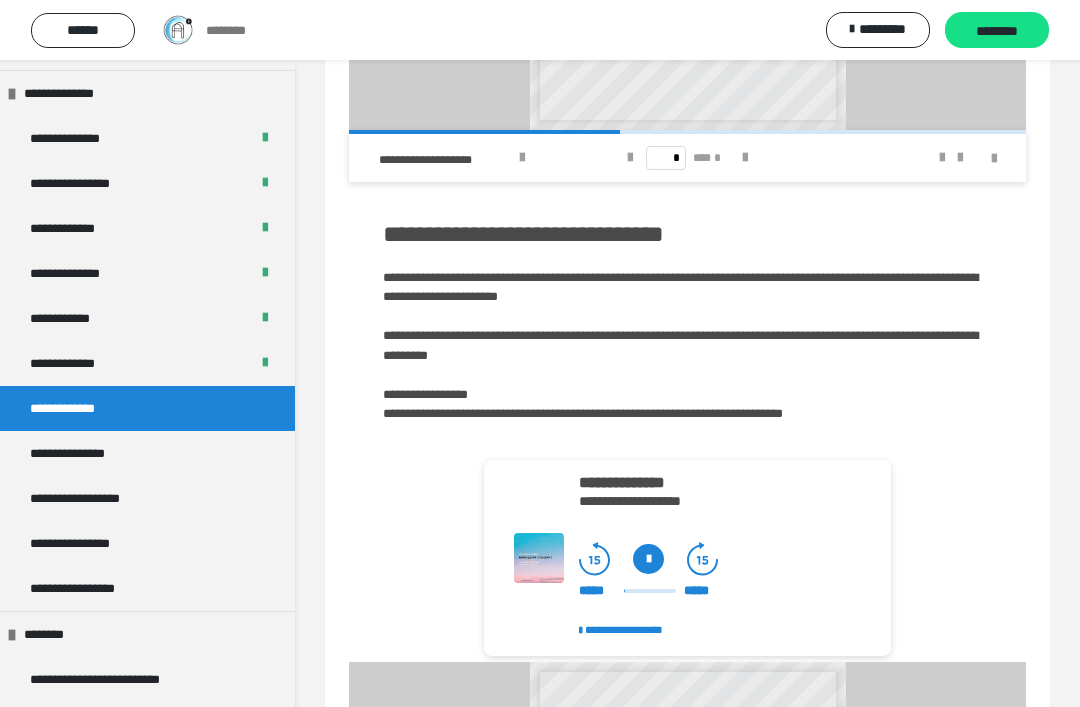 click on "**********" at bounding box center (624, 629) 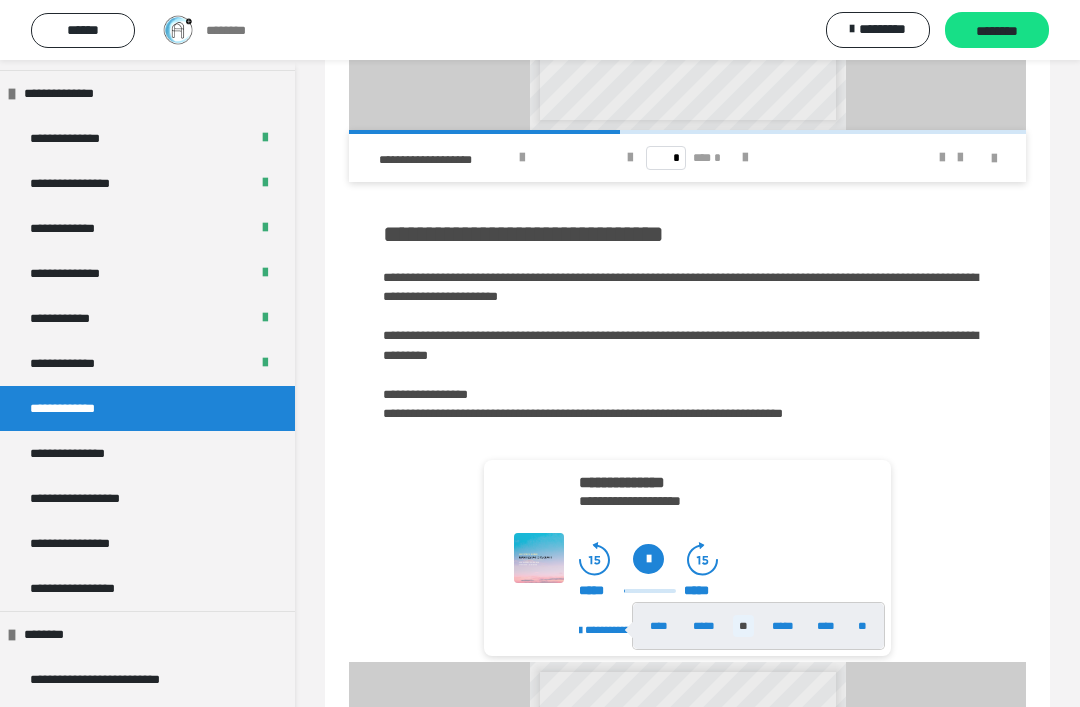 click on "*****" at bounding box center (782, 626) 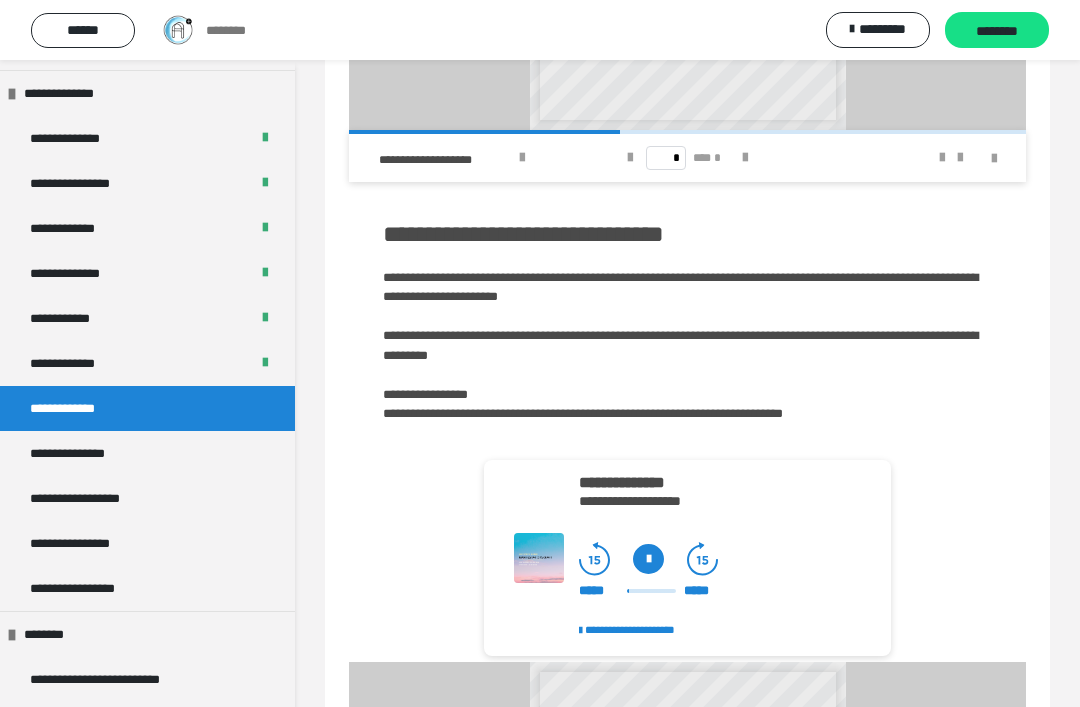 click on "**********" at bounding box center (630, 629) 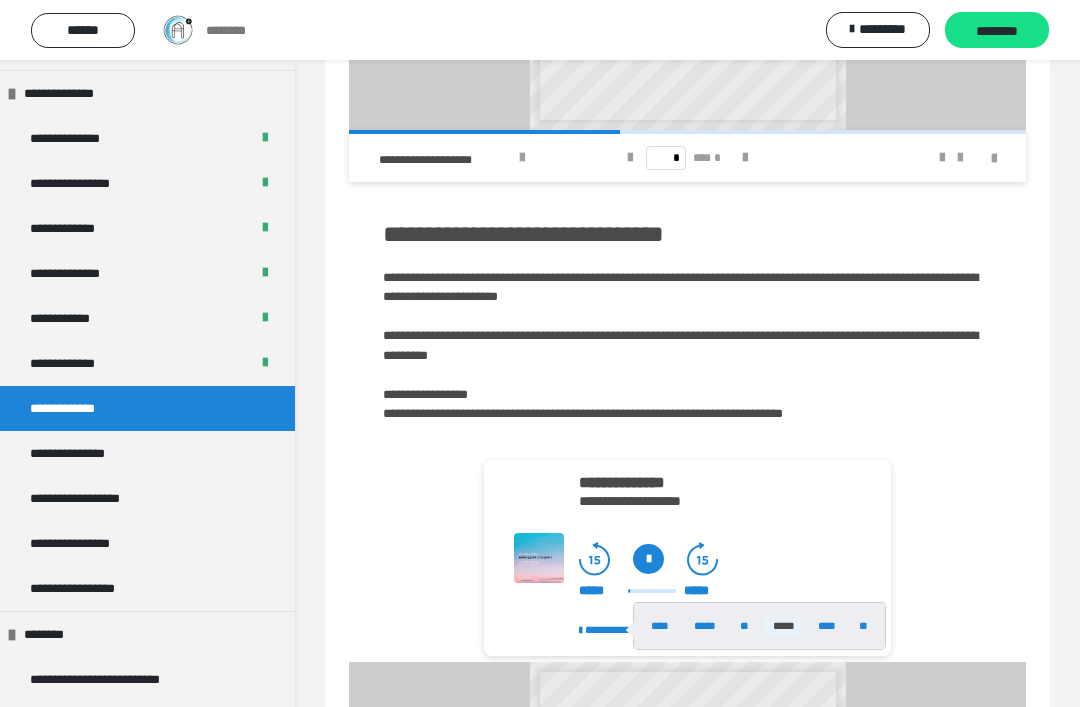 click on "****" at bounding box center [827, 626] 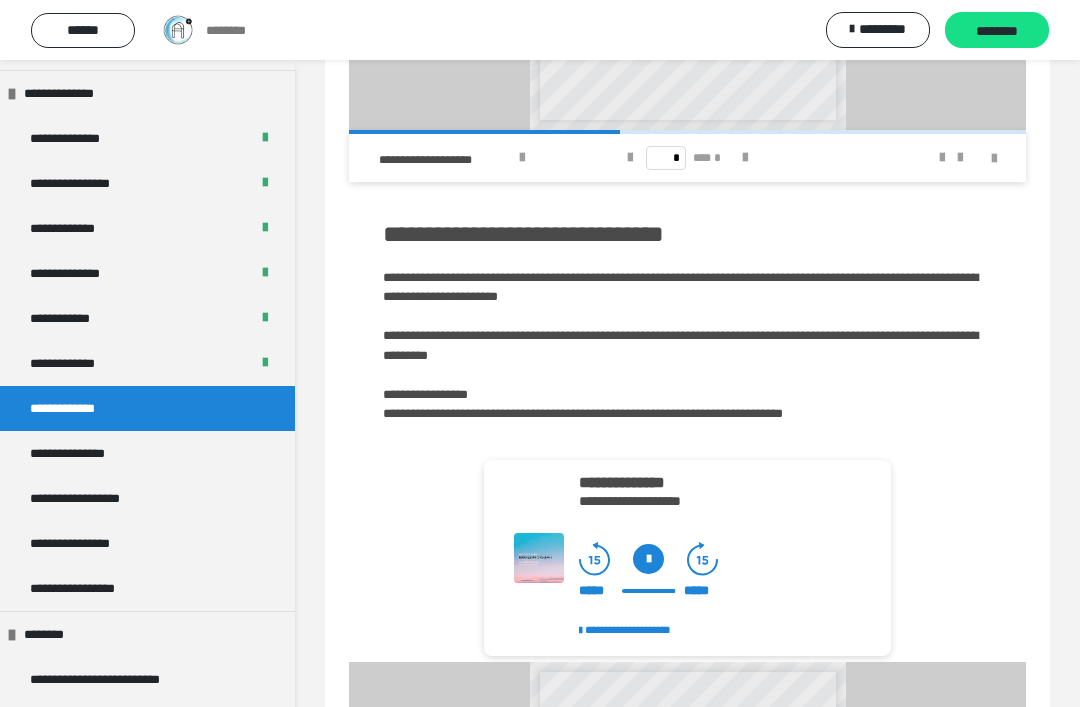 click 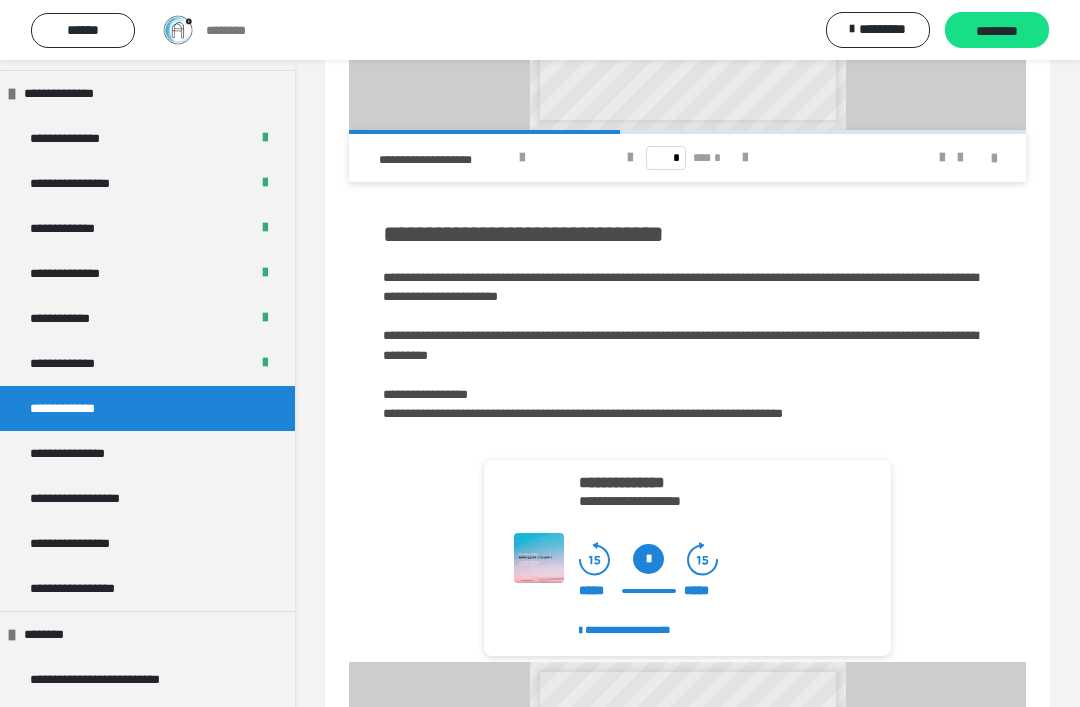 click 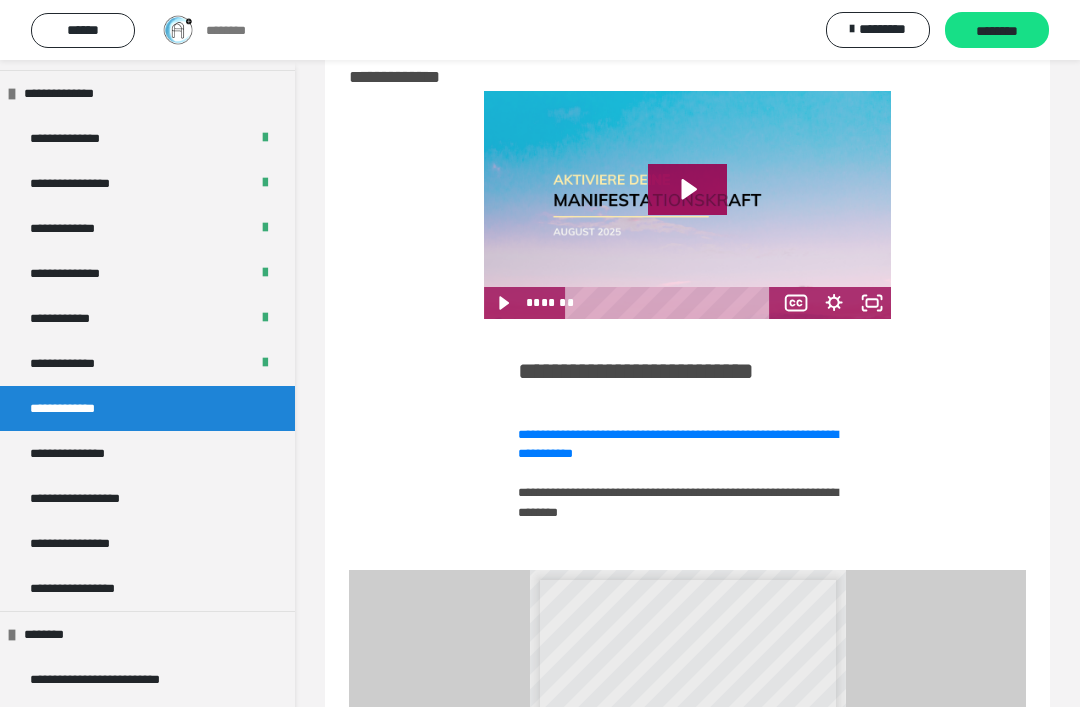 scroll, scrollTop: 0, scrollLeft: 0, axis: both 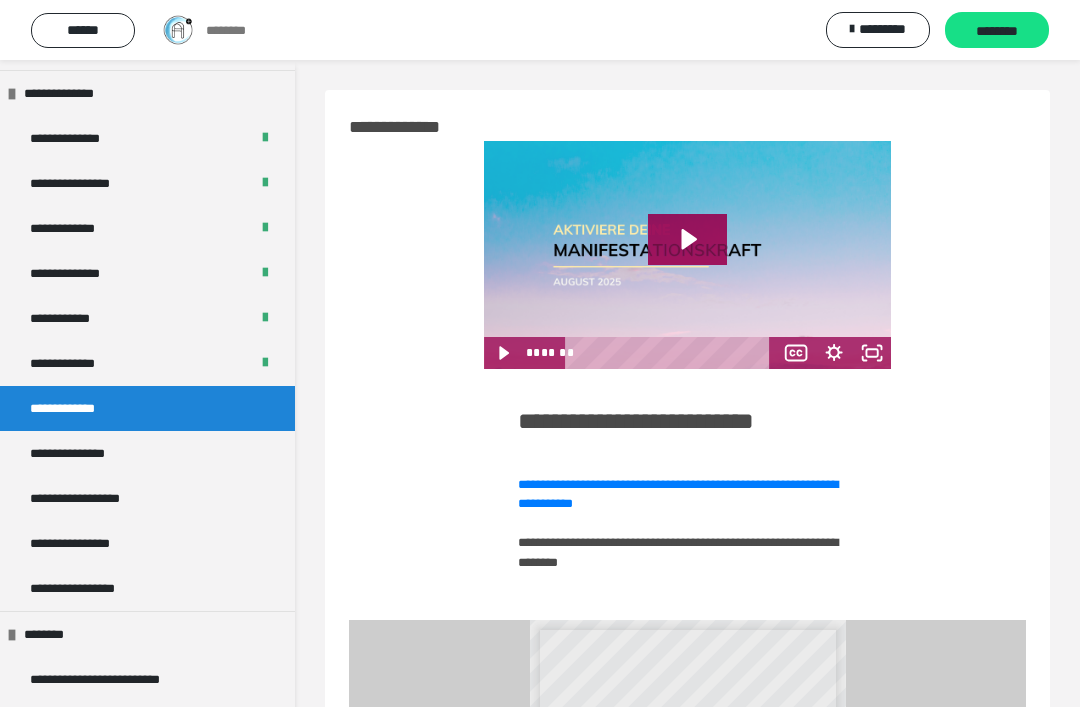 click 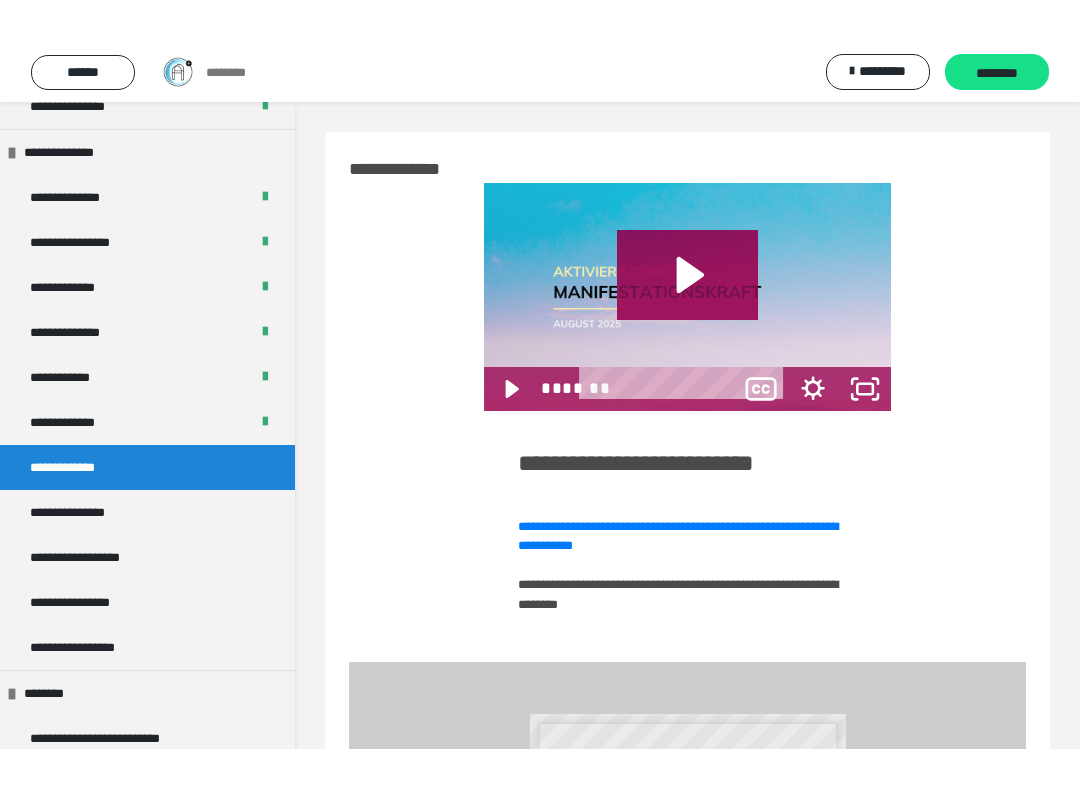 scroll, scrollTop: 20, scrollLeft: 0, axis: vertical 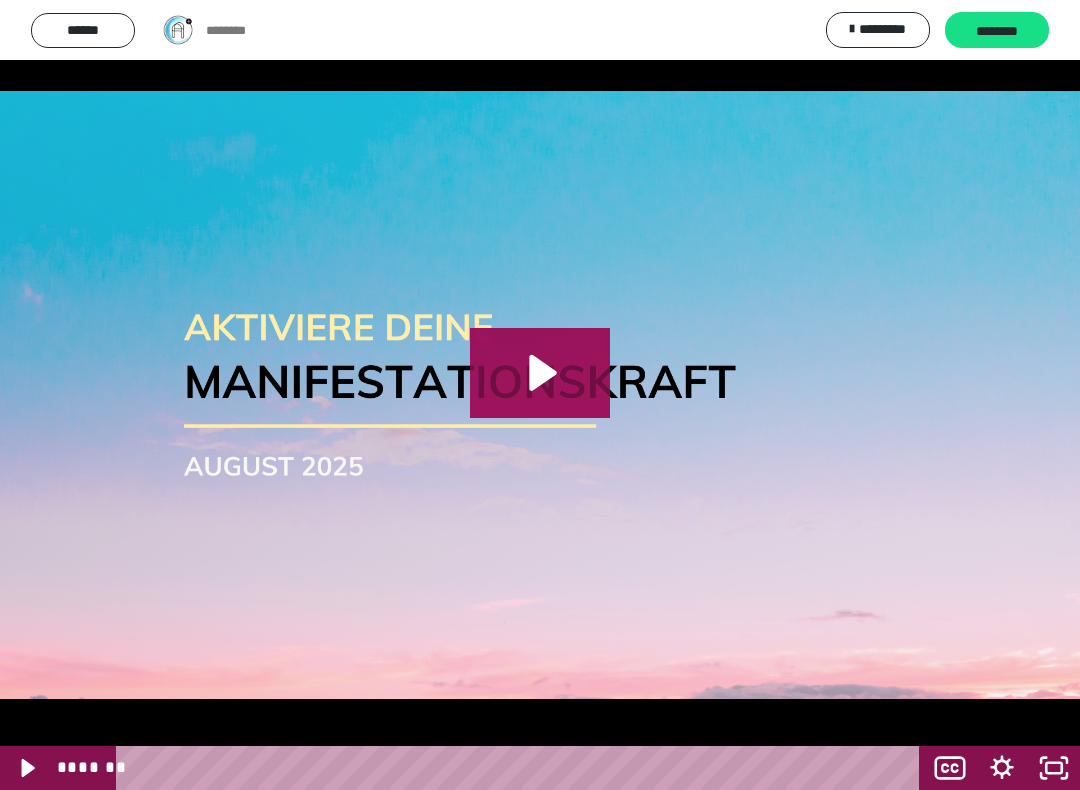 click 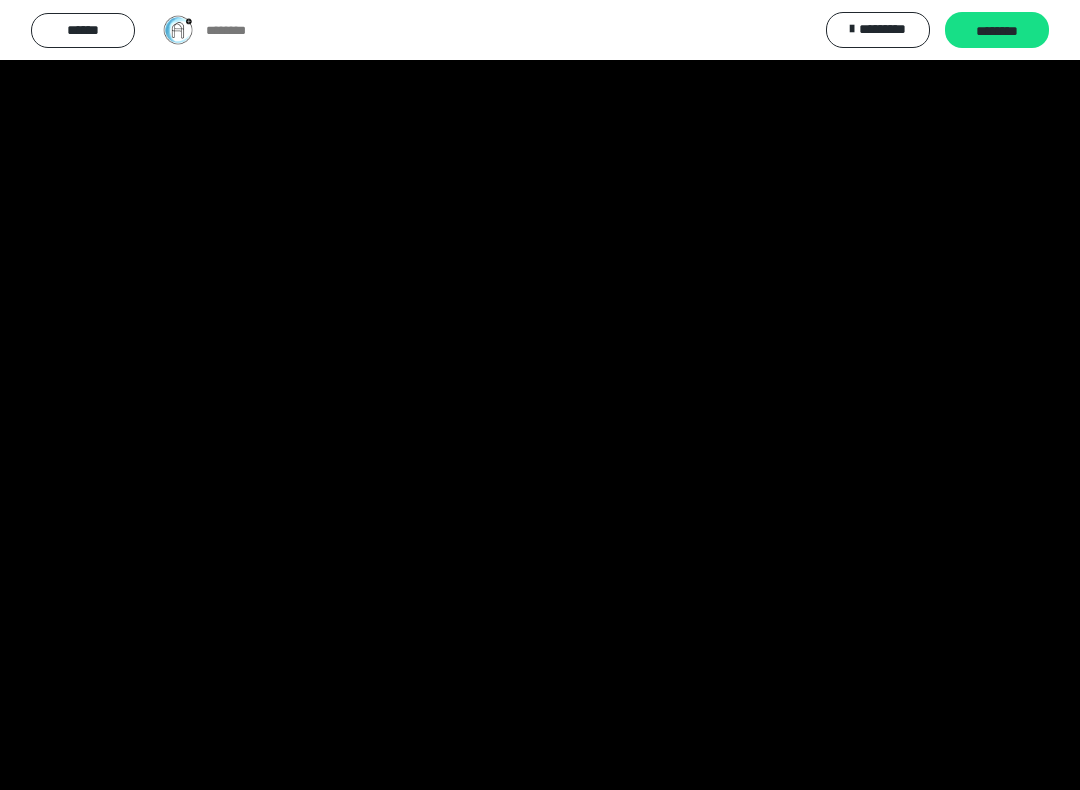click at bounding box center (540, 395) 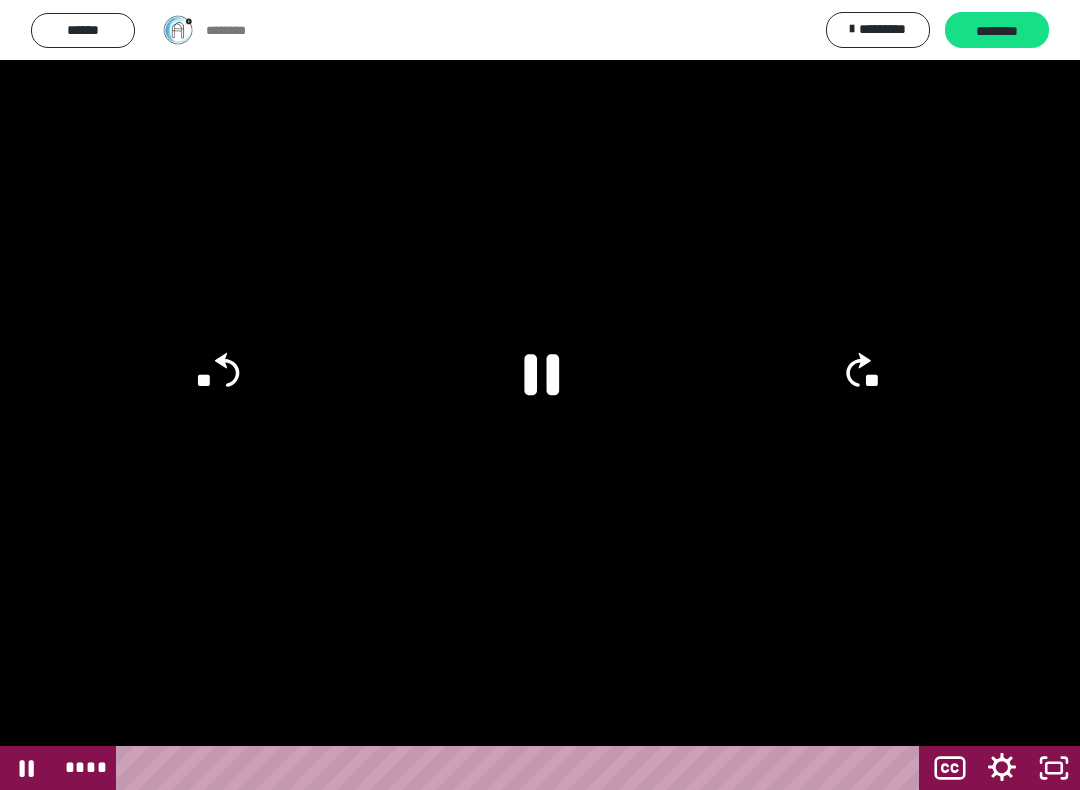 click 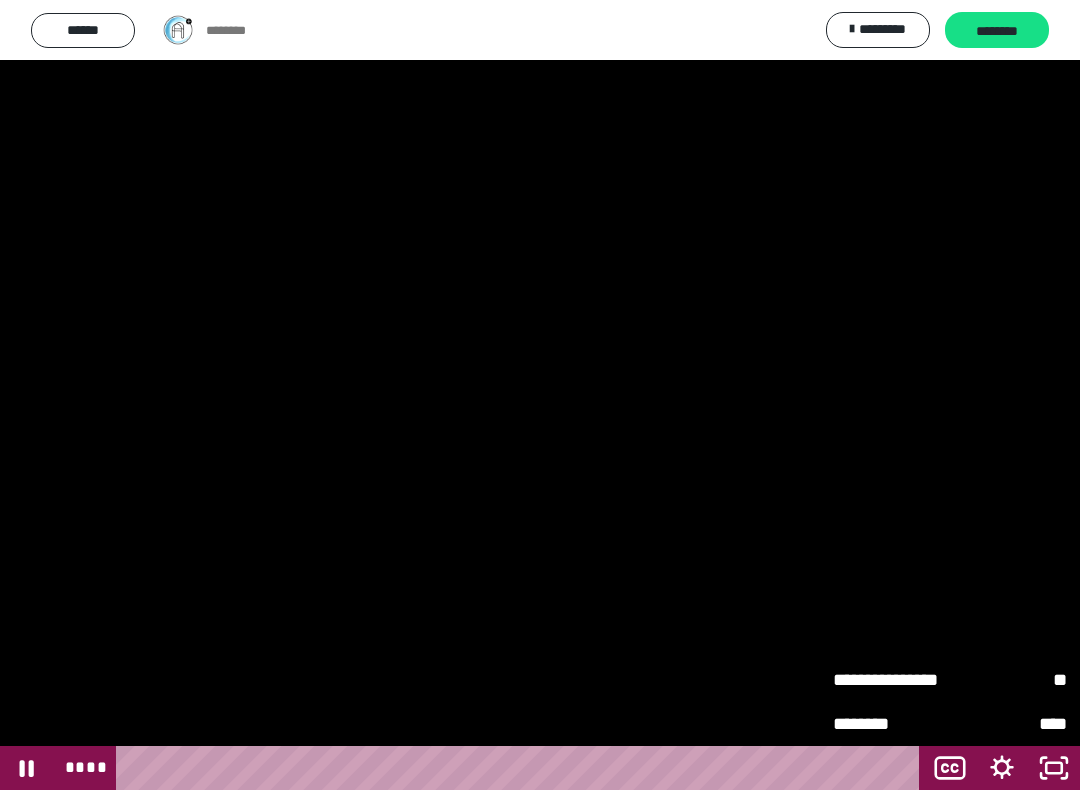 click on "**" at bounding box center [1008, 680] 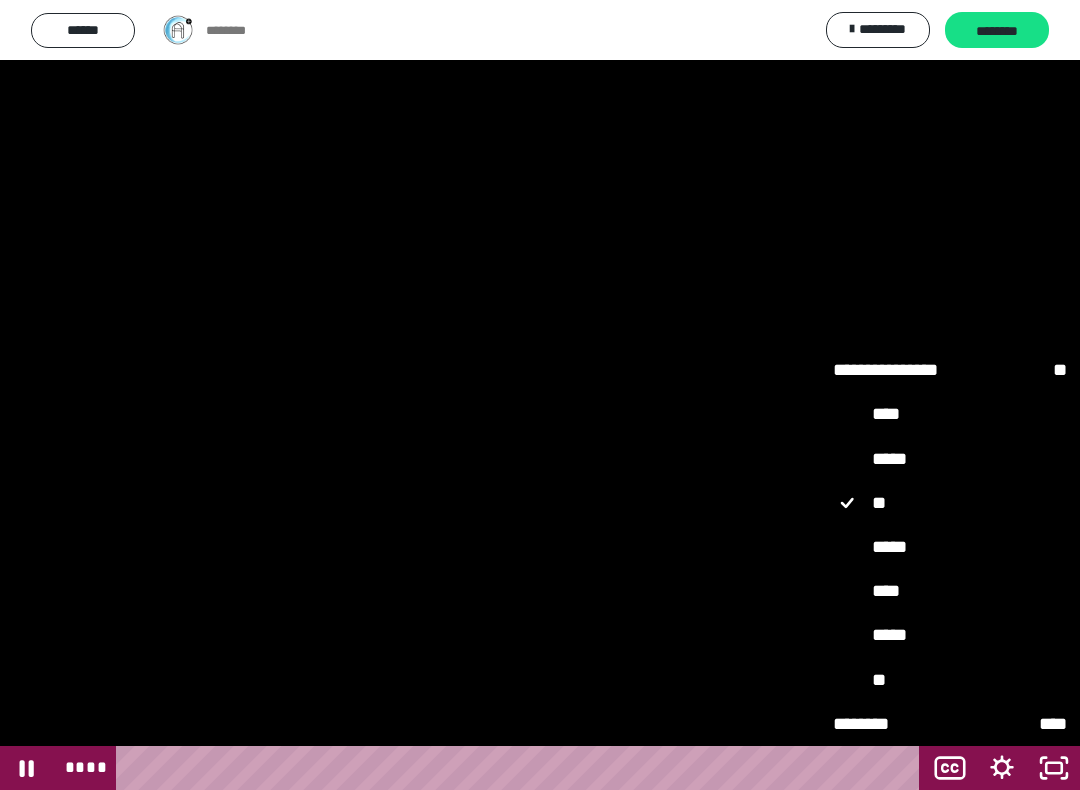 click on "*****" at bounding box center (950, 547) 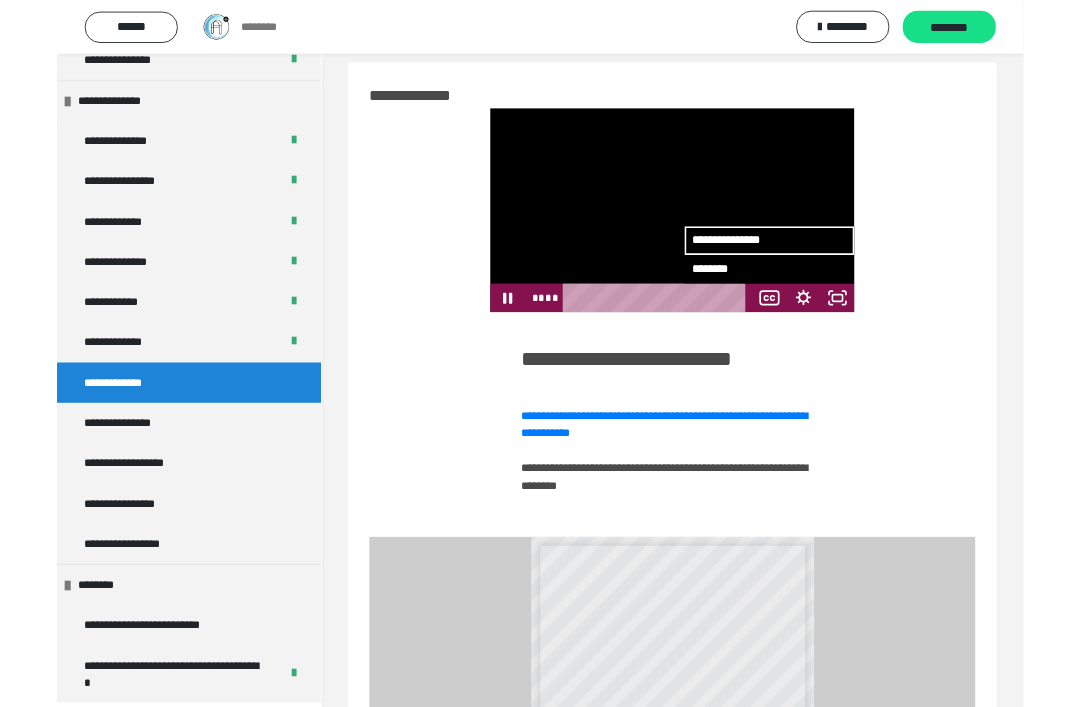 scroll, scrollTop: 0, scrollLeft: 0, axis: both 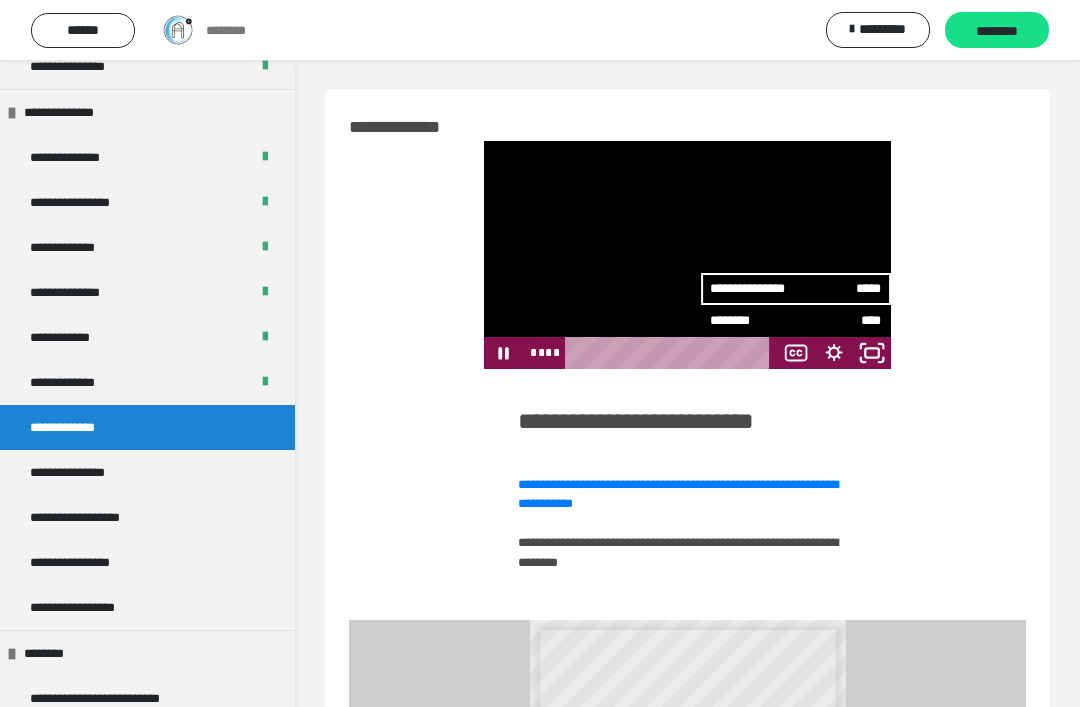 click 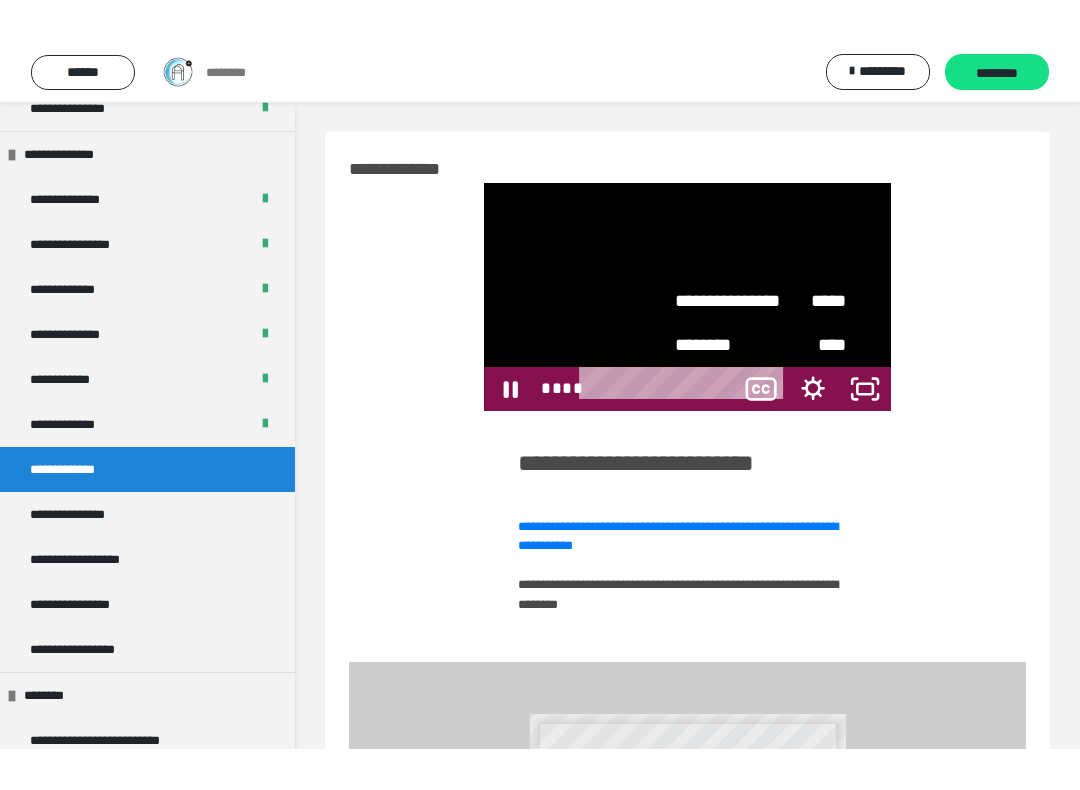 scroll, scrollTop: 20, scrollLeft: 0, axis: vertical 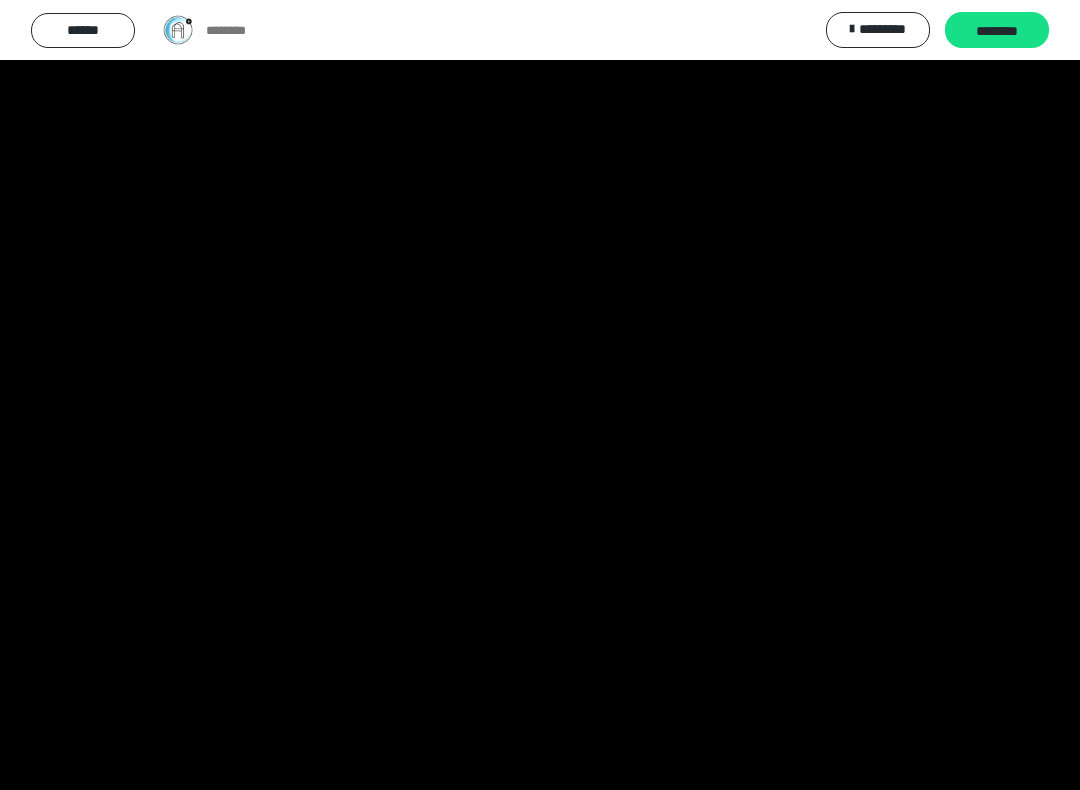 click at bounding box center [540, 395] 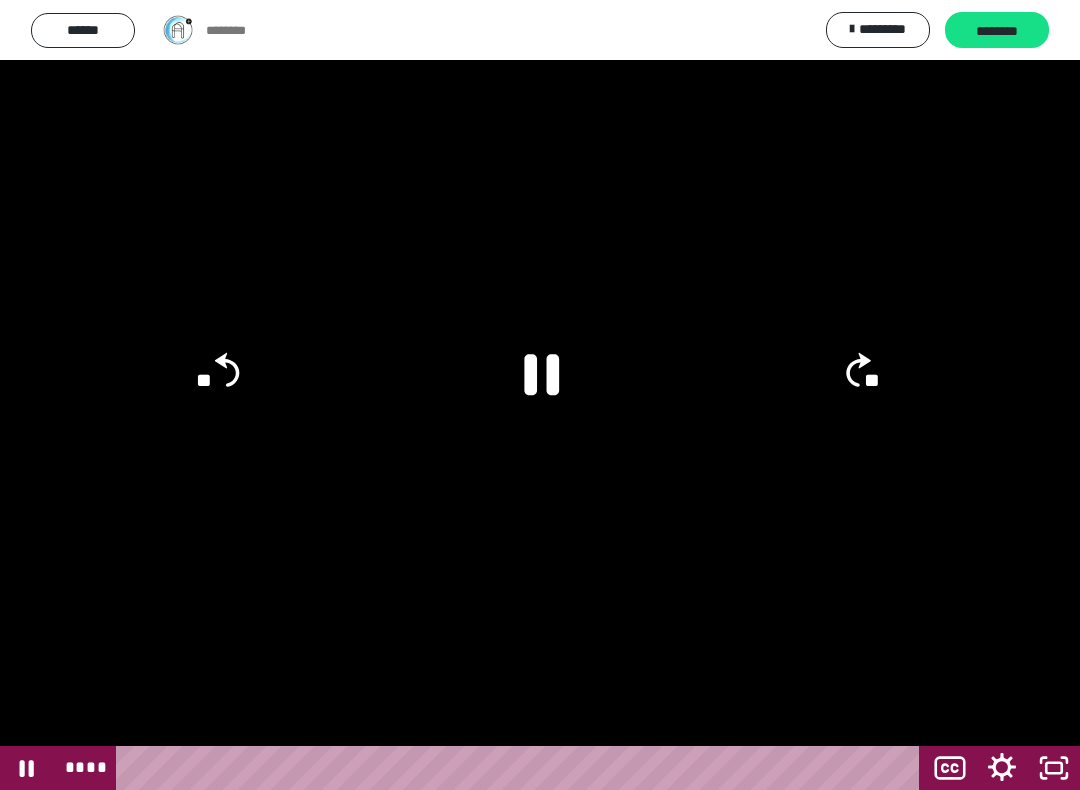 click 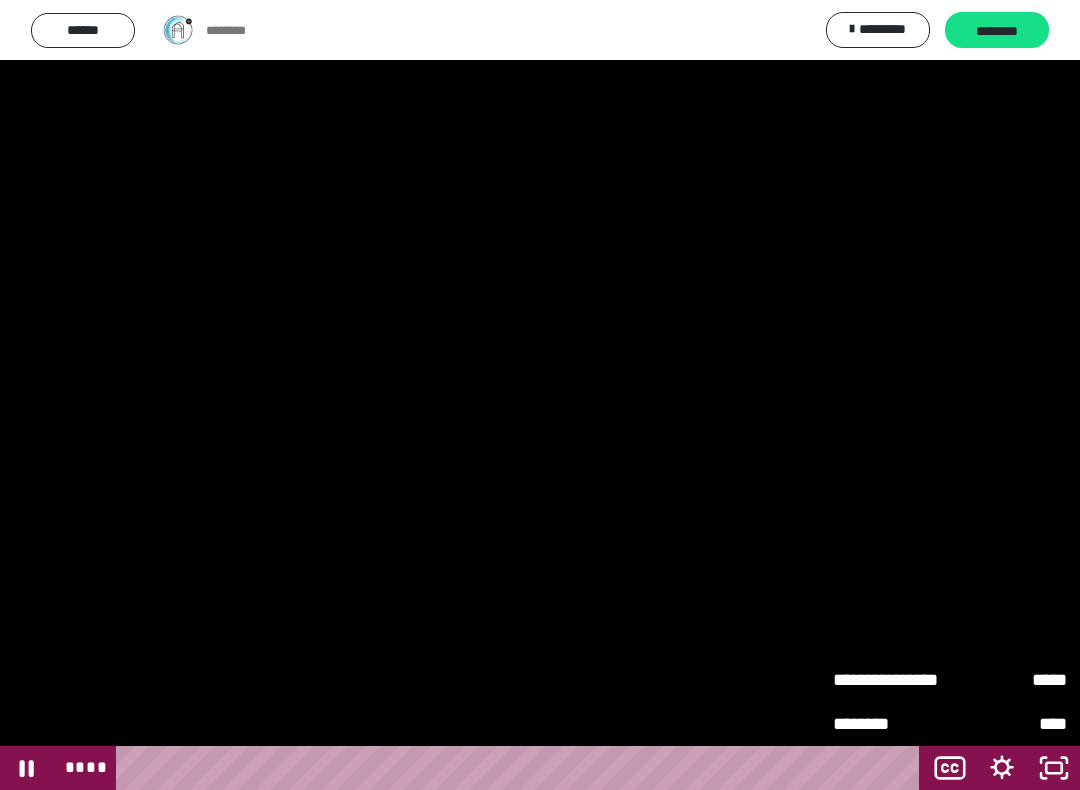 click on "*****" at bounding box center (1008, 672) 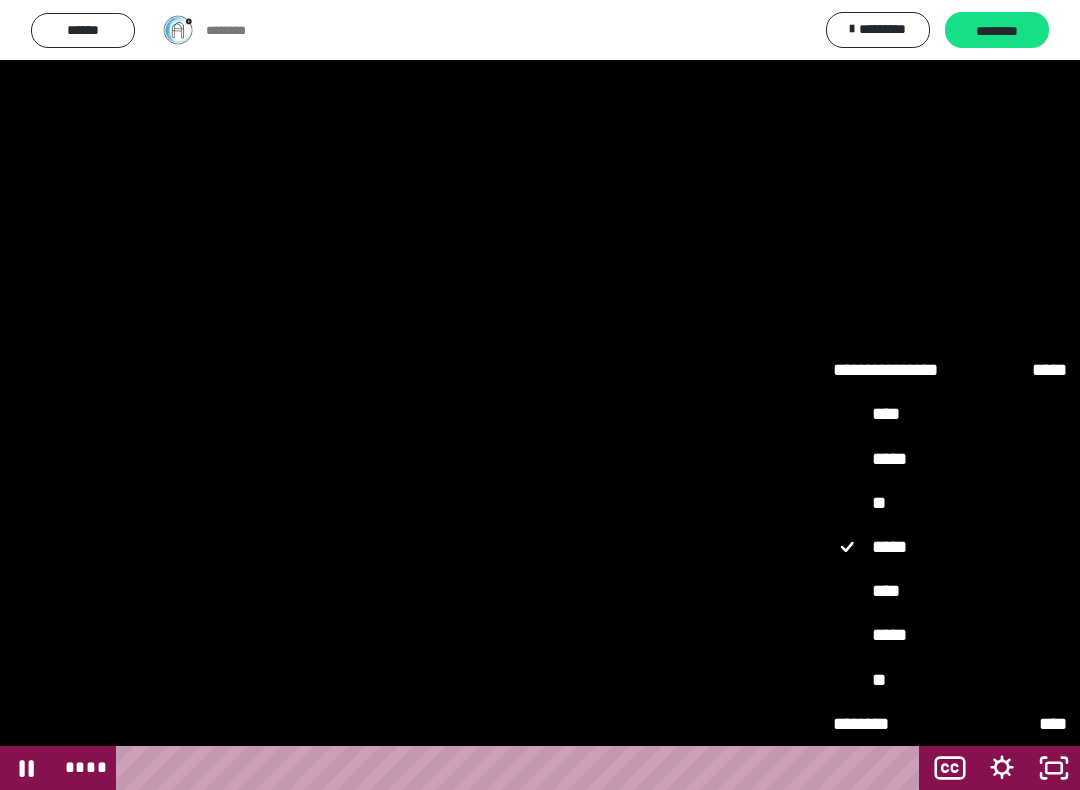 click on "****" at bounding box center [950, 591] 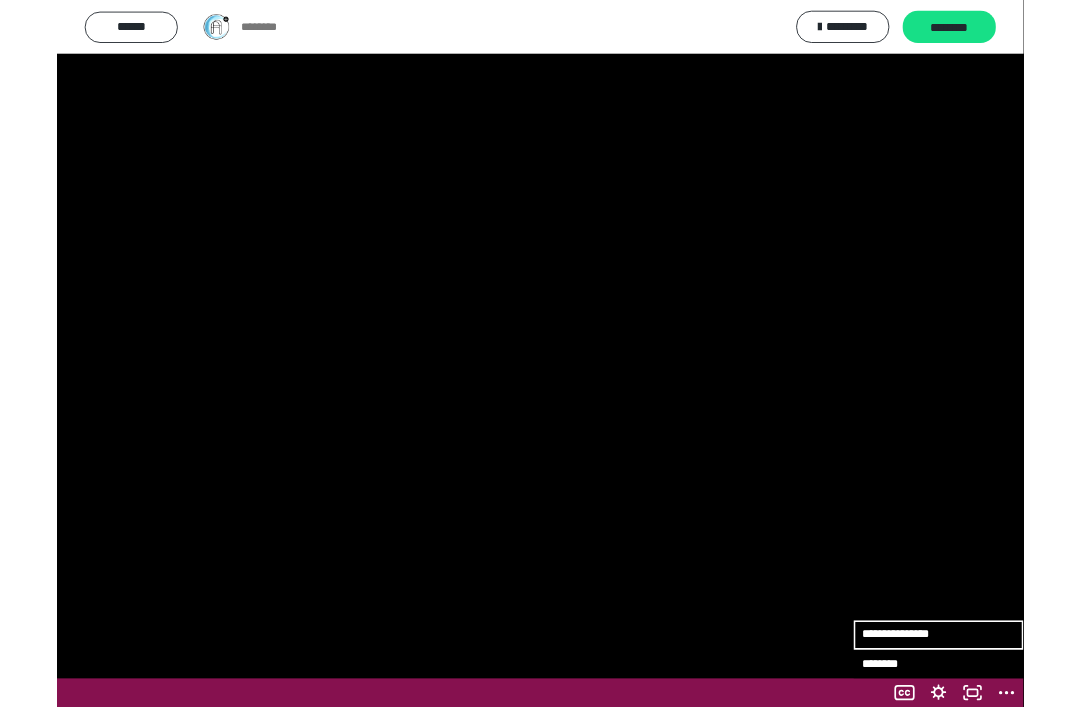 scroll, scrollTop: 0, scrollLeft: 0, axis: both 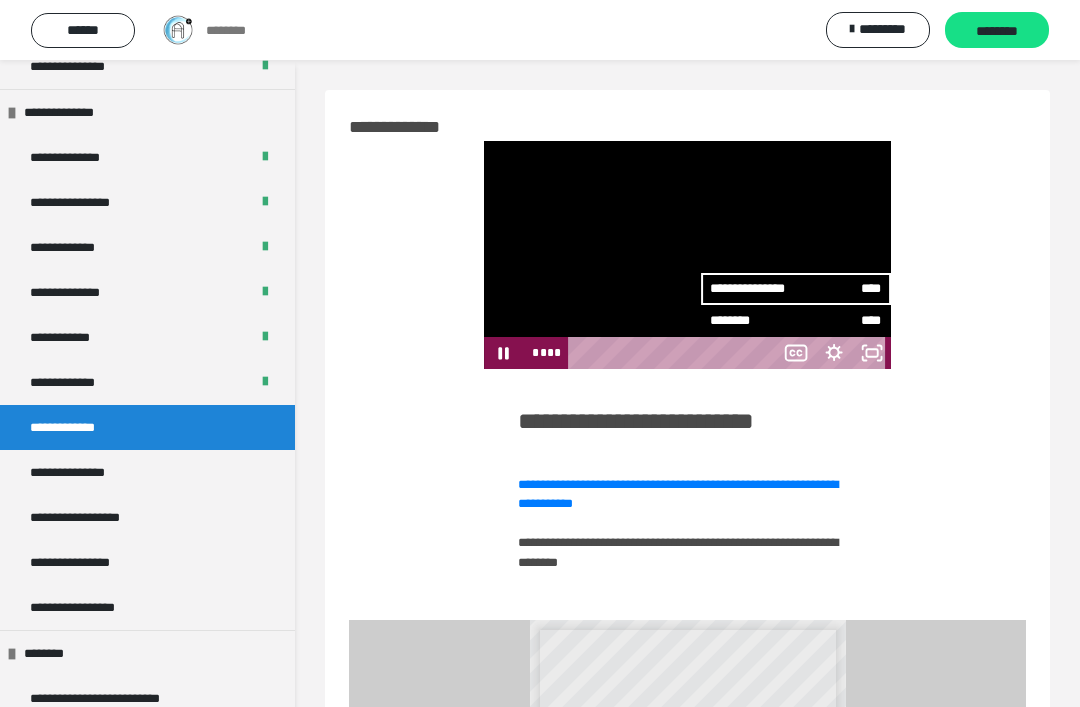 click at bounding box center (687, 255) 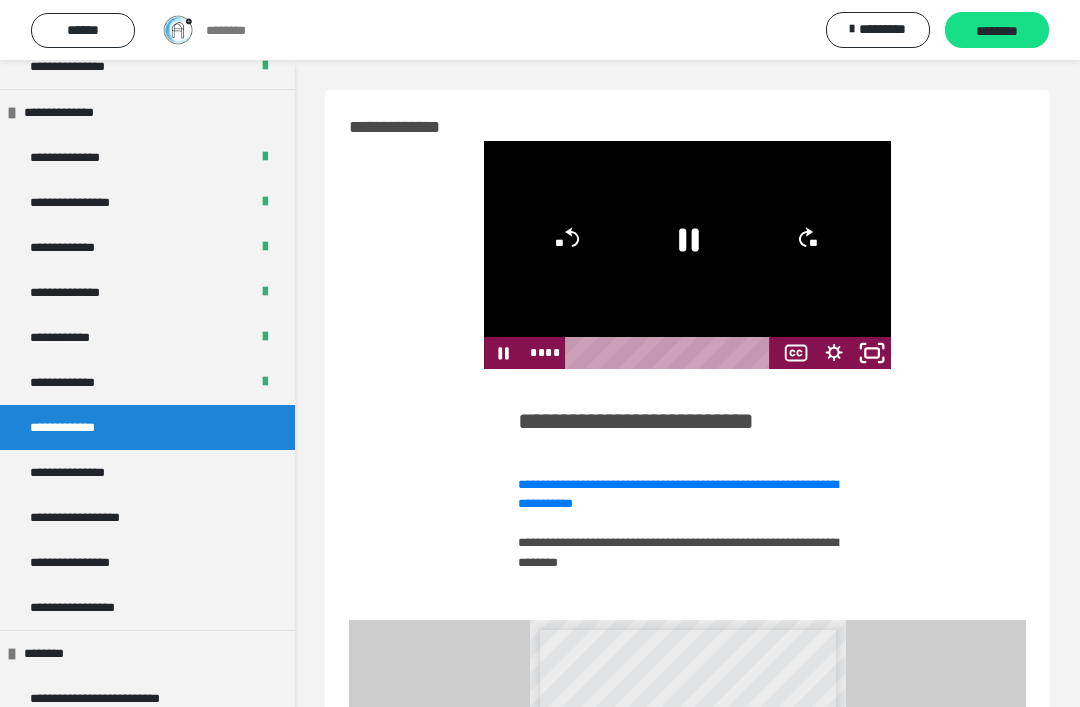 click 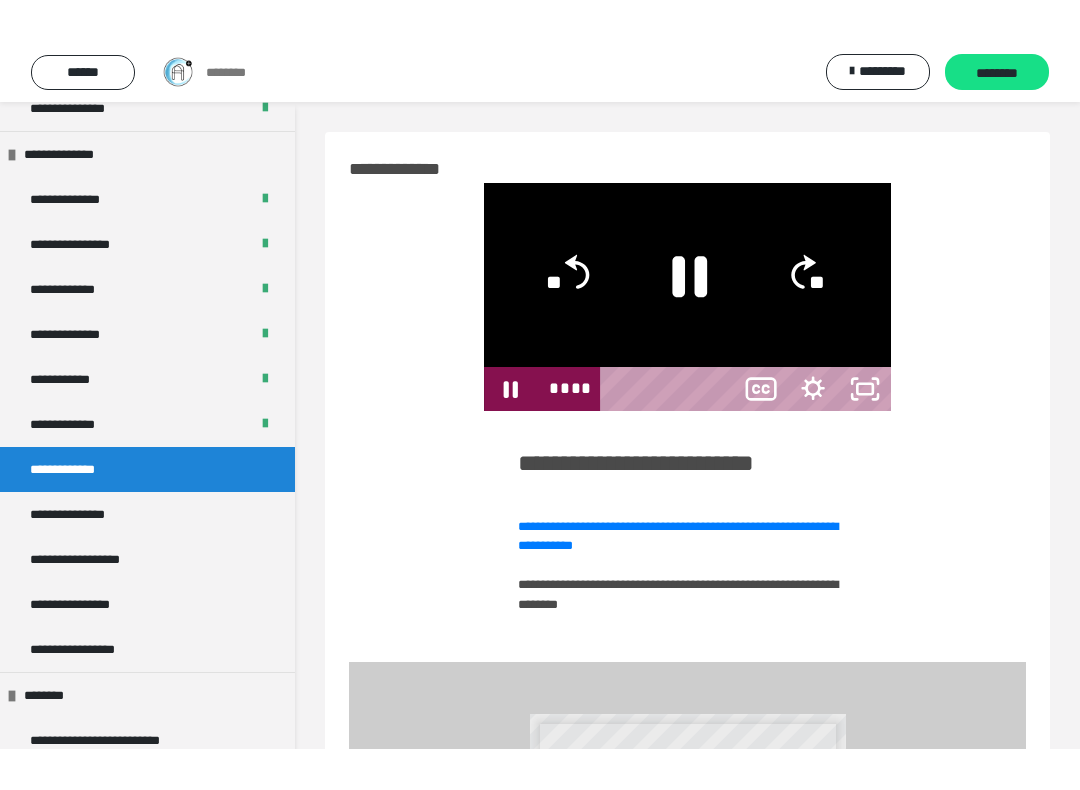 scroll, scrollTop: 20, scrollLeft: 0, axis: vertical 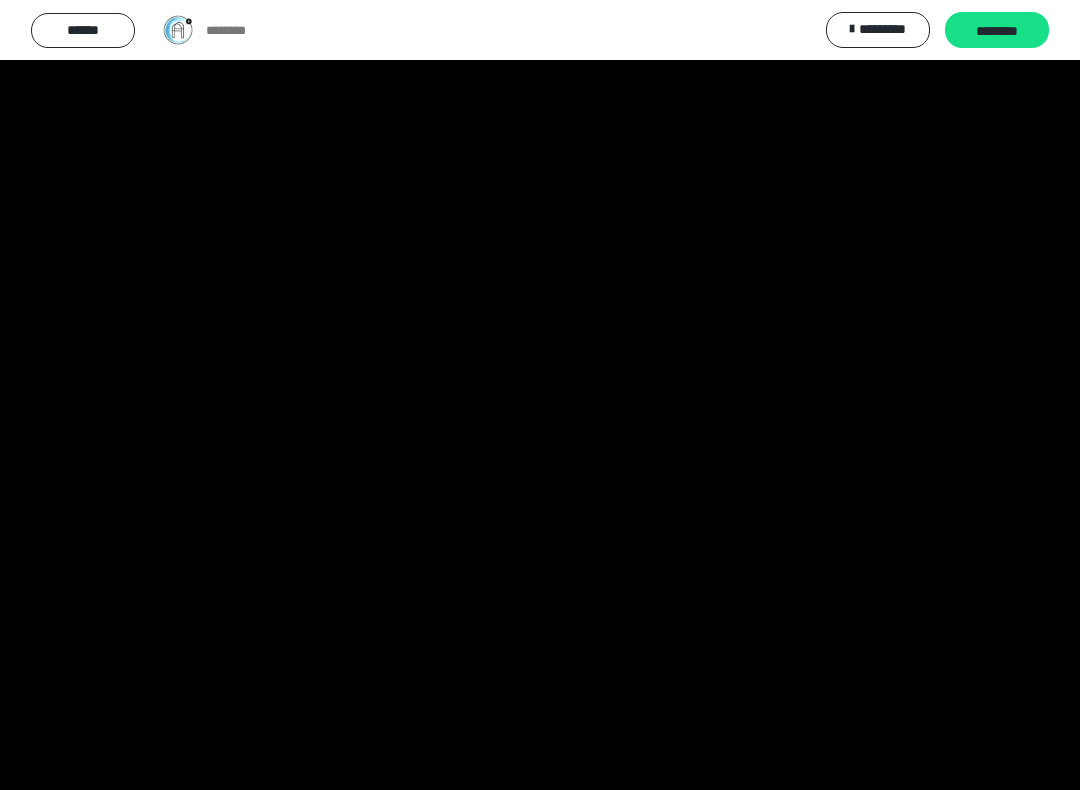 click at bounding box center (540, 395) 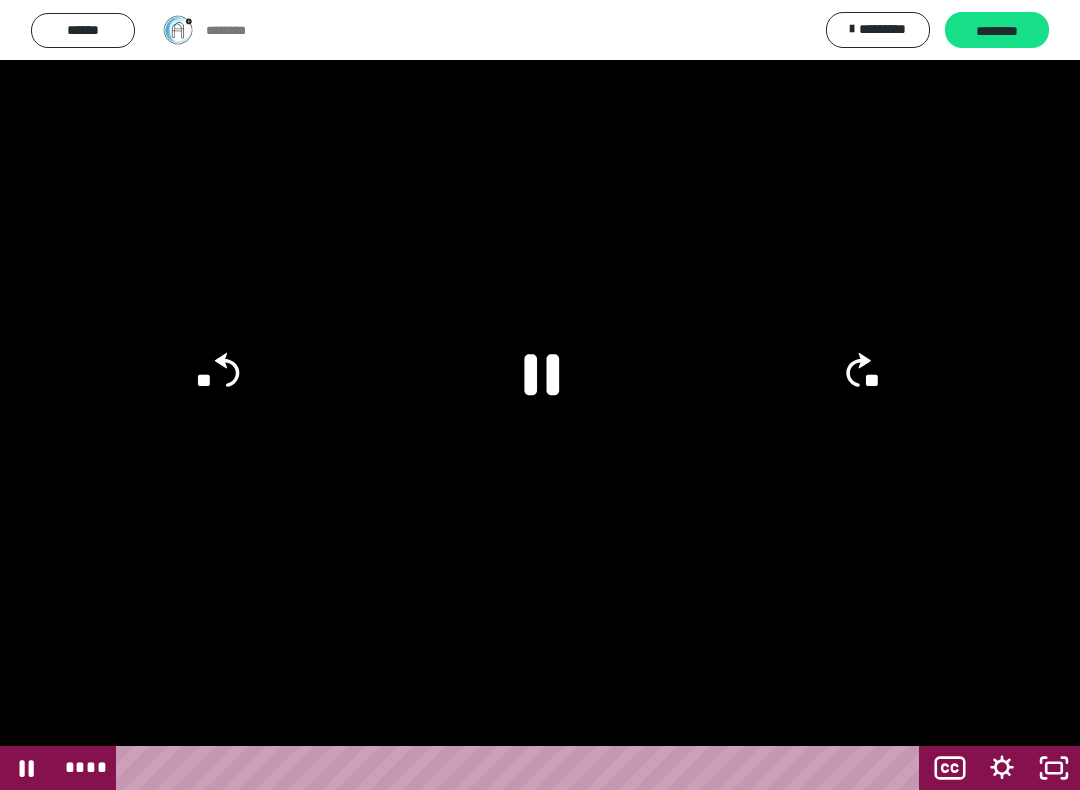 click on "**" 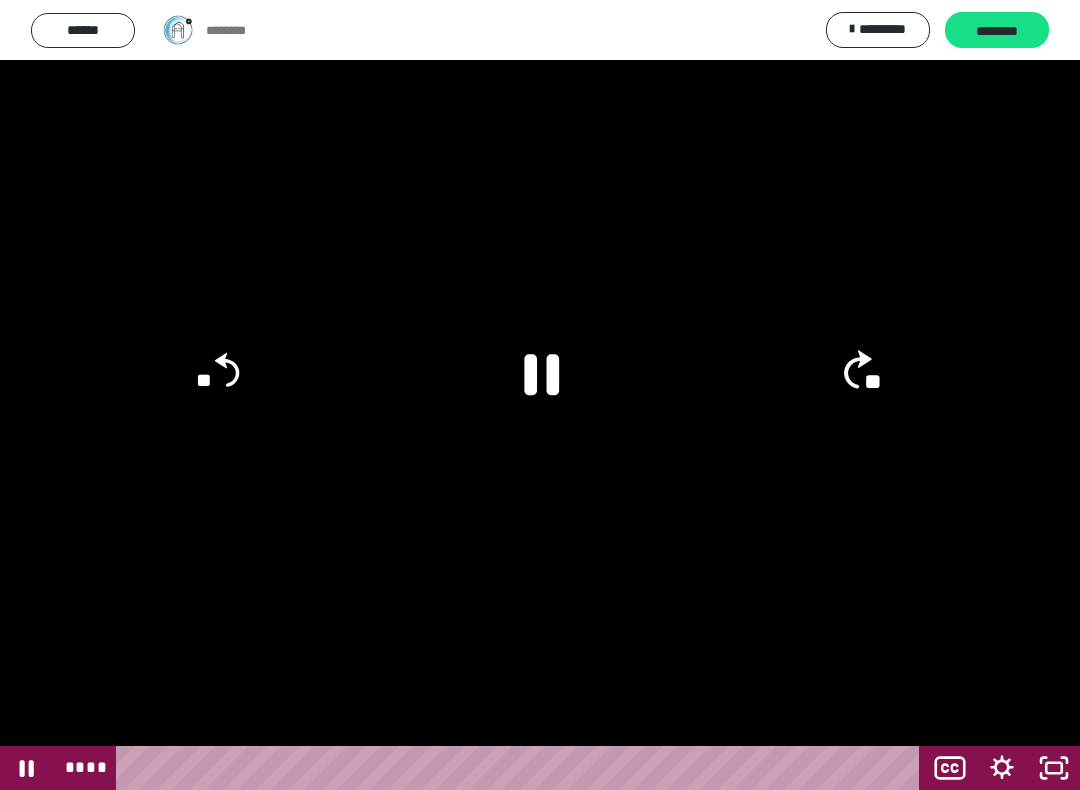 click on "**" 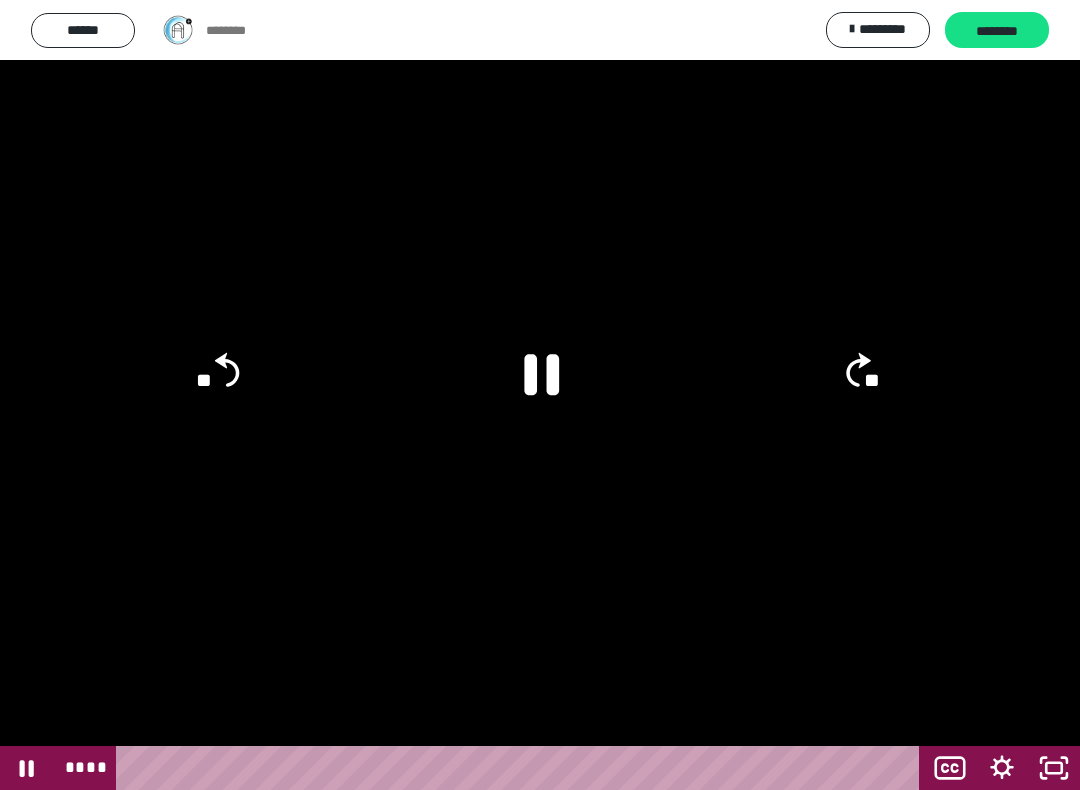 click on "**" 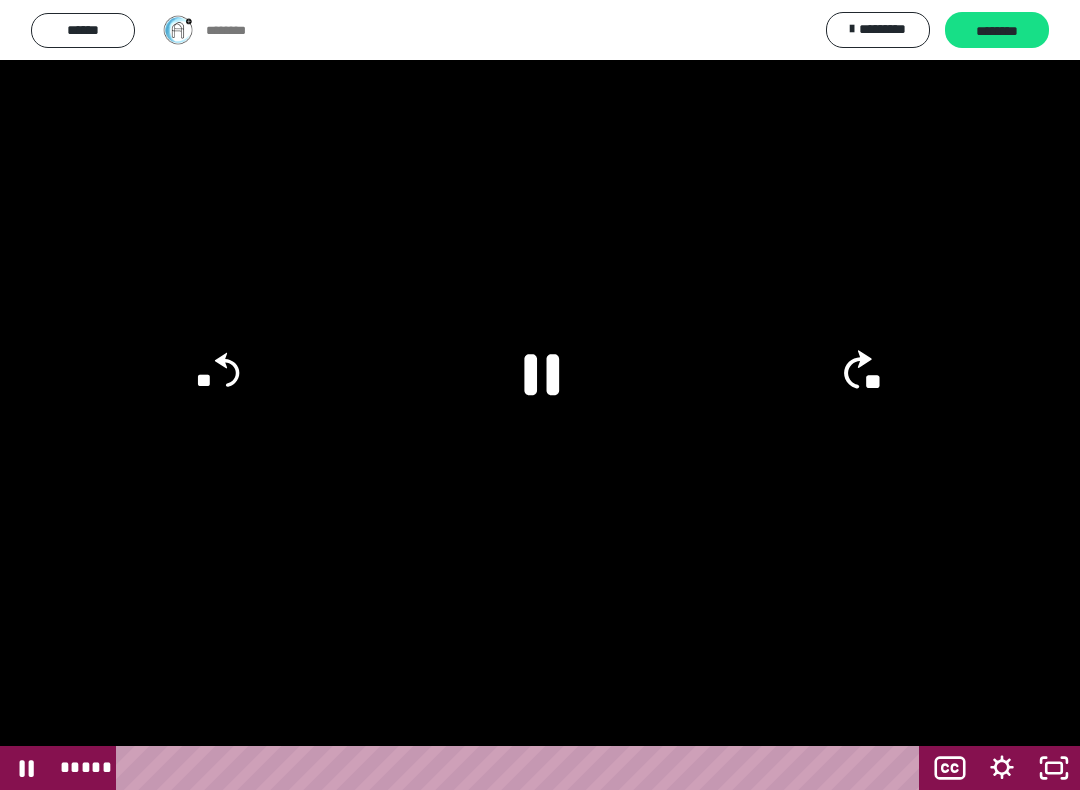 click on "**" 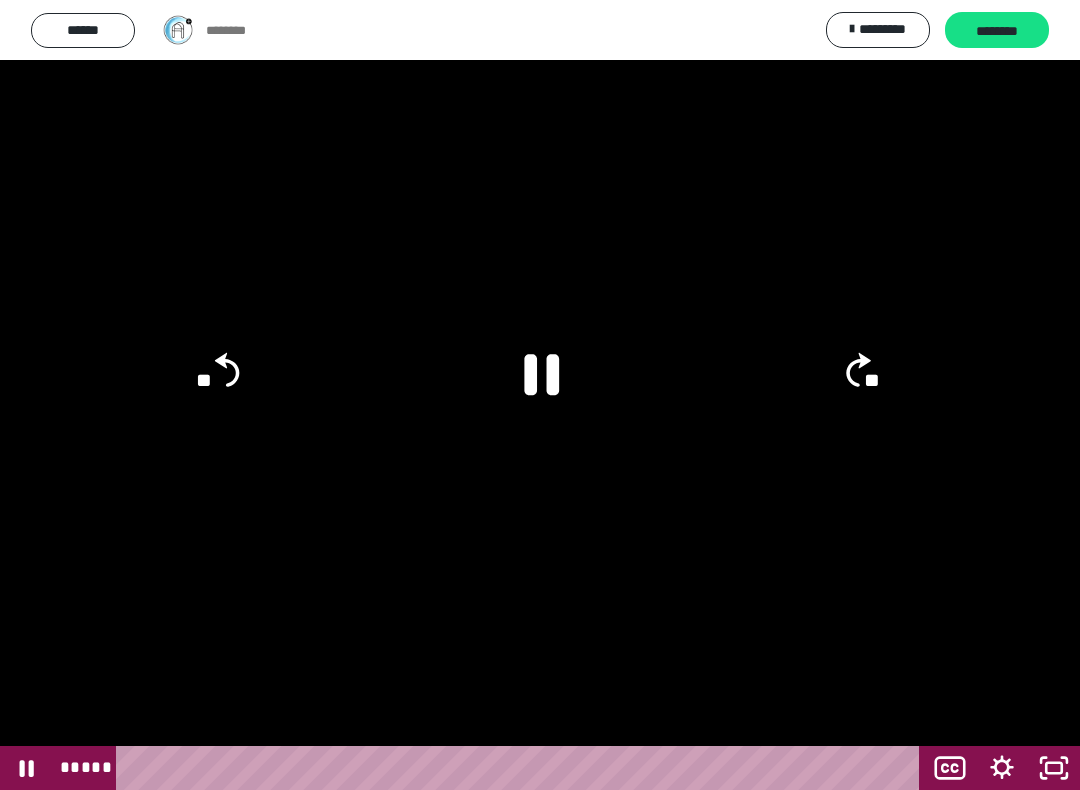 click on "**" 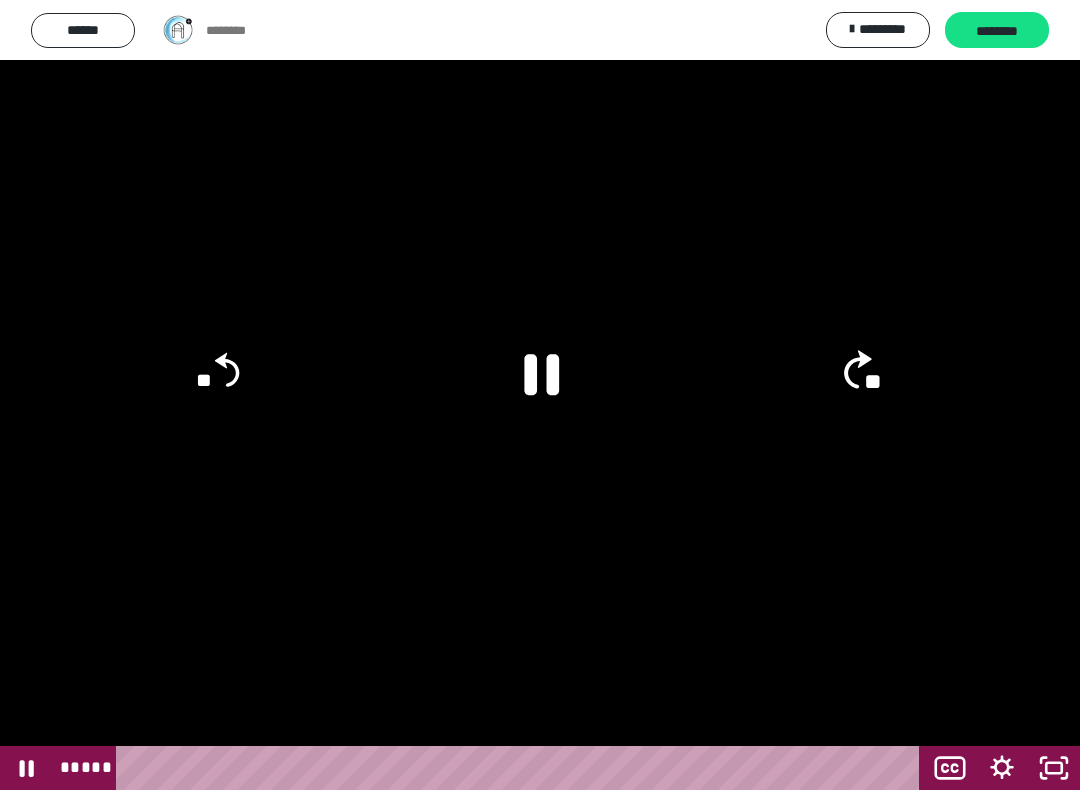 click on "**" 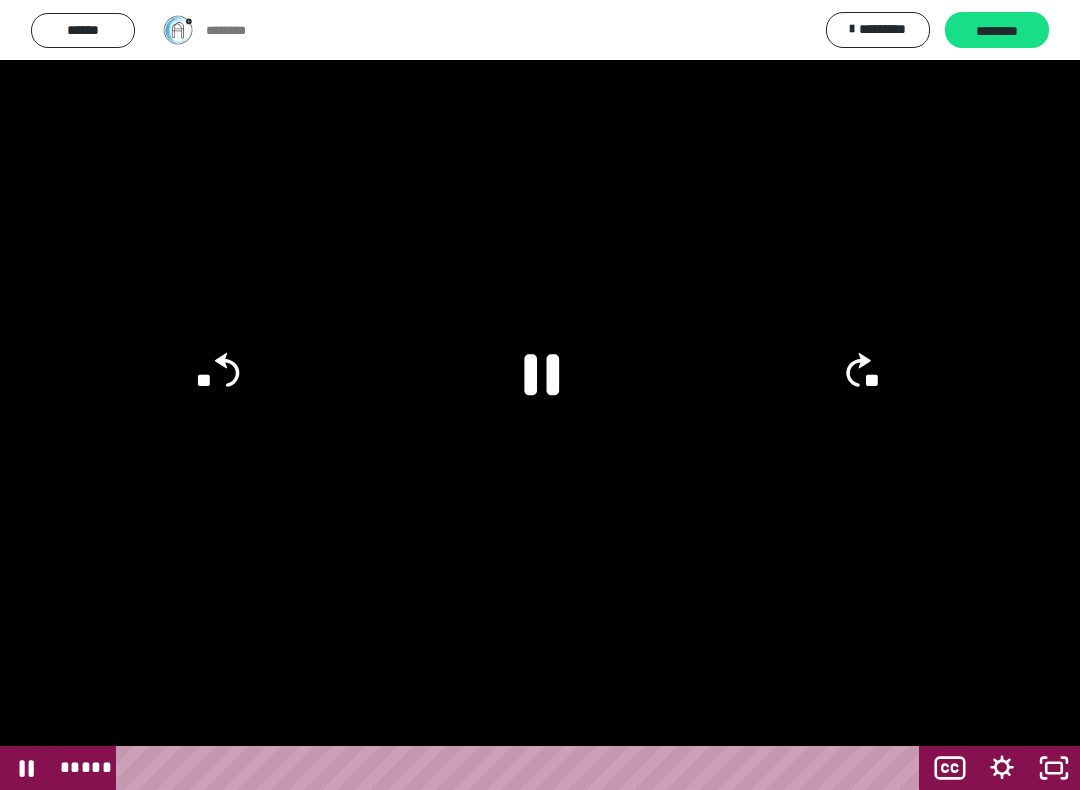 click on "**" 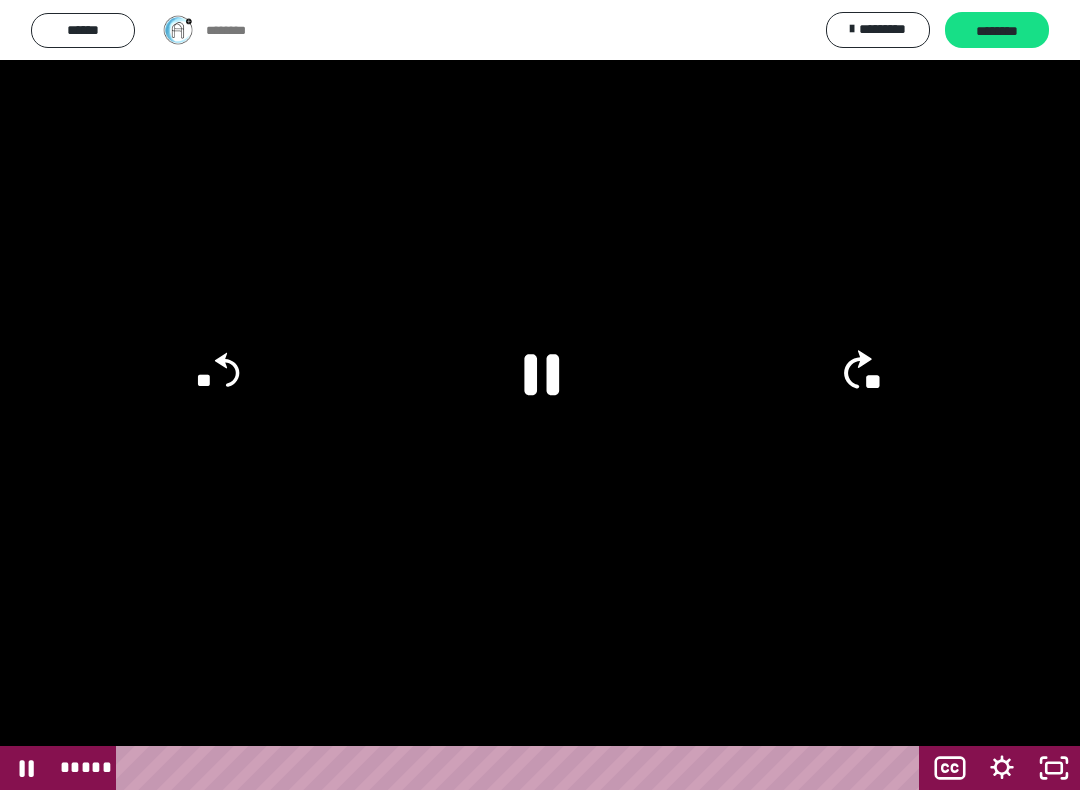 click on "**" 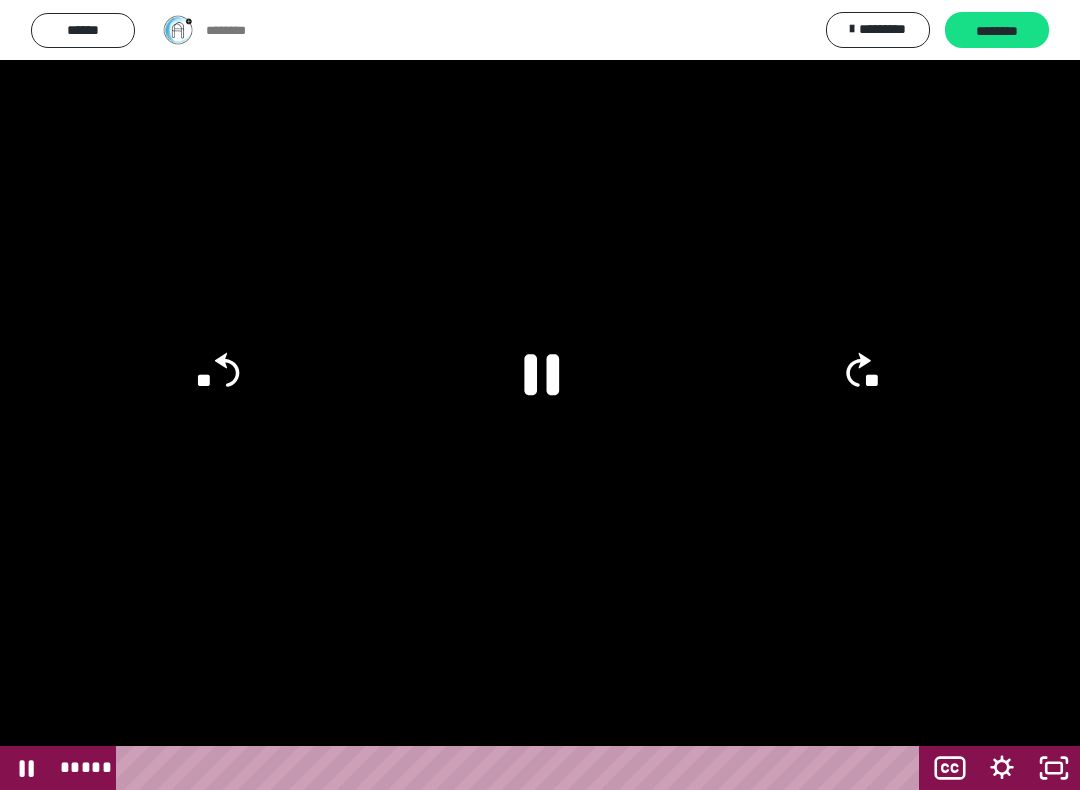 click on "**" 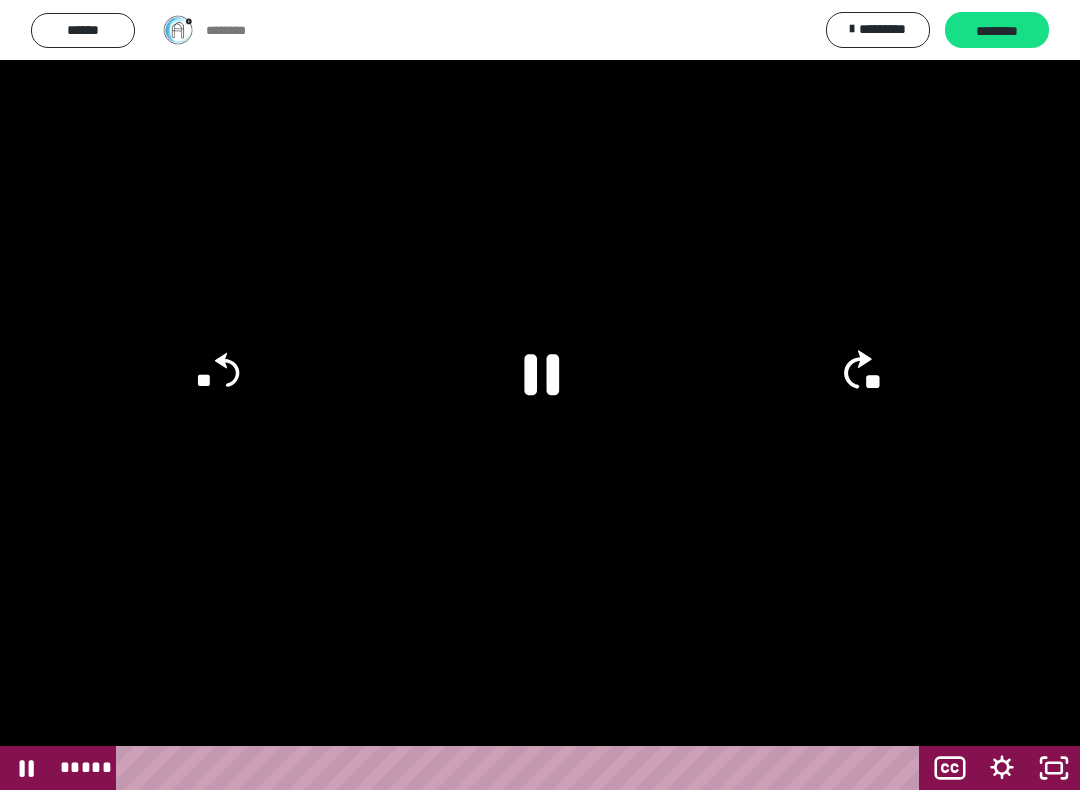 click on "**" 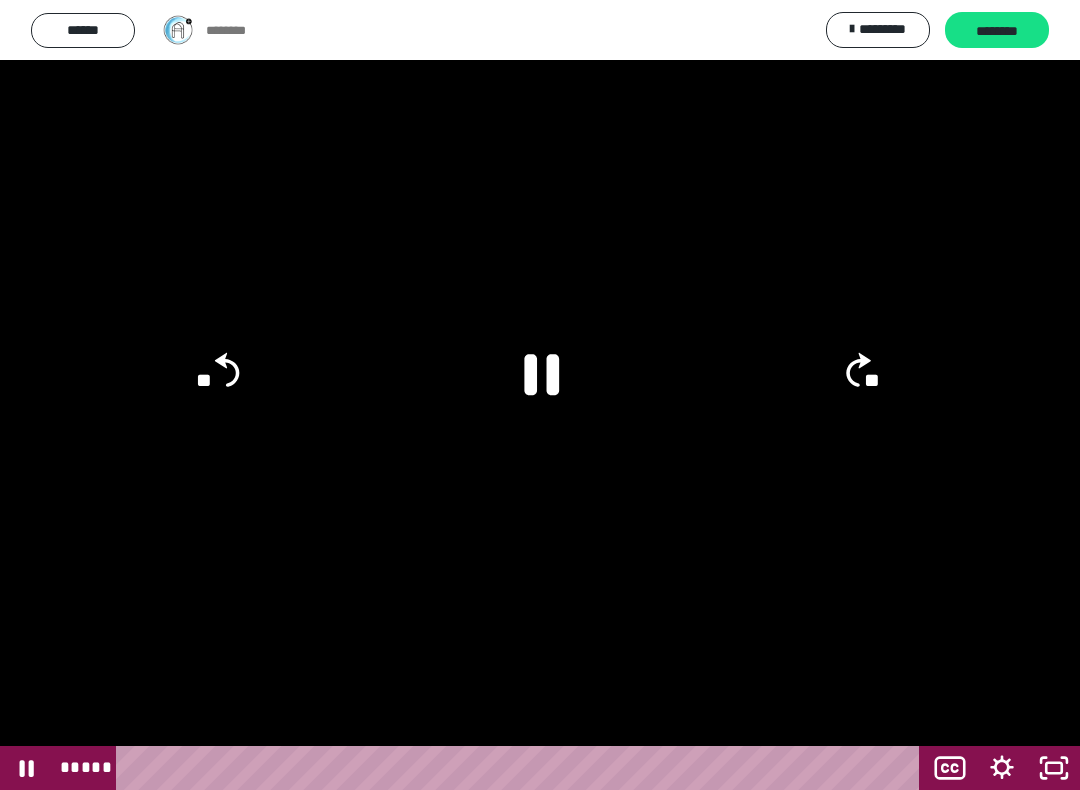 click on "**" 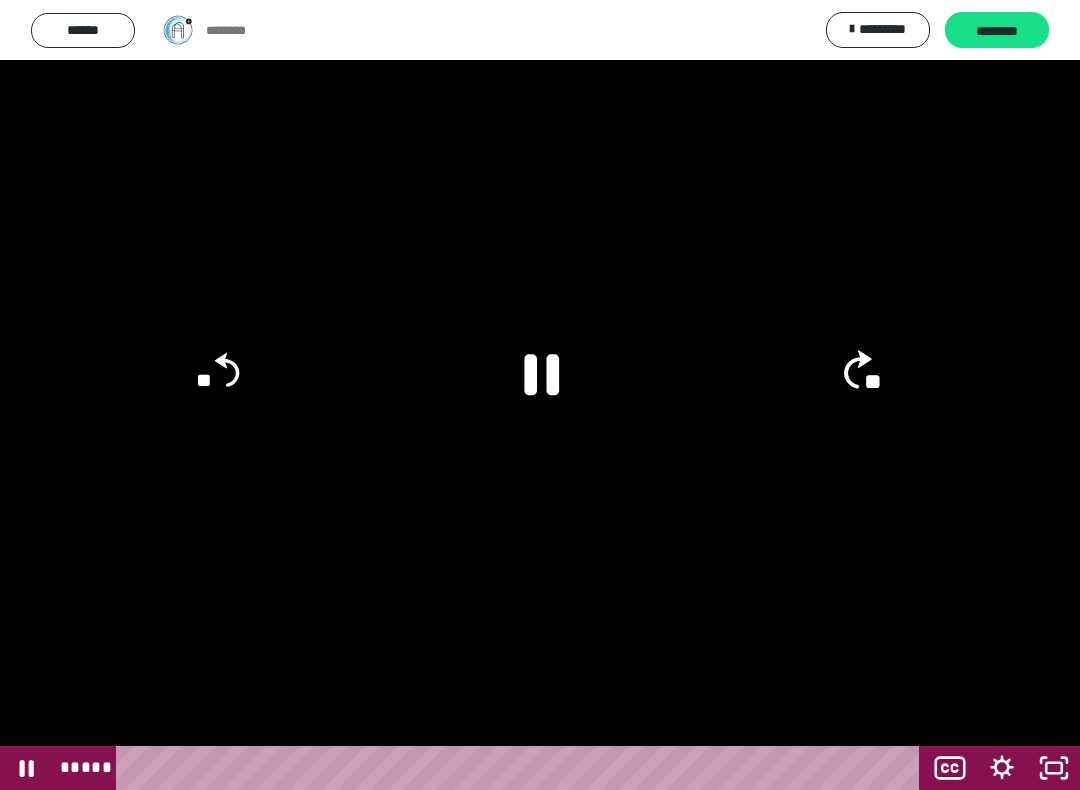 click on "**" 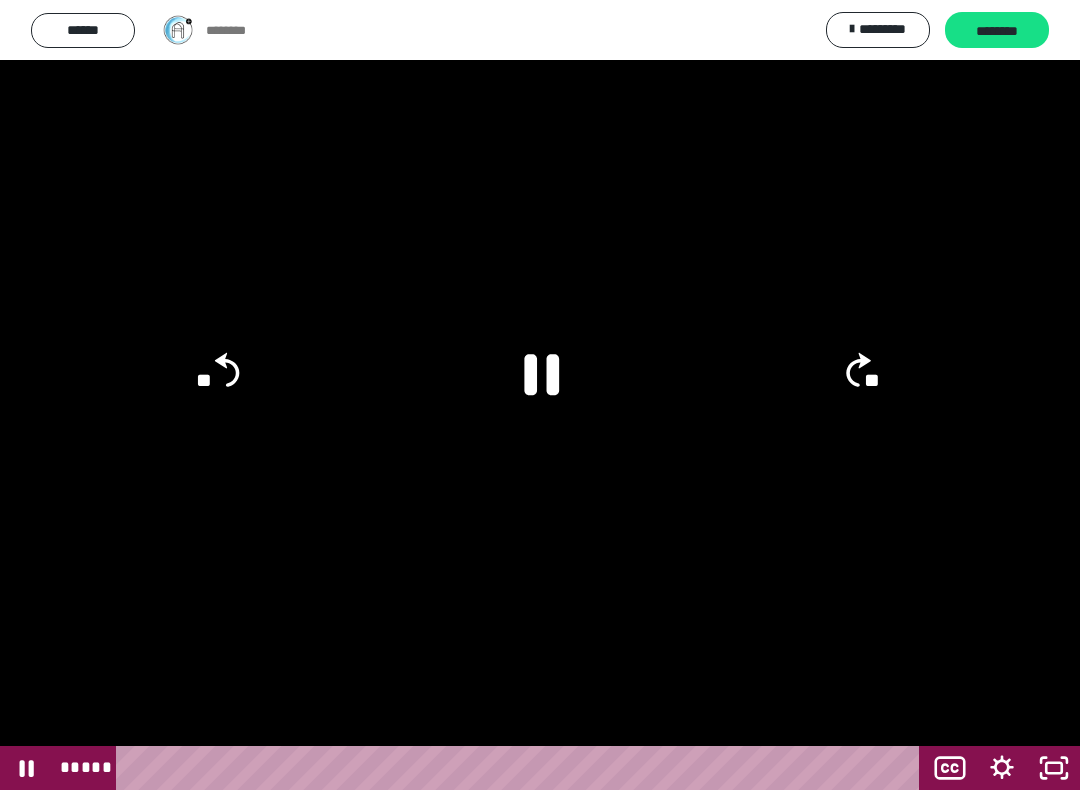 click on "**" 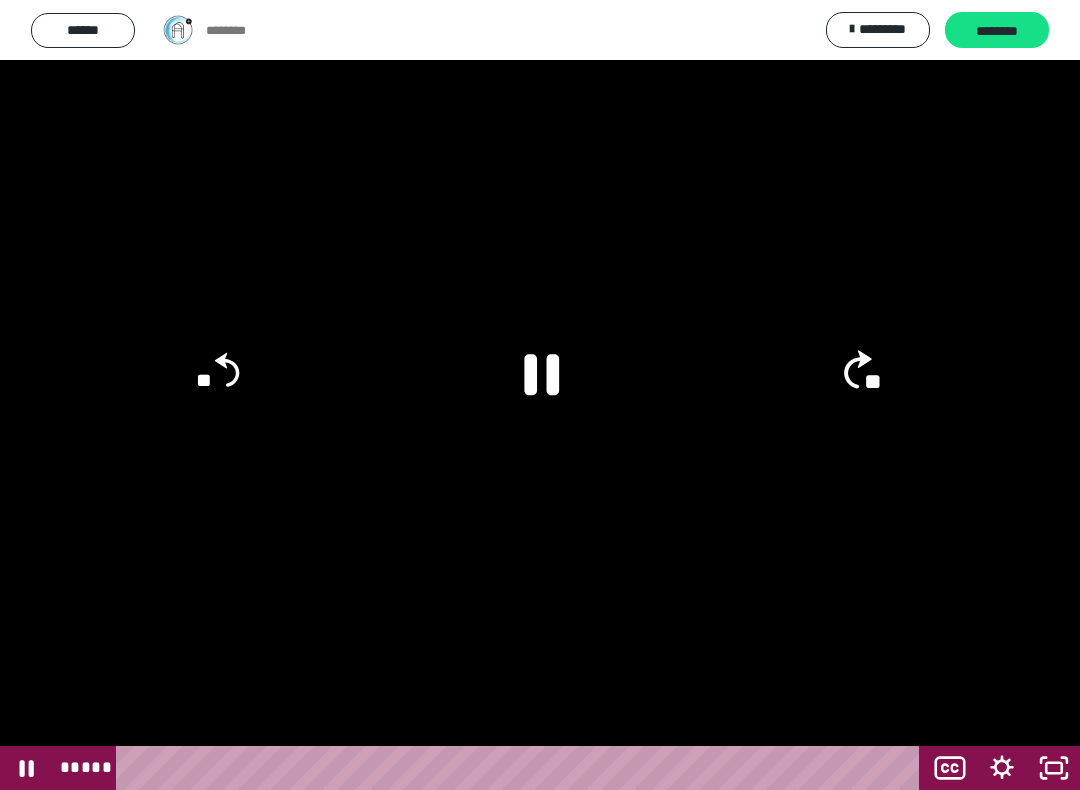 click on "**" 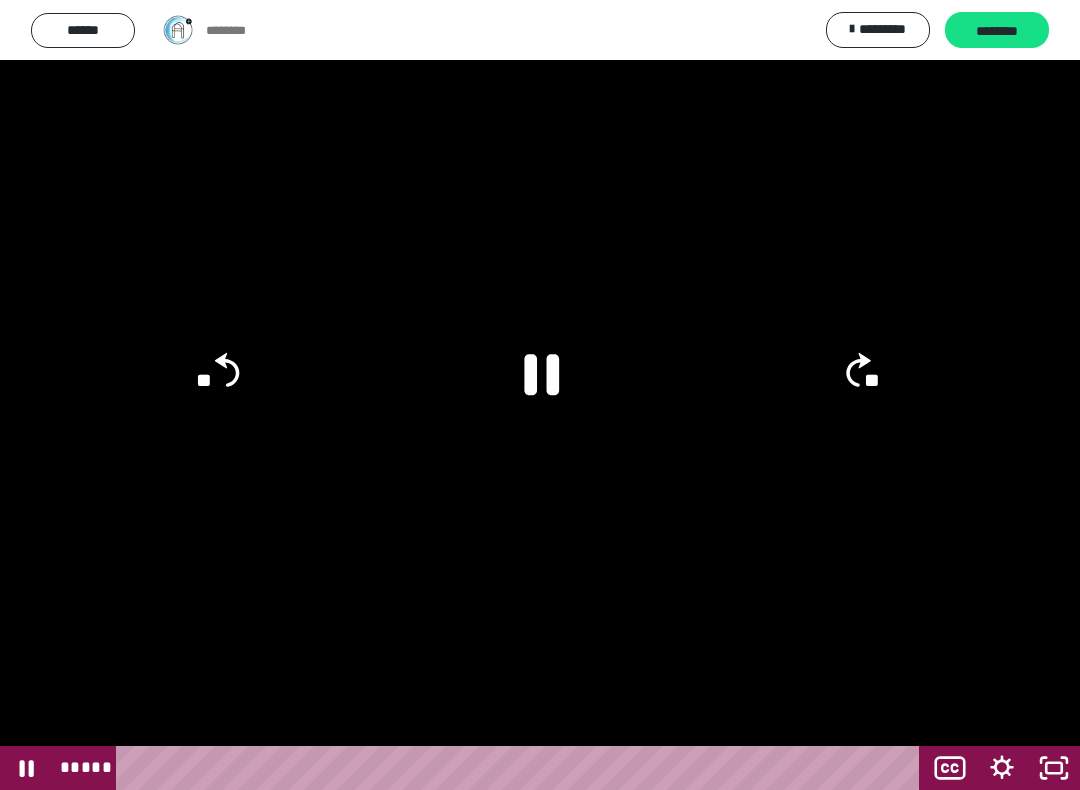 click on "**" 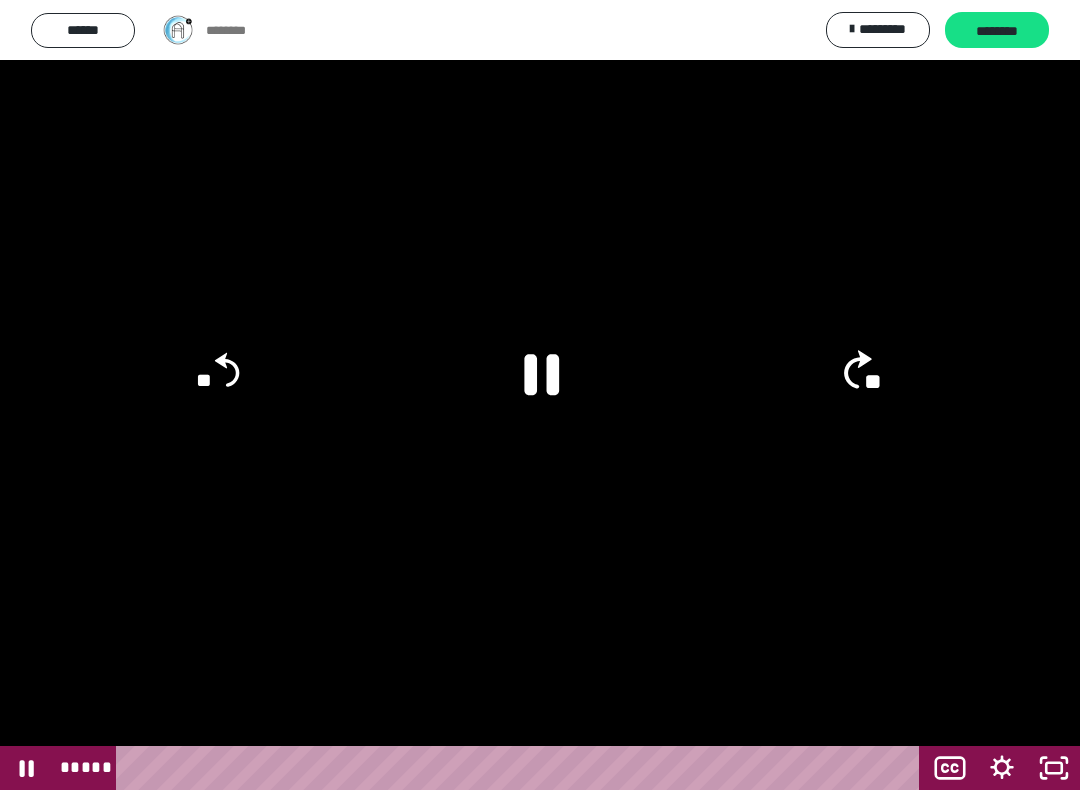 click on "**" 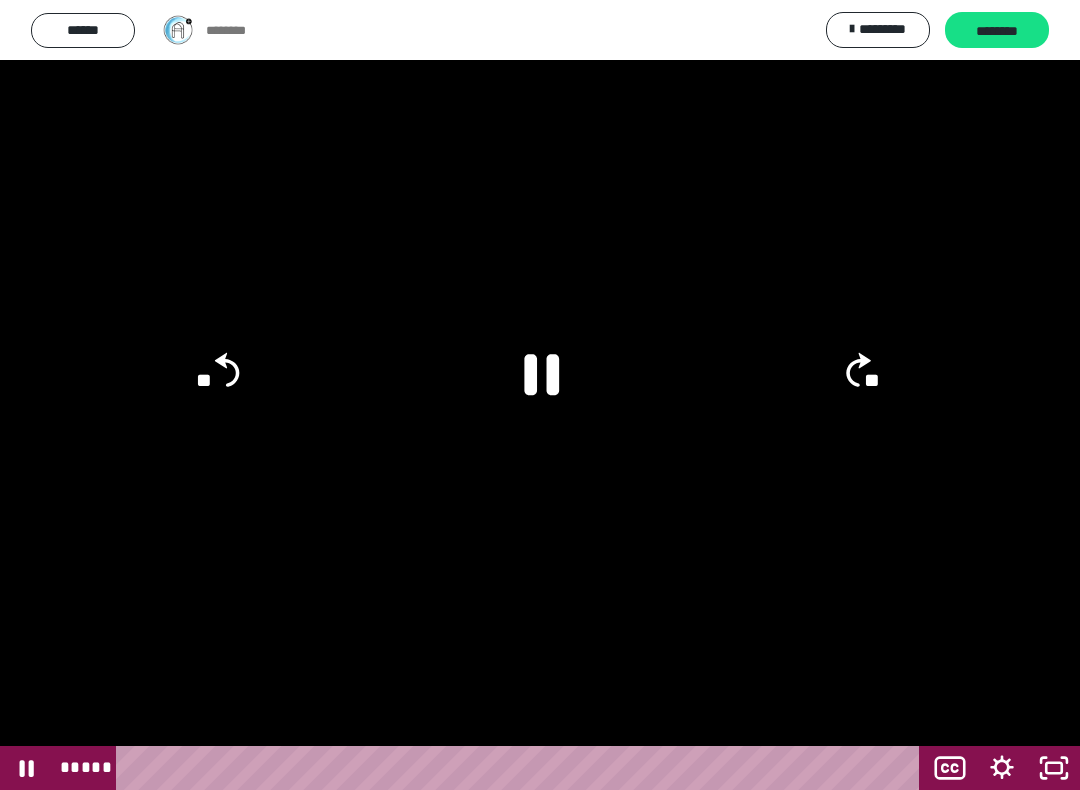 click on "**" 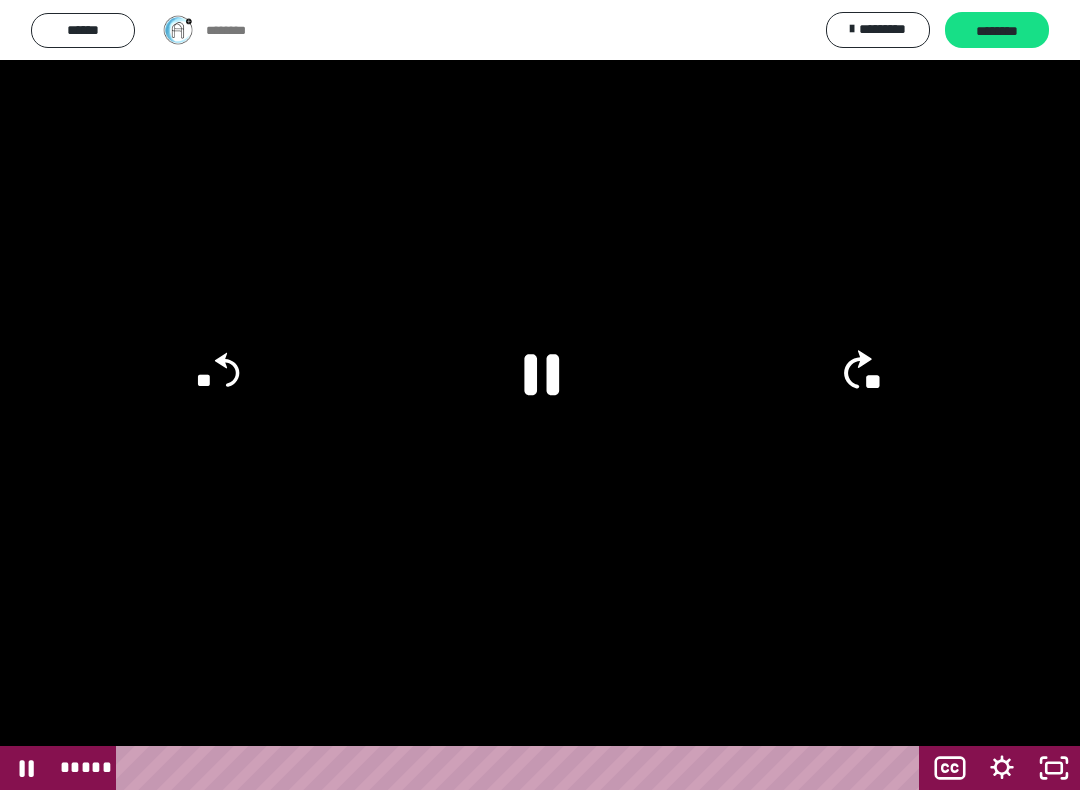 click on "**" 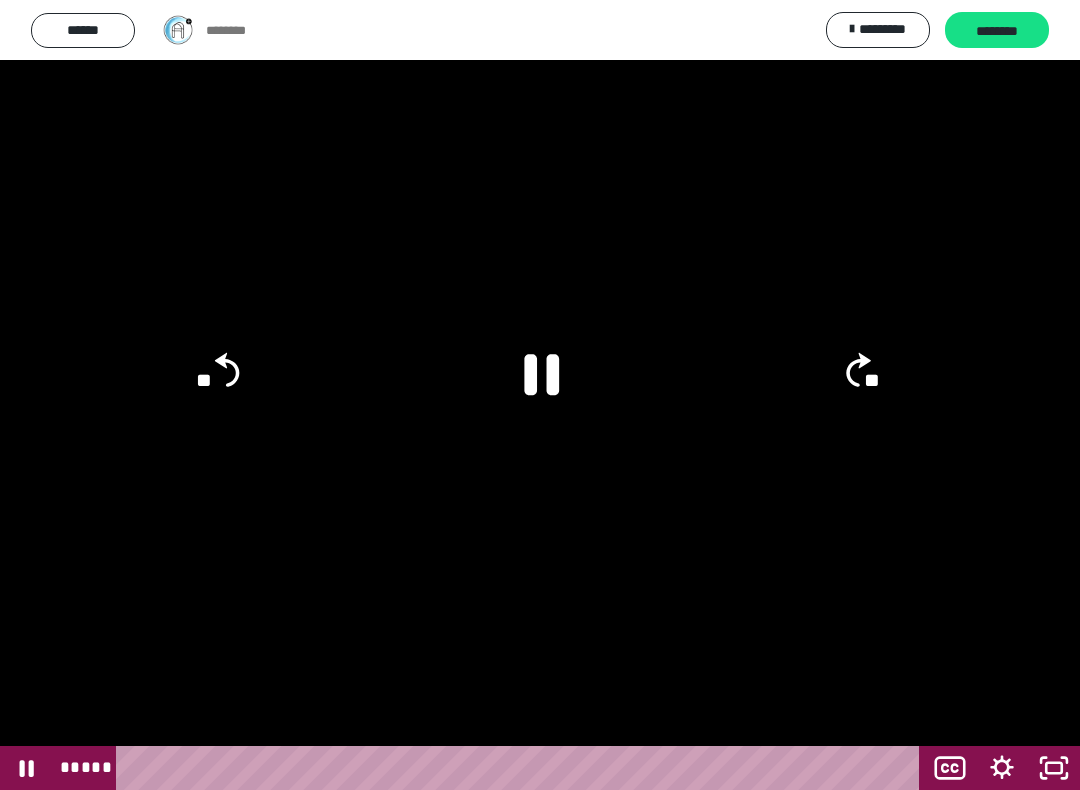 click on "**" 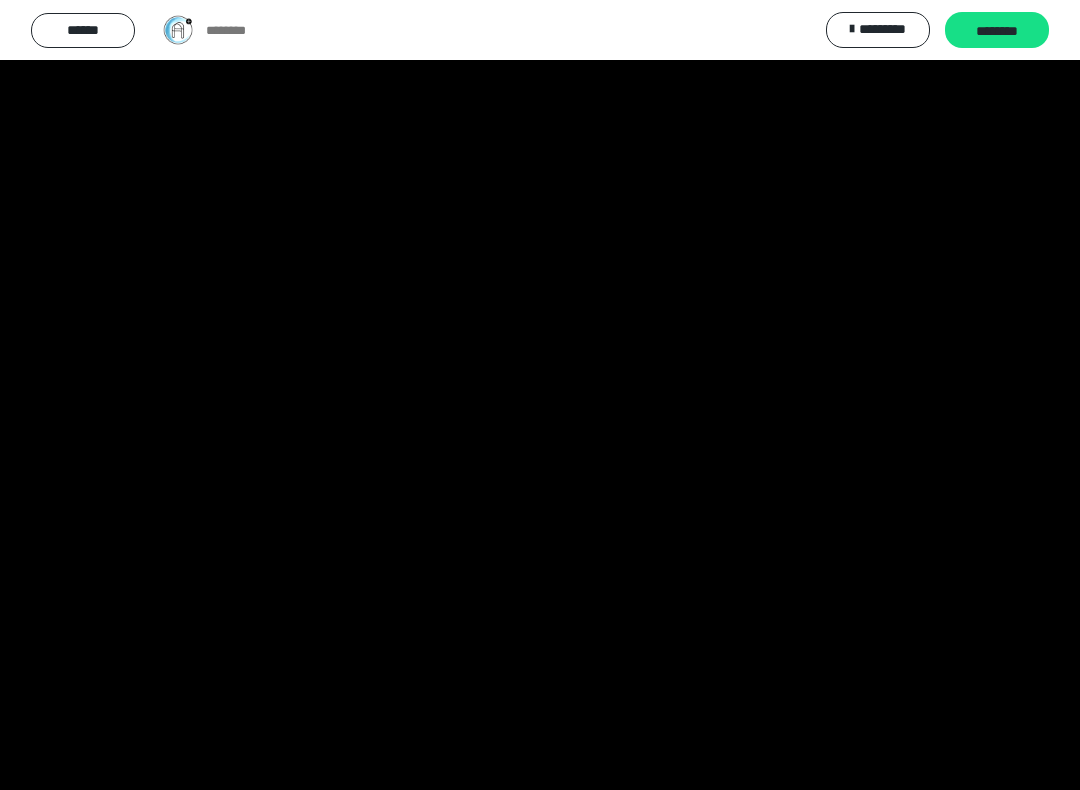 click at bounding box center (540, 395) 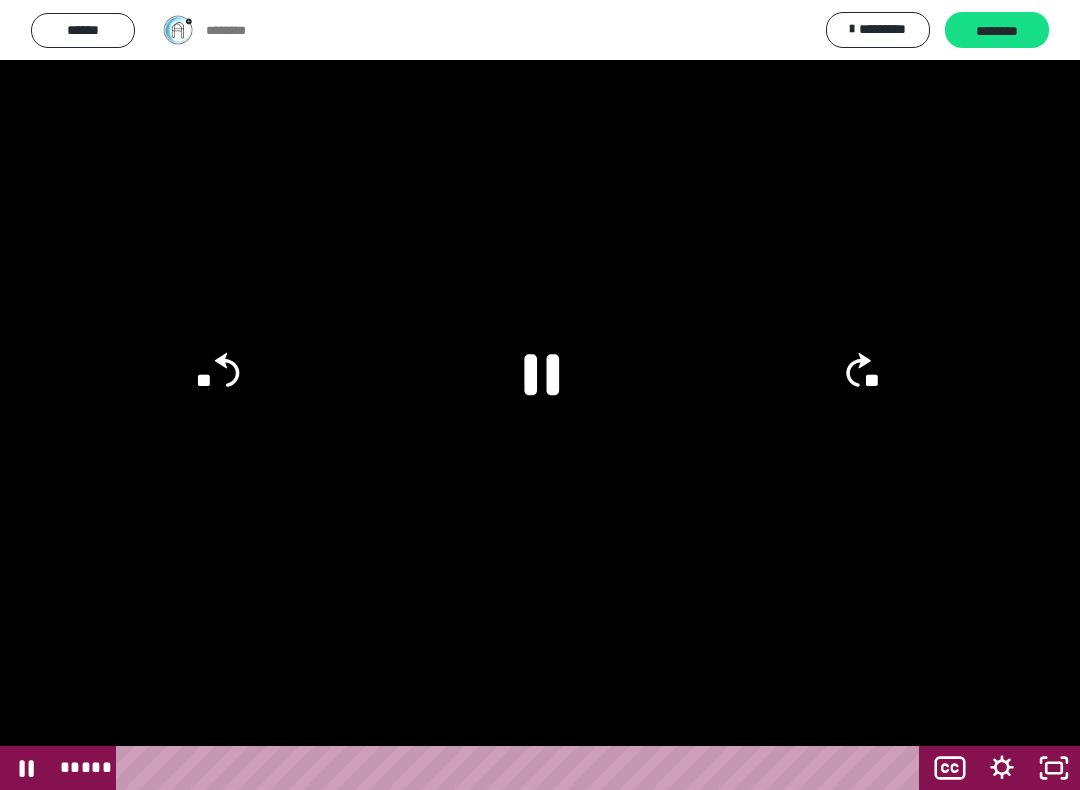 click on "**" 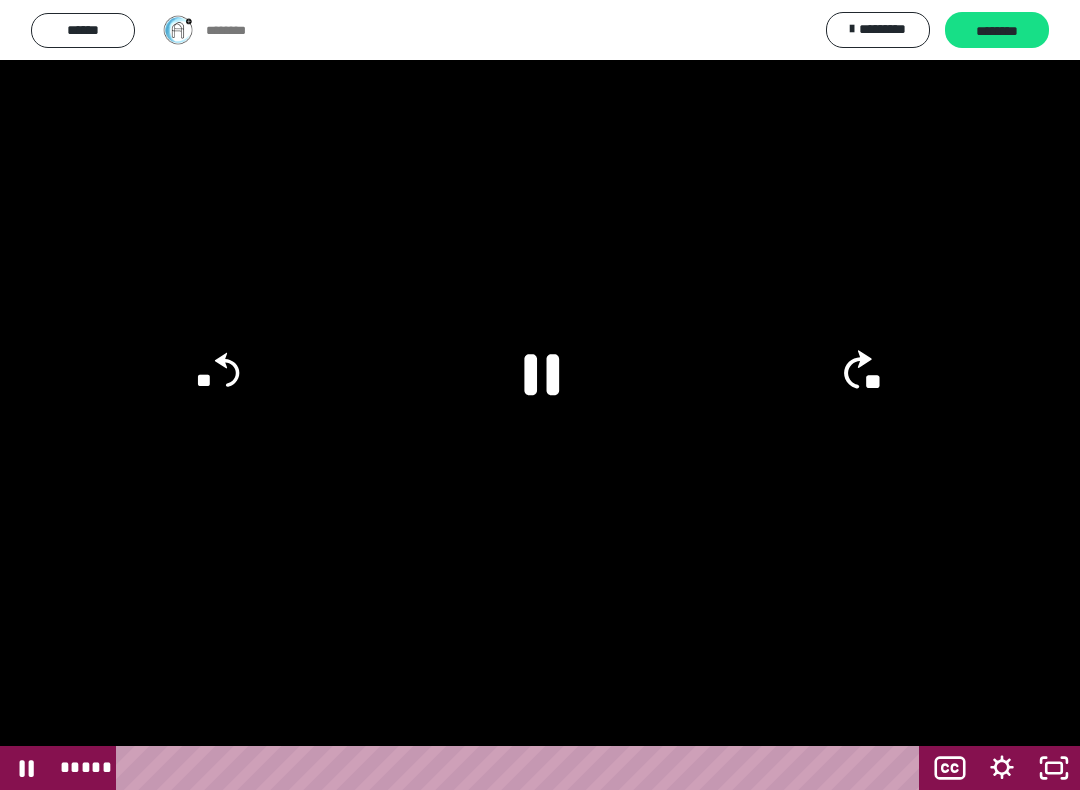 click on "**" 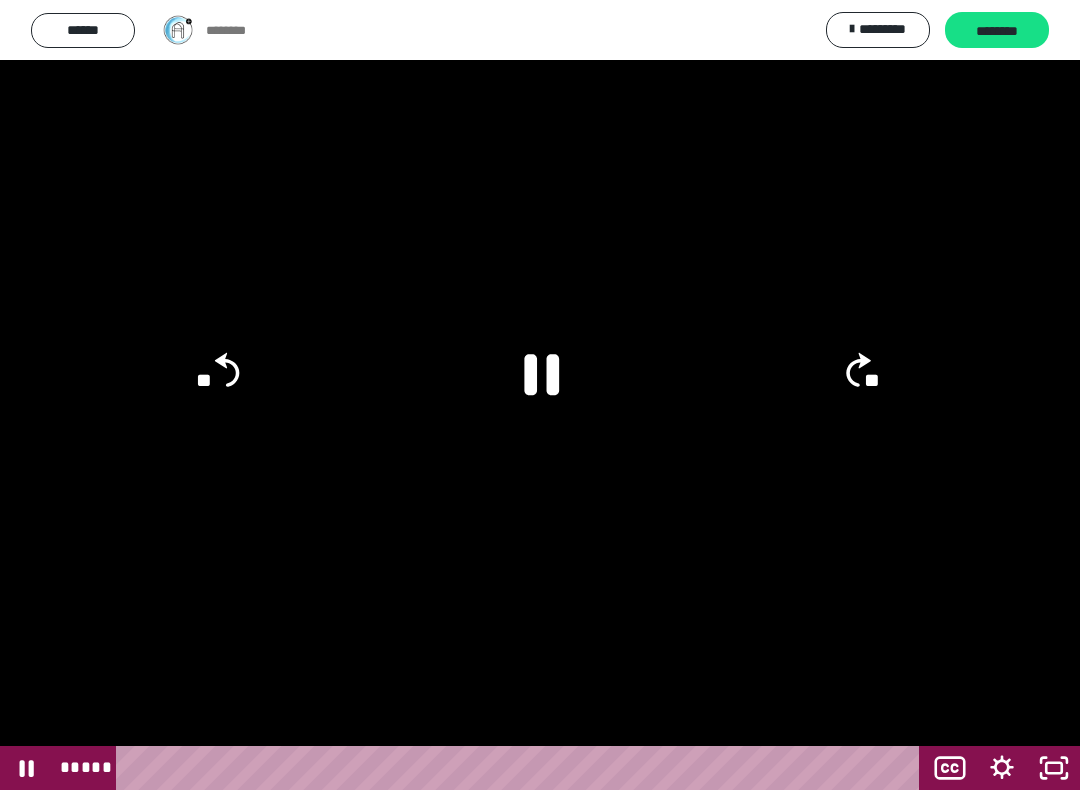 click on "**" 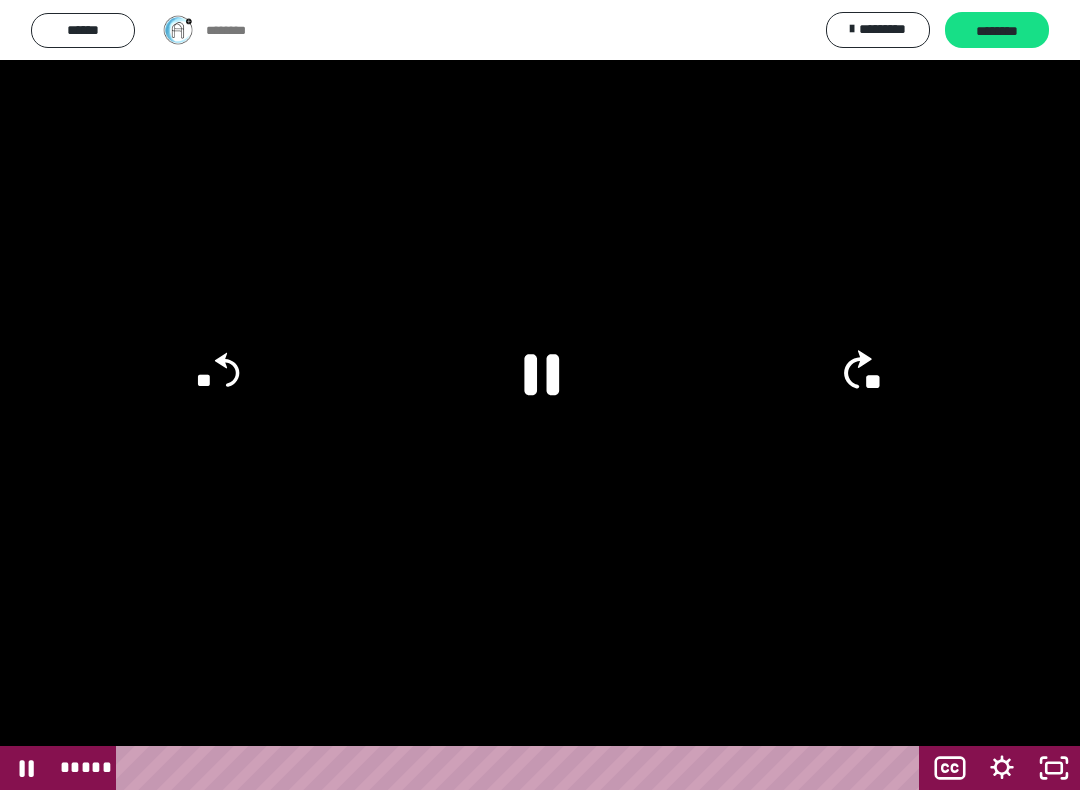 click on "**" 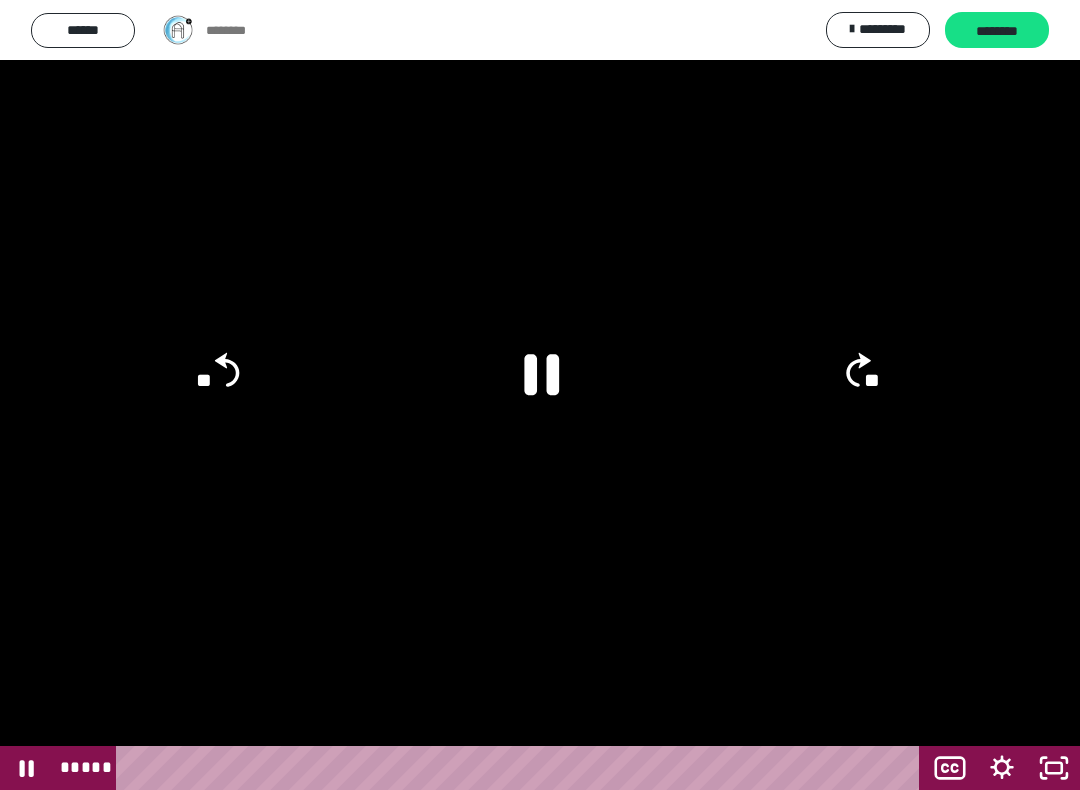 click on "**" 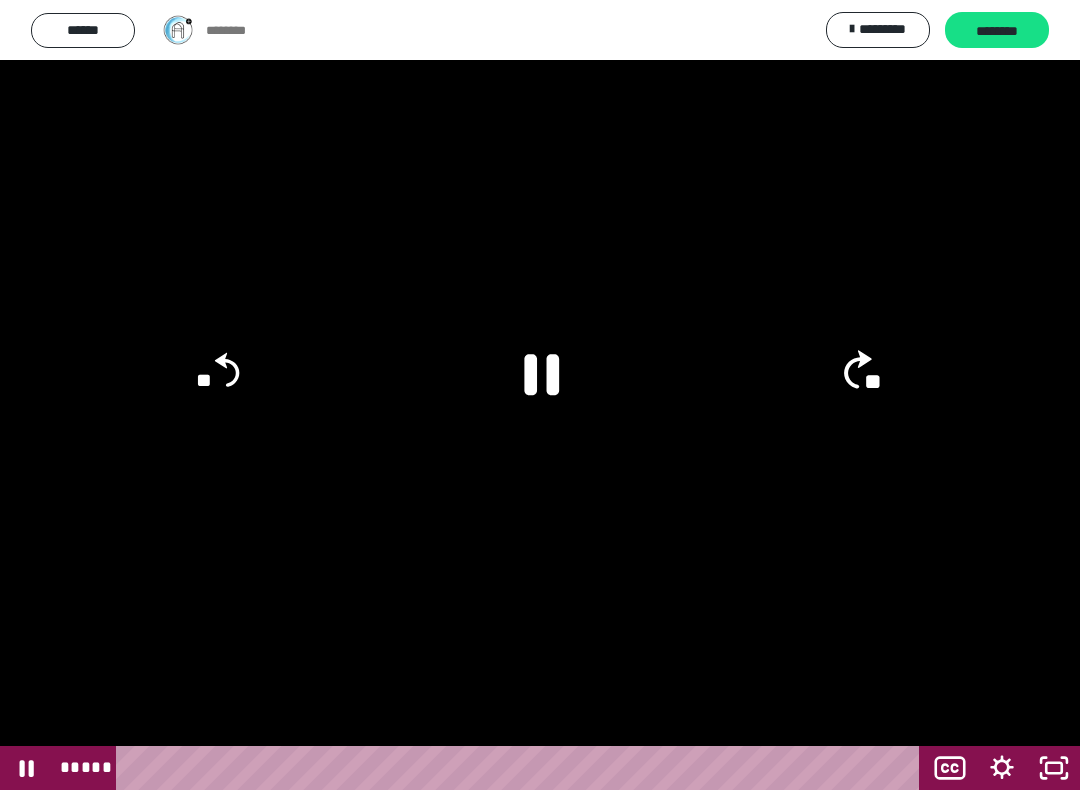 click on "**" 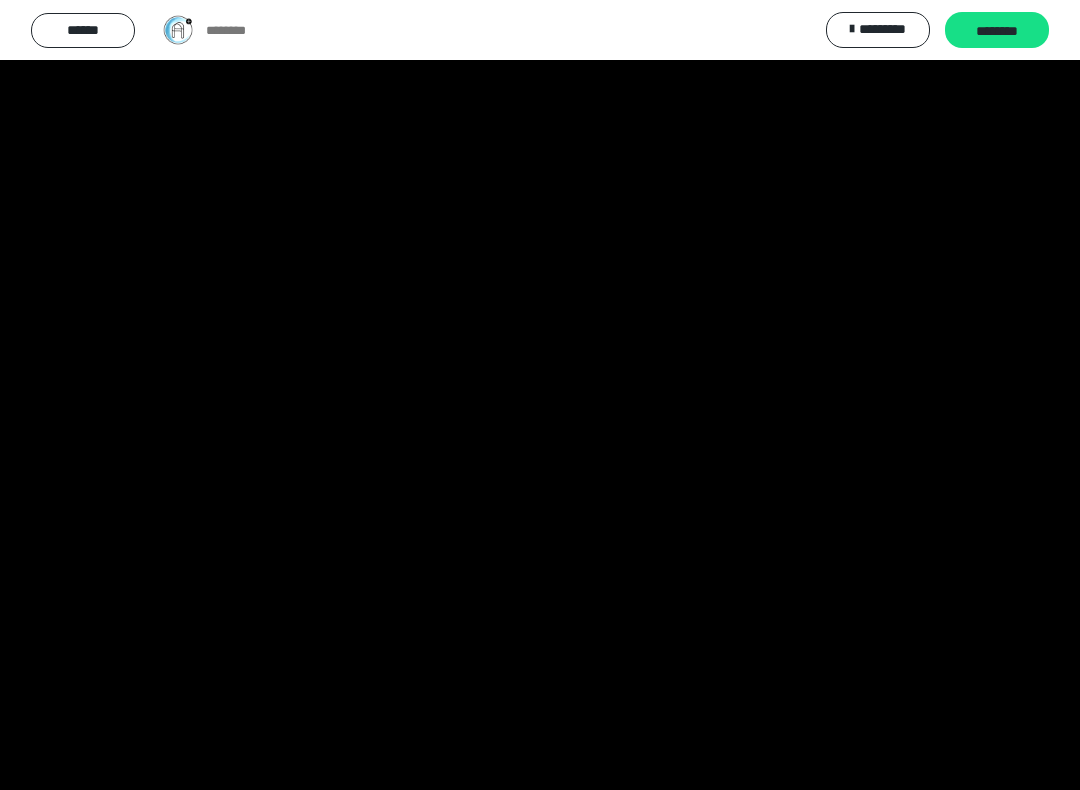 click at bounding box center [540, 395] 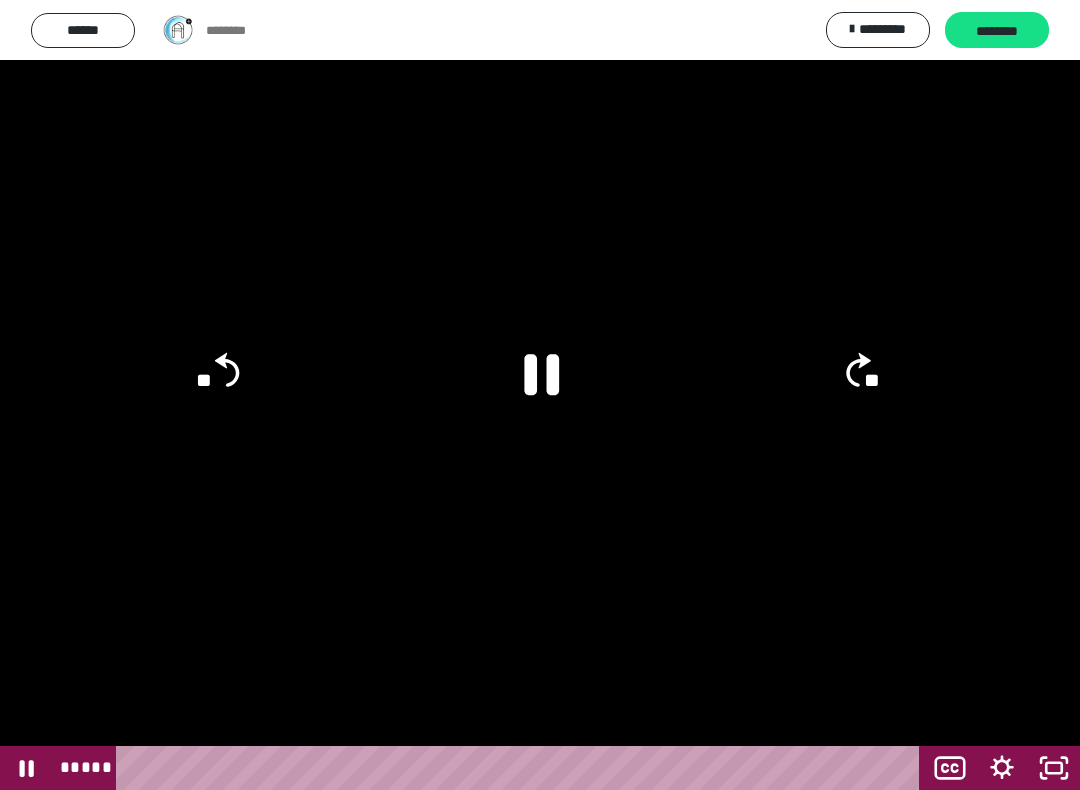 click on "**" 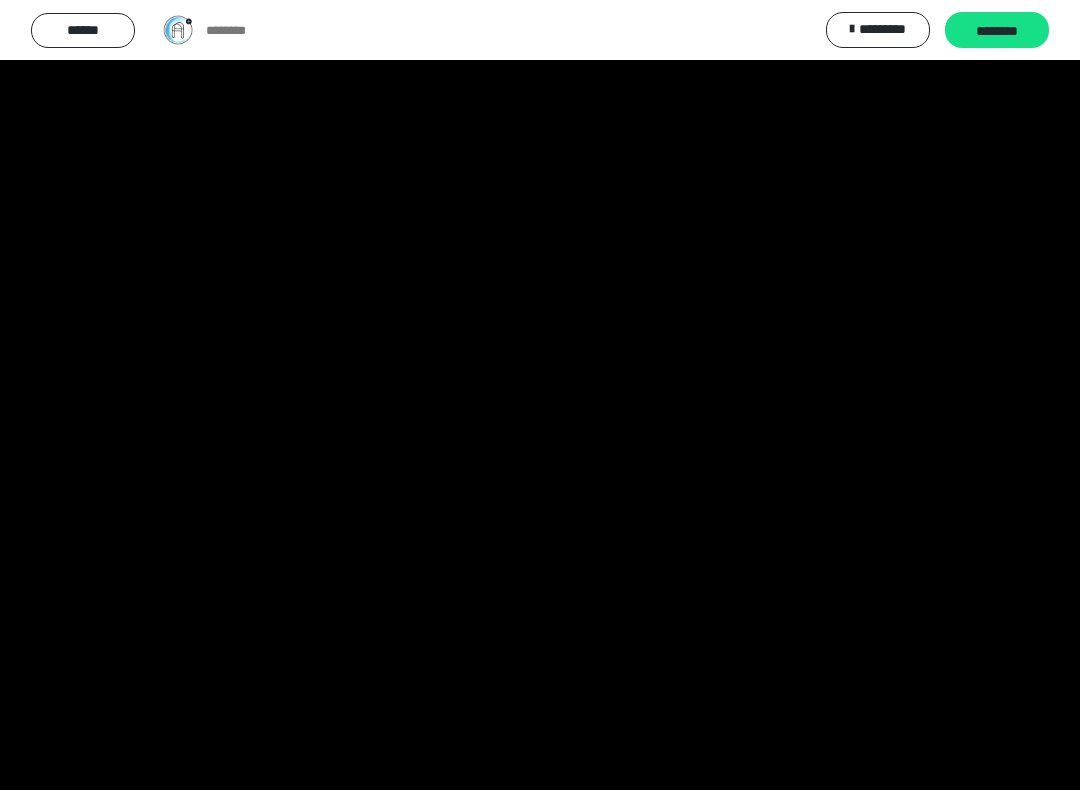 click at bounding box center [540, 395] 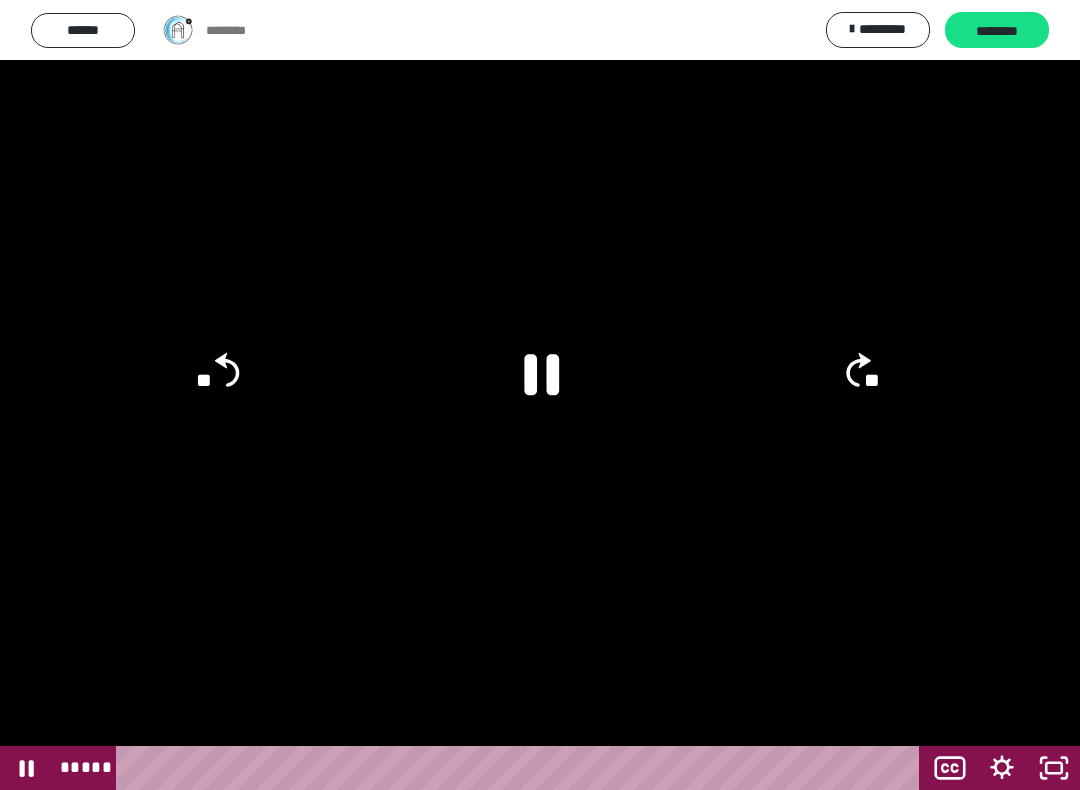 click on "**" 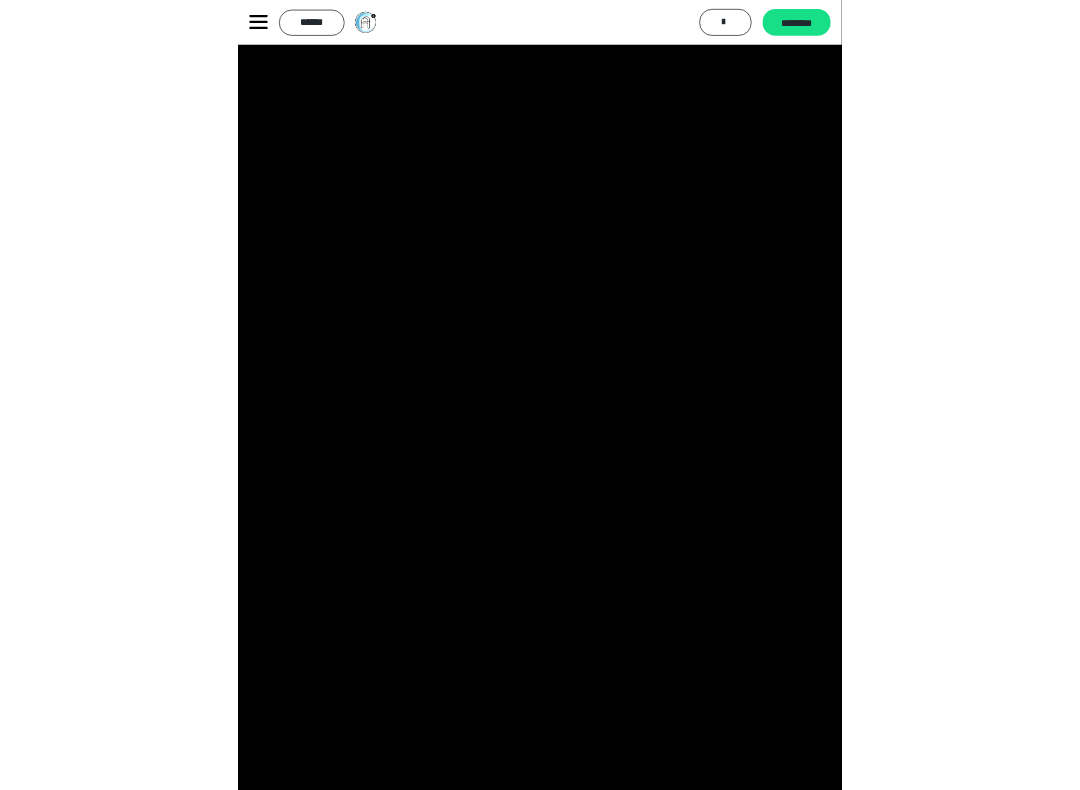 scroll, scrollTop: 18, scrollLeft: 0, axis: vertical 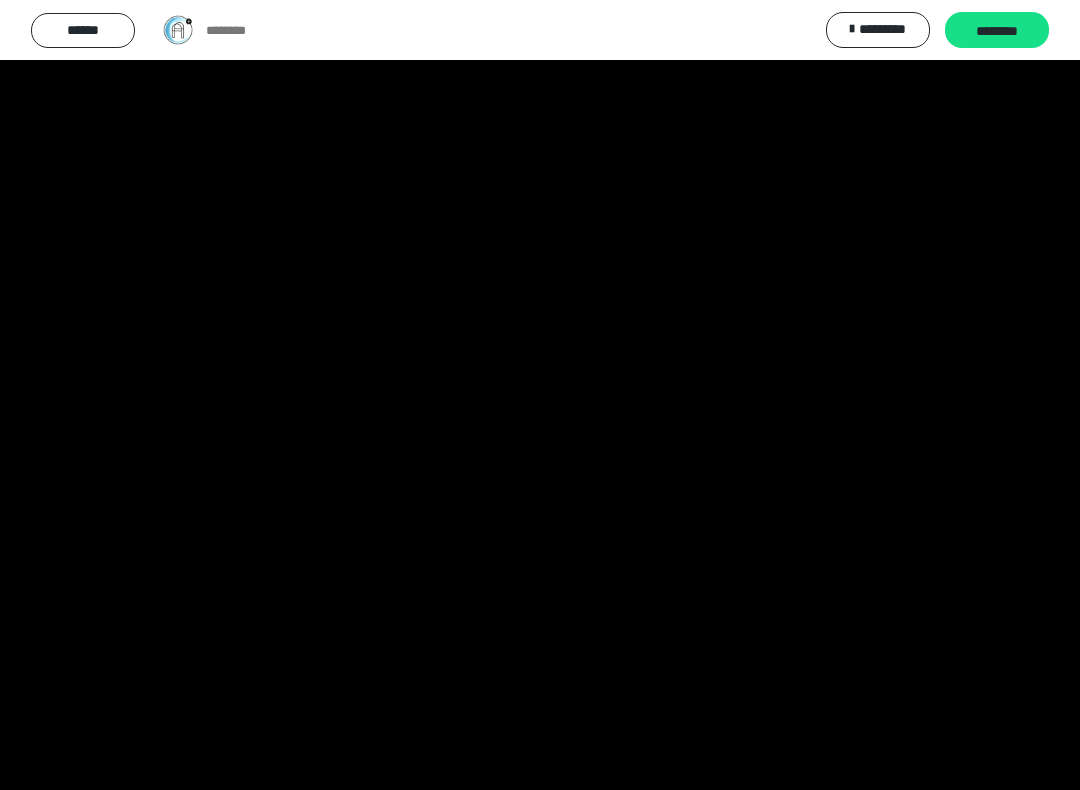click at bounding box center (540, 395) 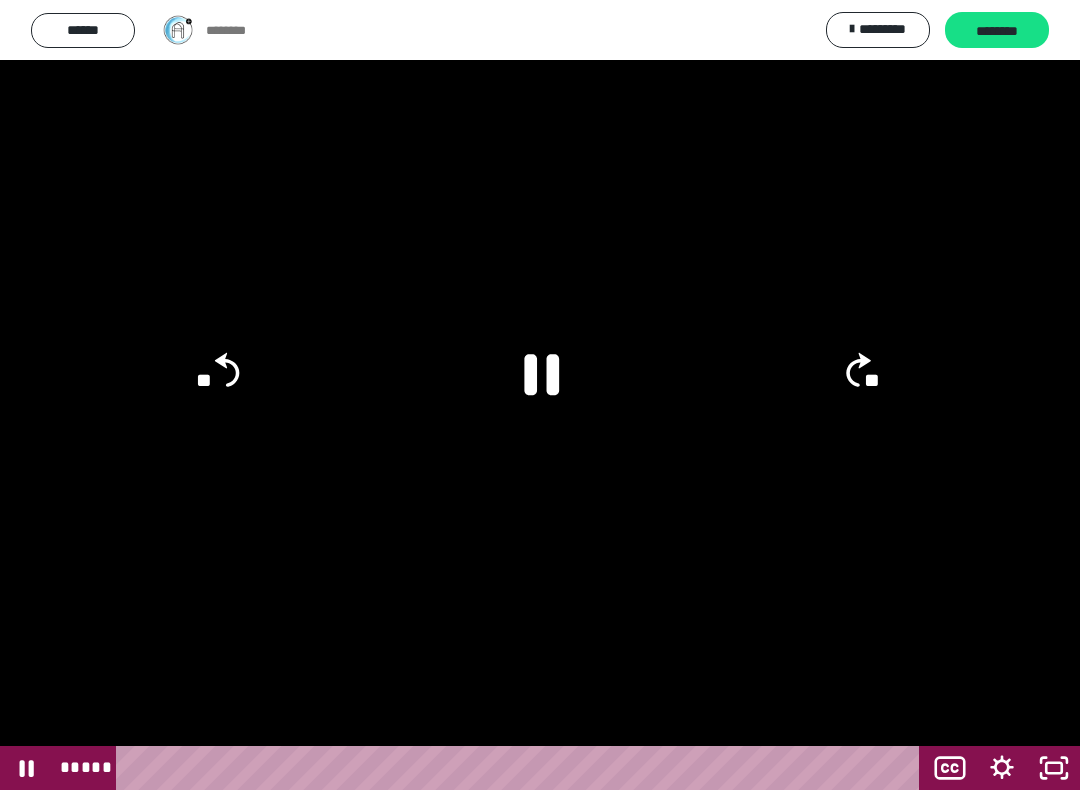 click 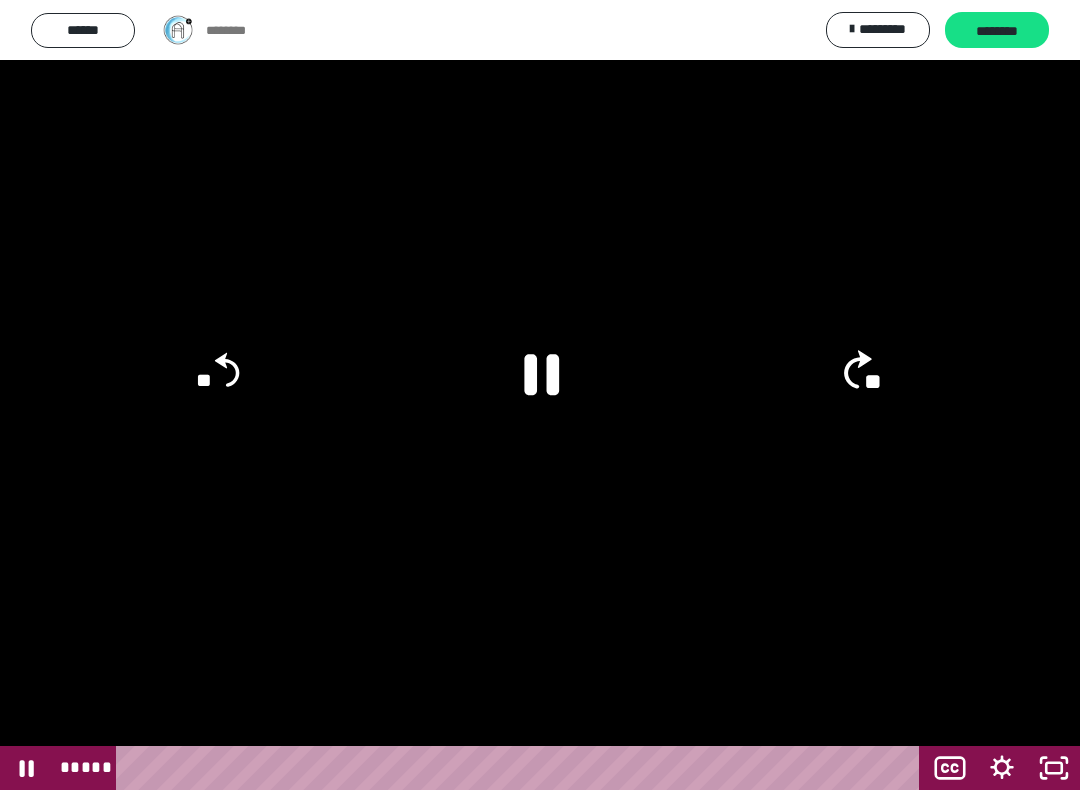 click on "**" 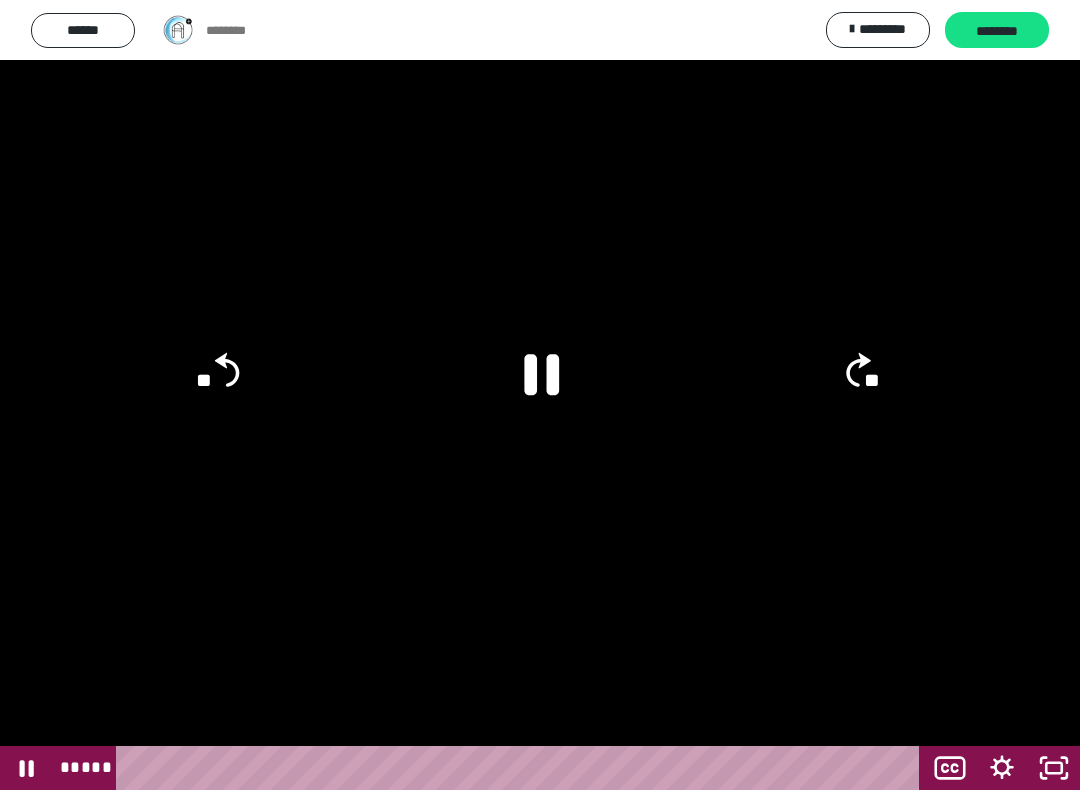 click on "**" 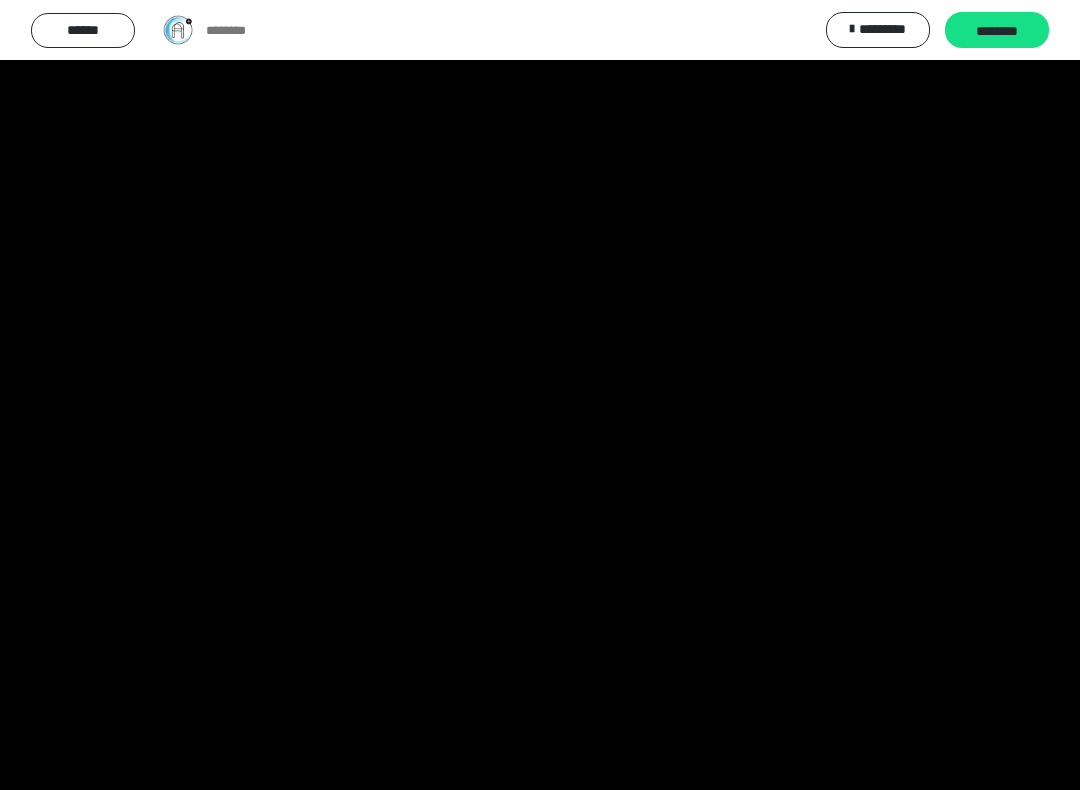 click at bounding box center (540, 395) 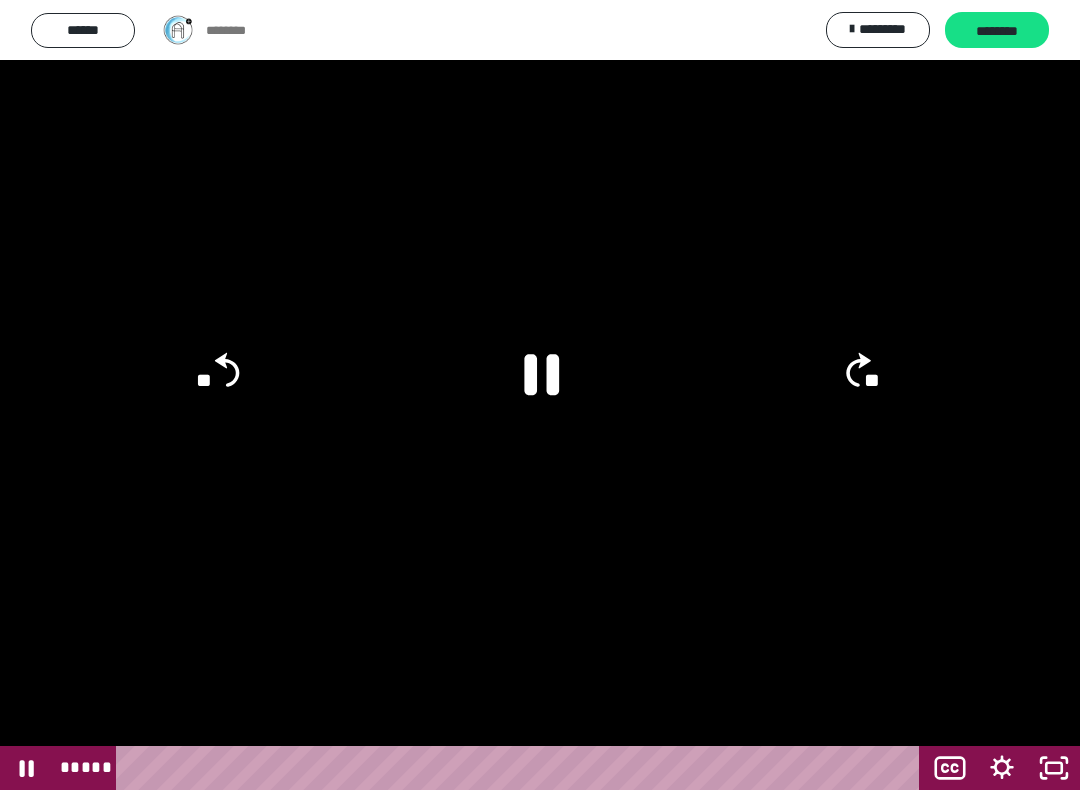 click on "**" 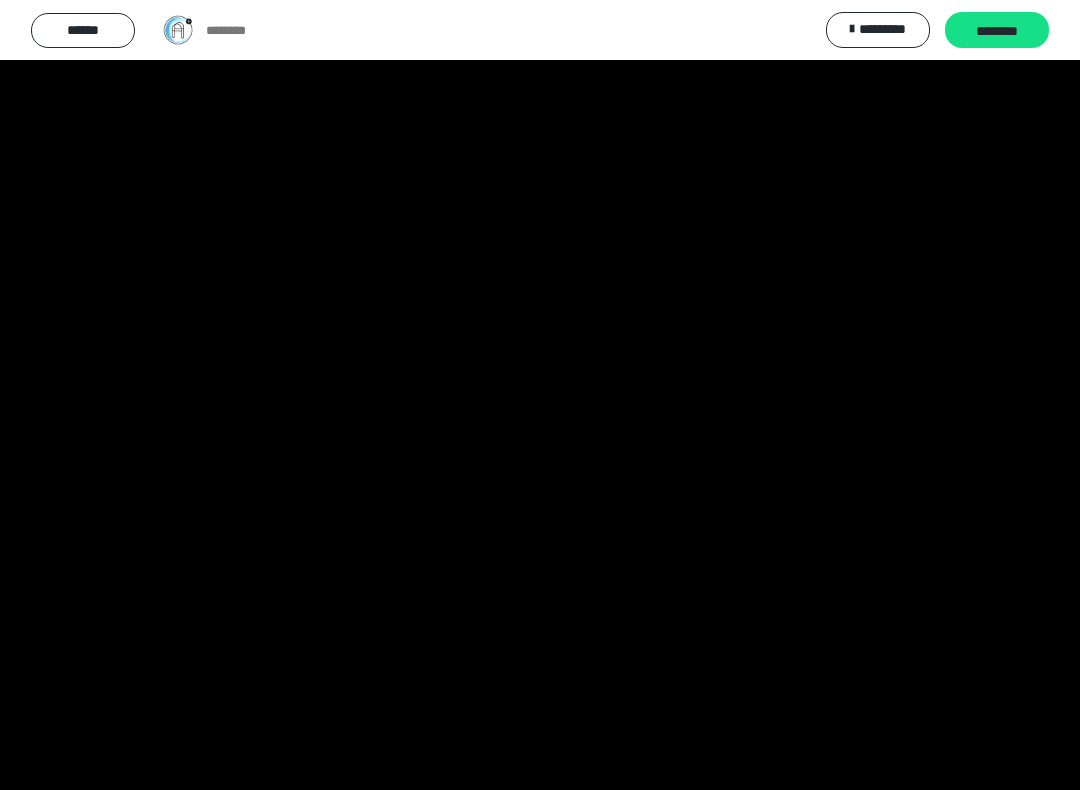 click at bounding box center [540, 395] 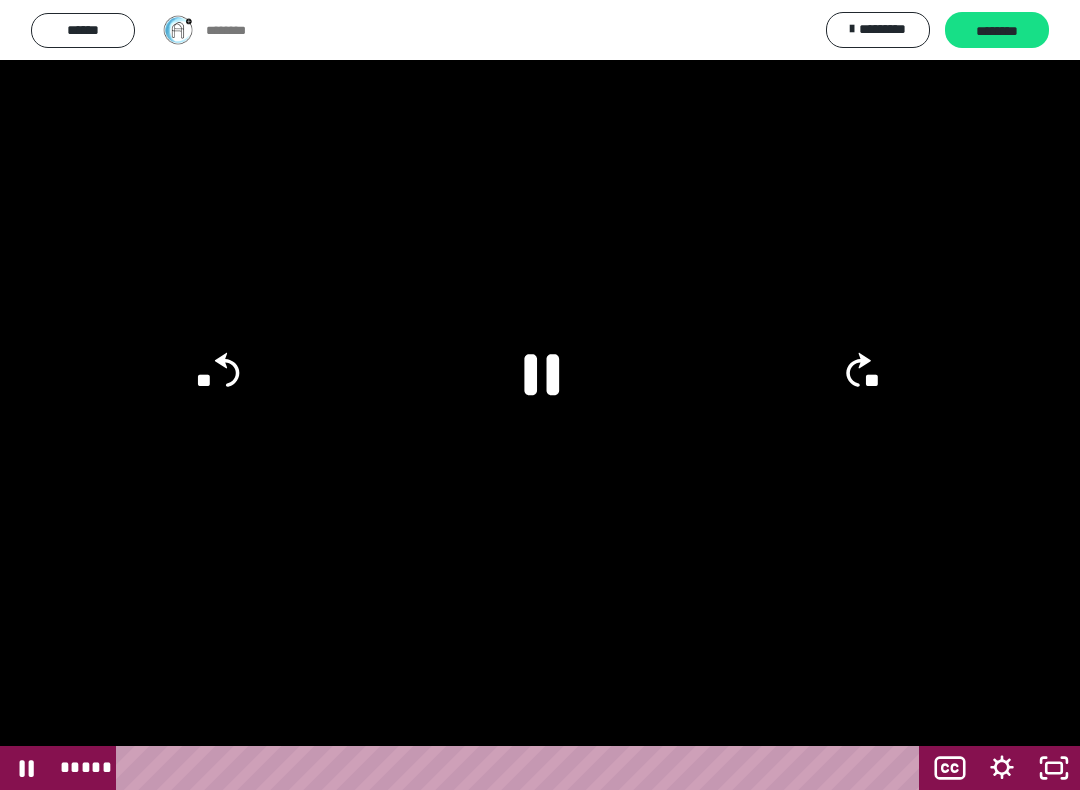 click on "**" 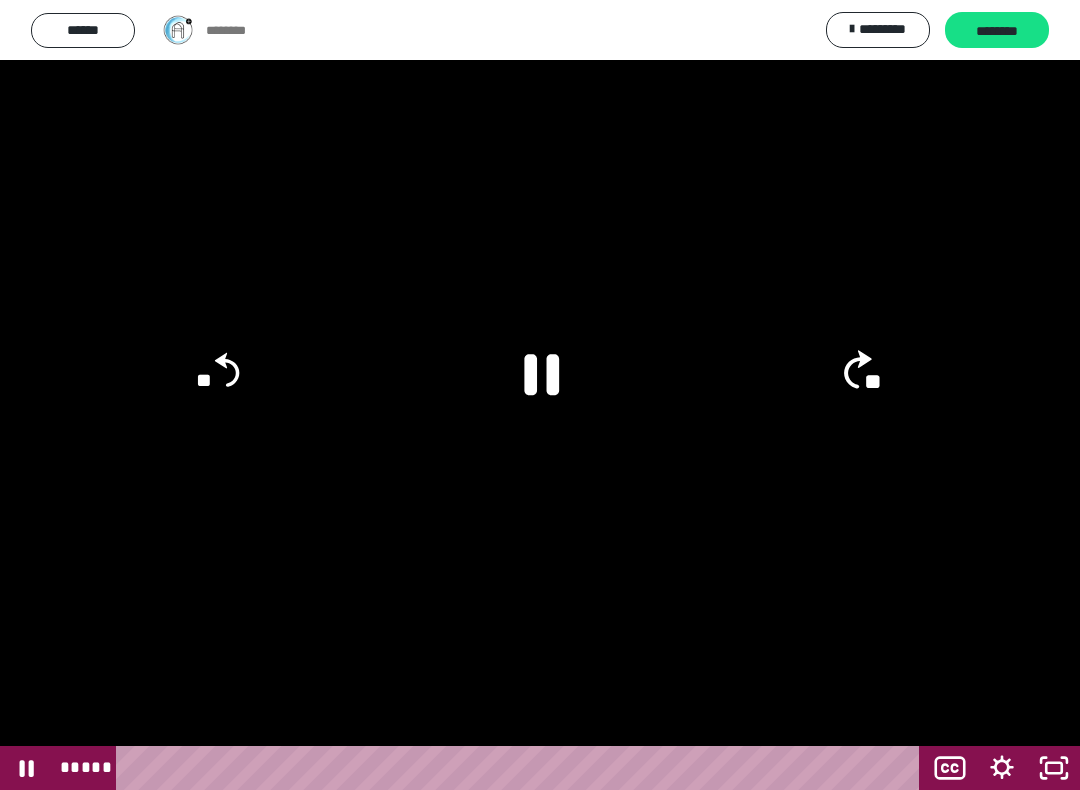 click on "**" 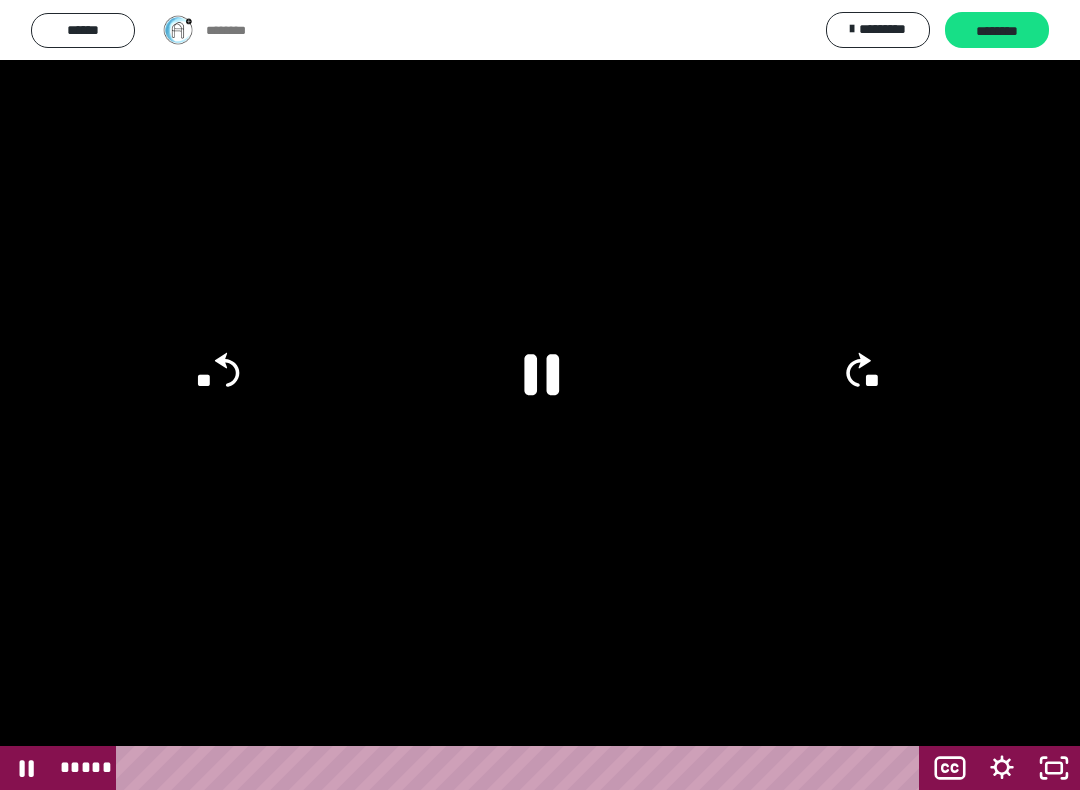 click on "**" 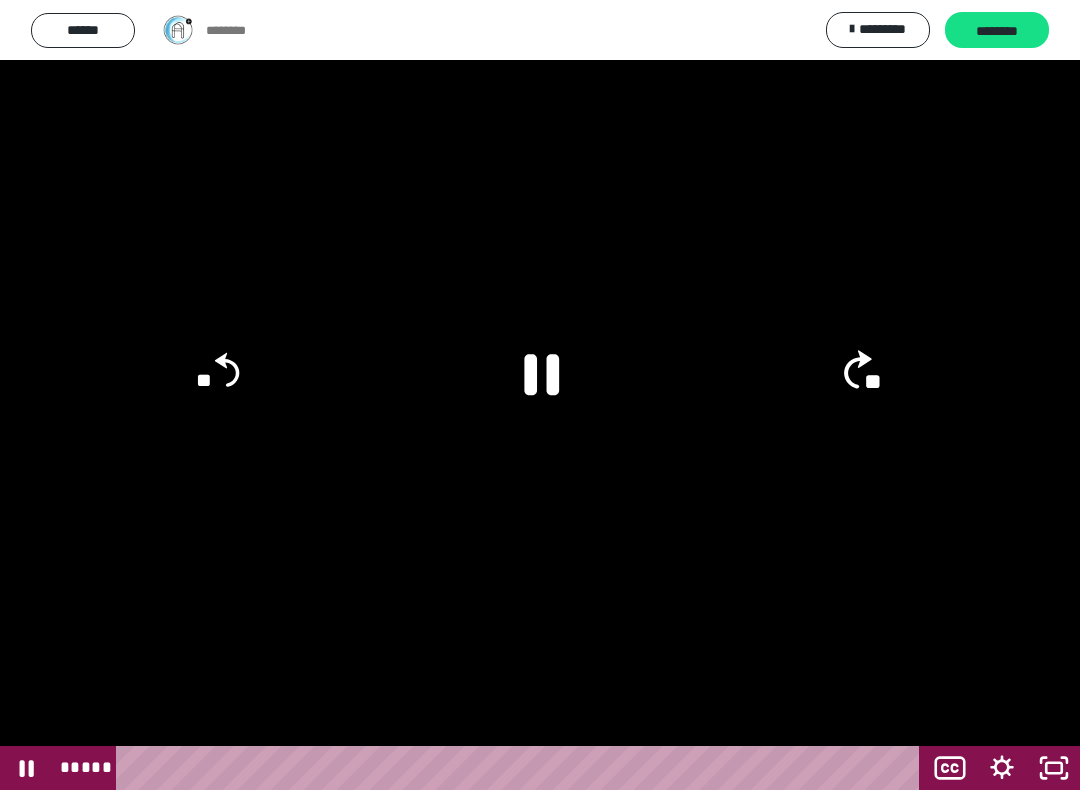 click on "**" 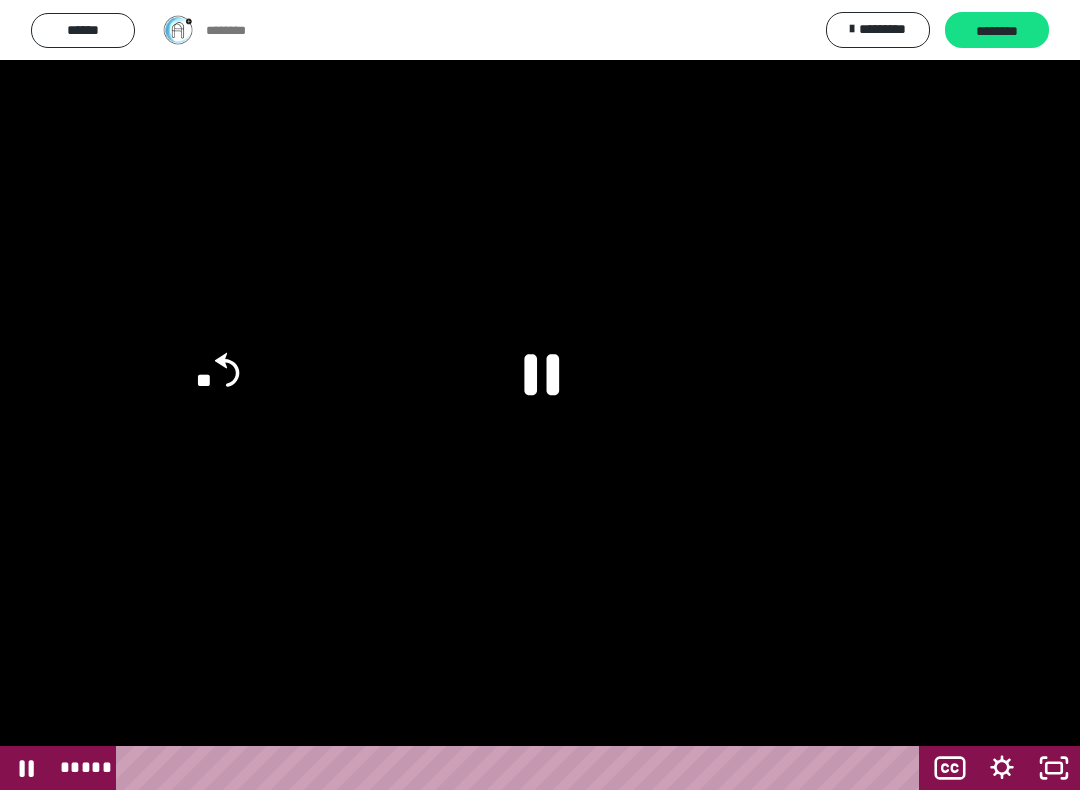 click on "**" 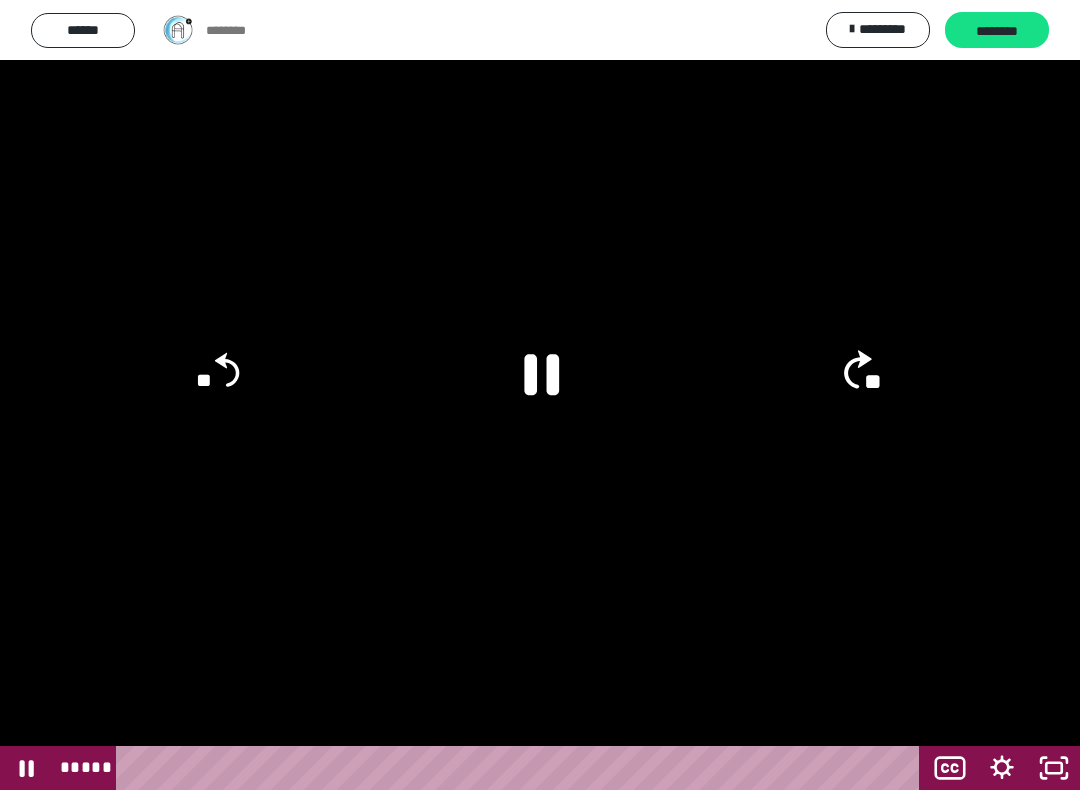 click on "**" 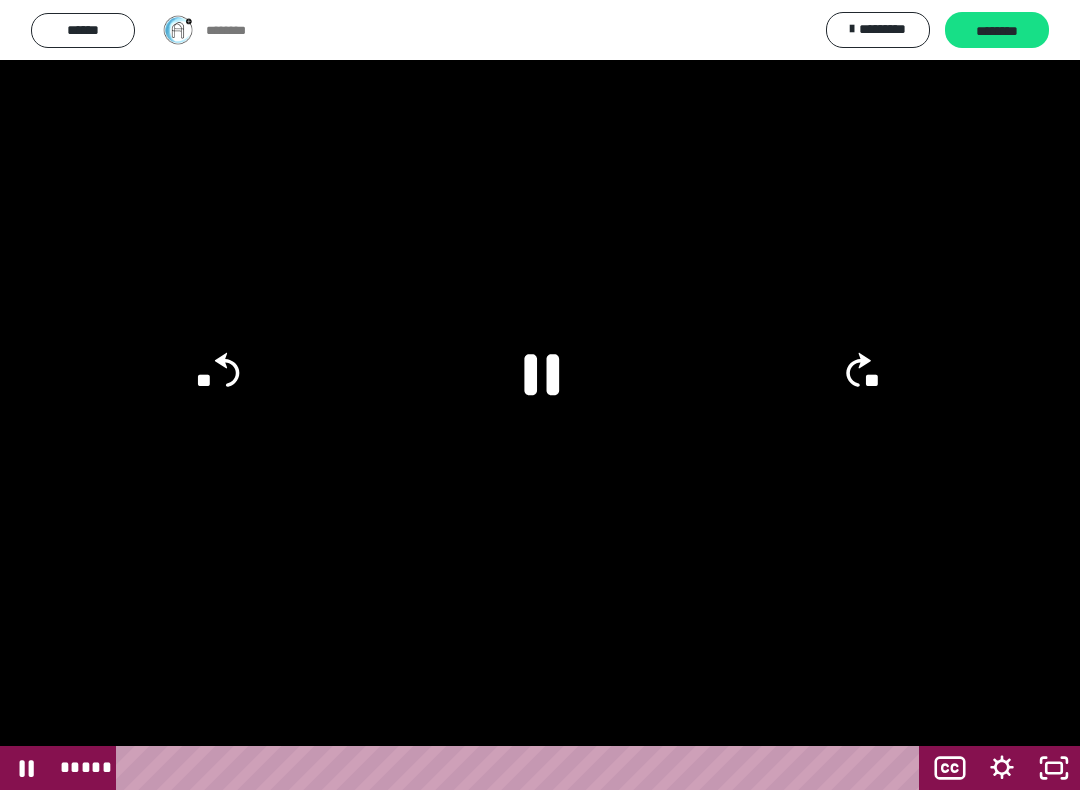 click on "**" 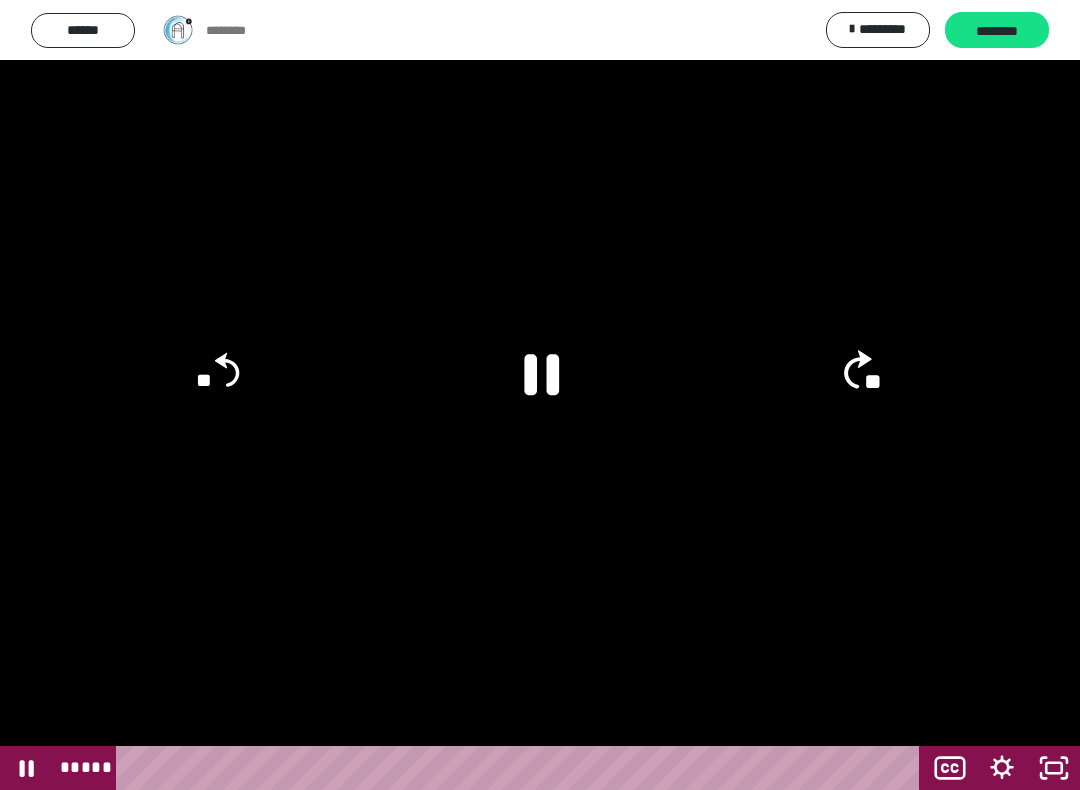 click on "**" 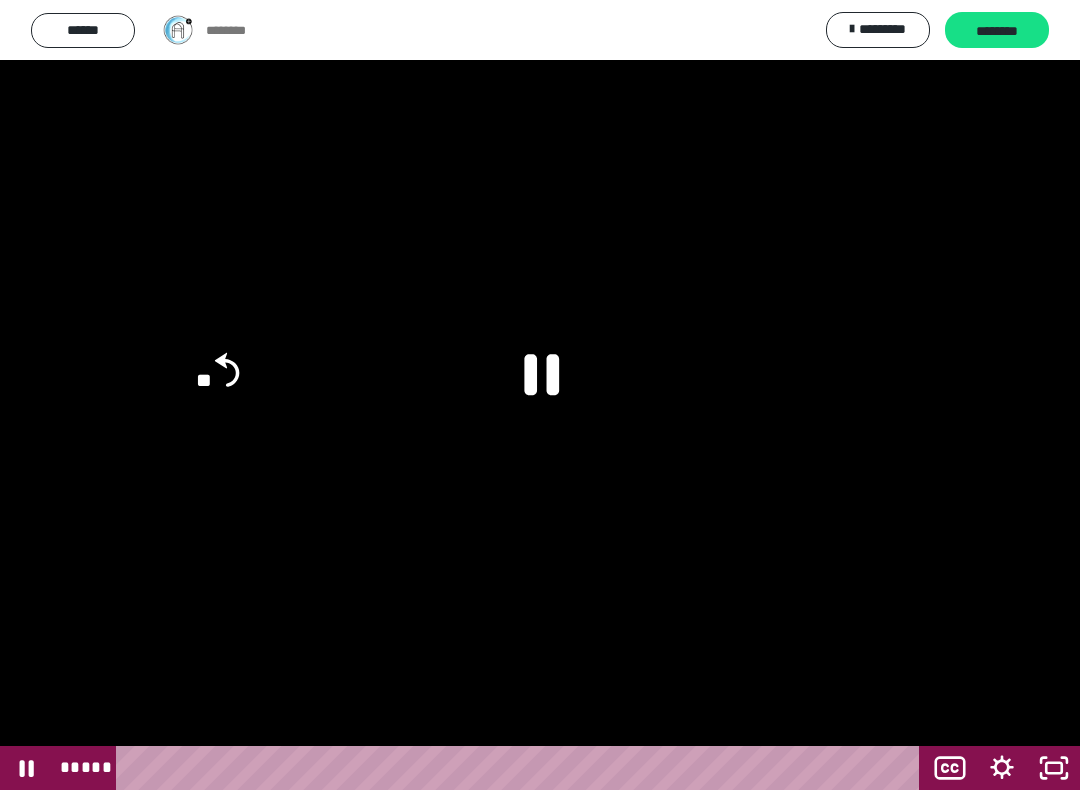 click on "**" 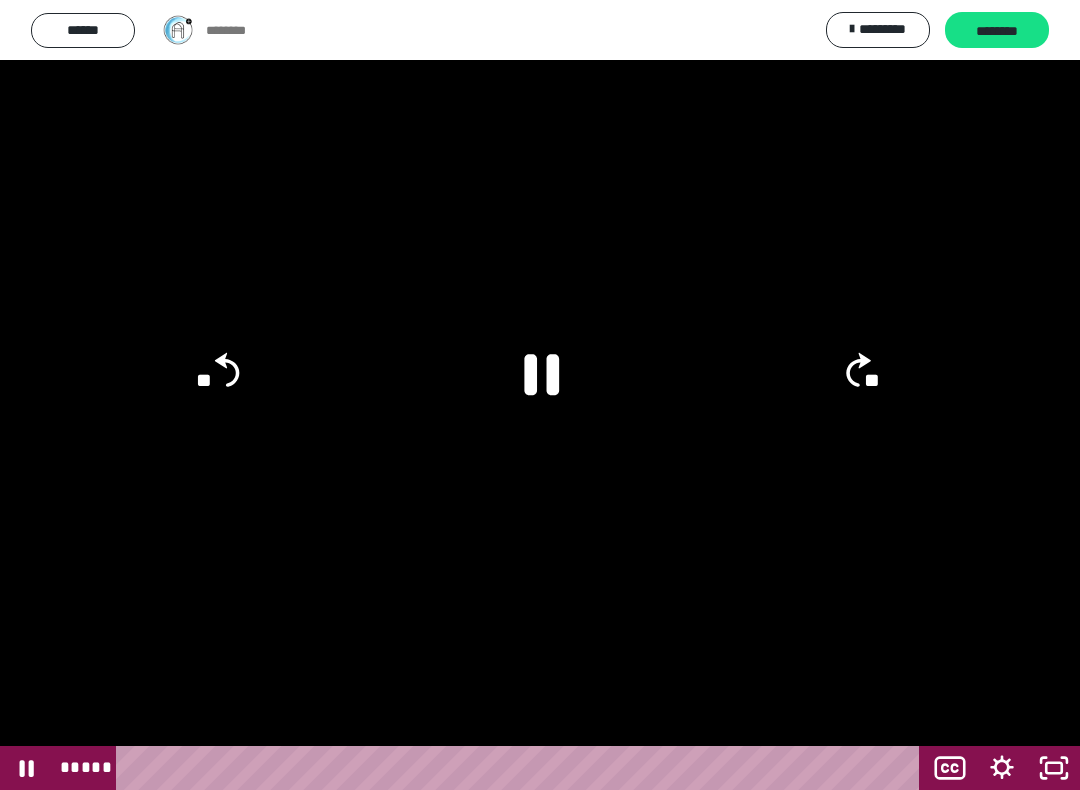 click on "**" 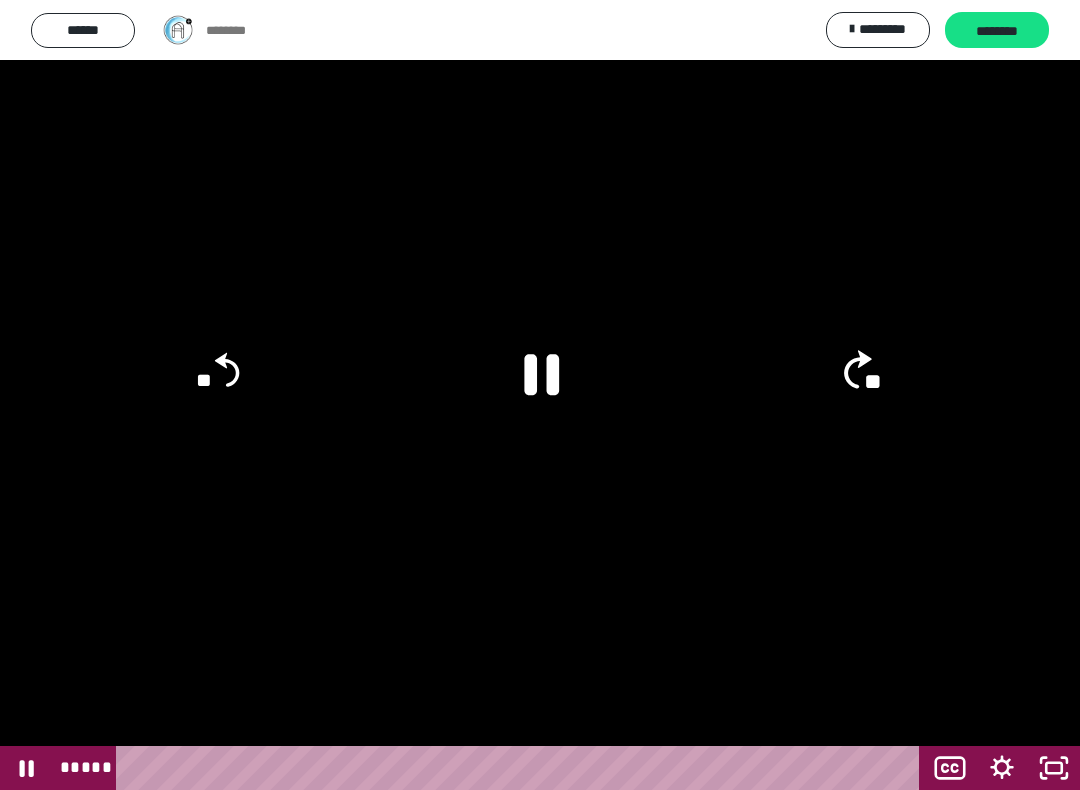click on "**" 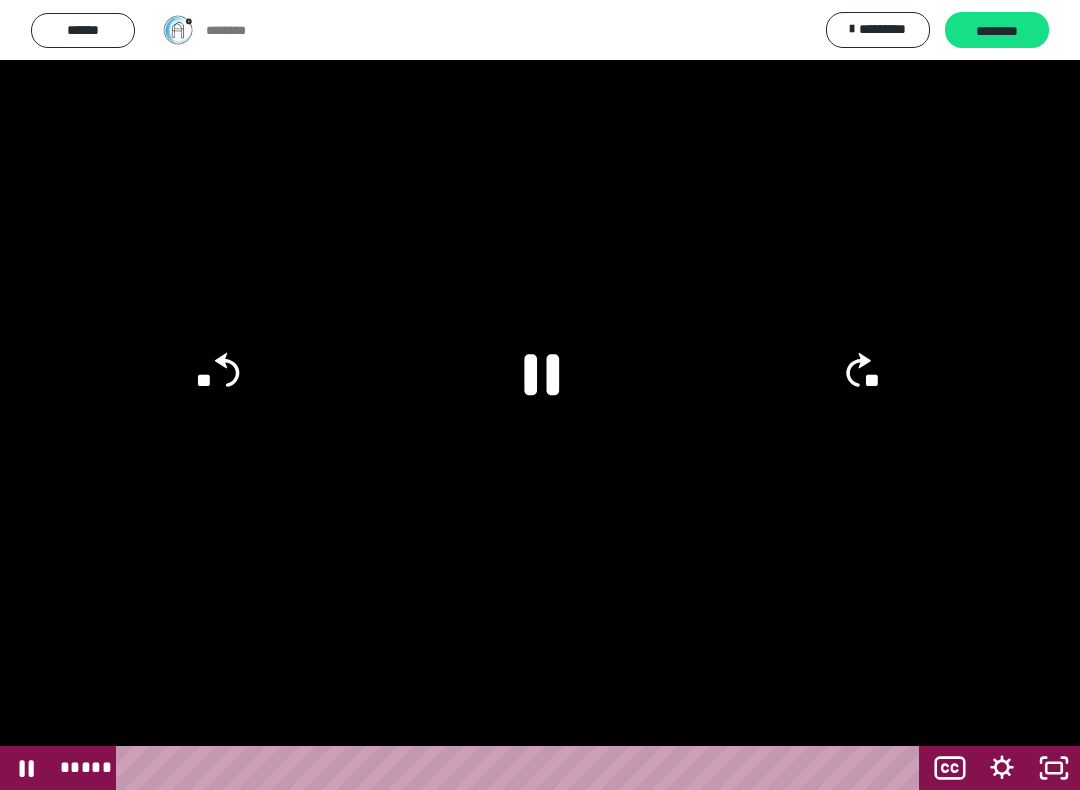 click on "**" 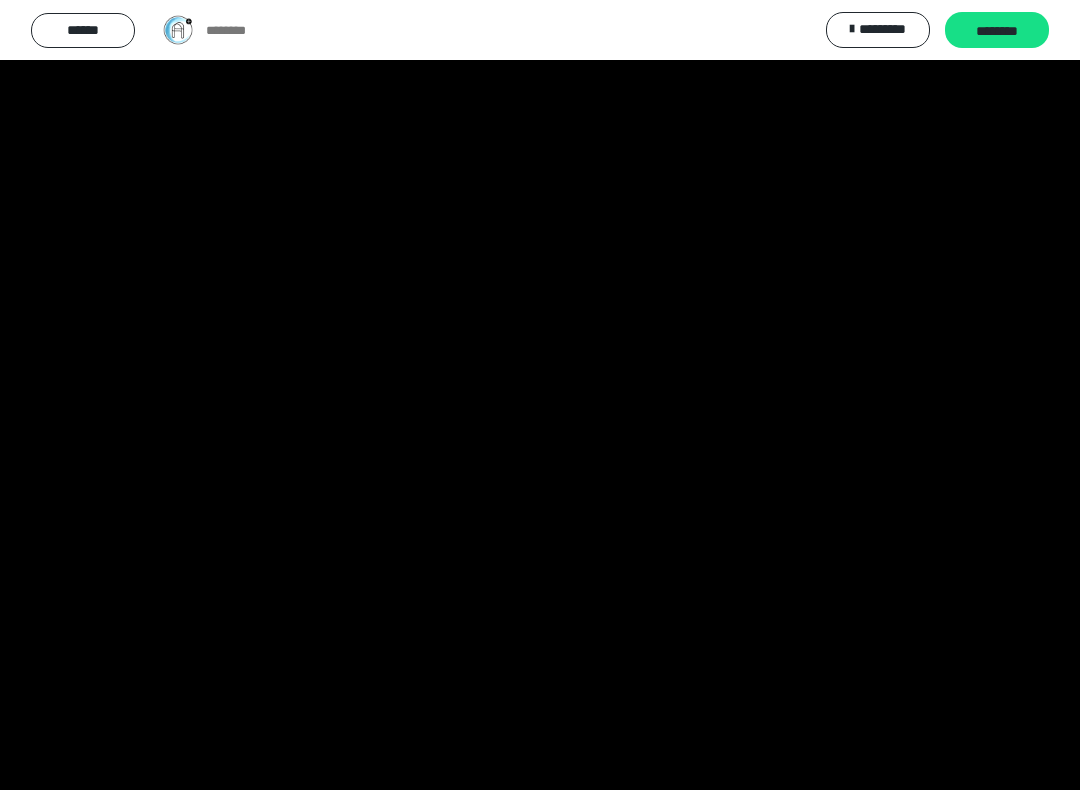 click at bounding box center [540, 395] 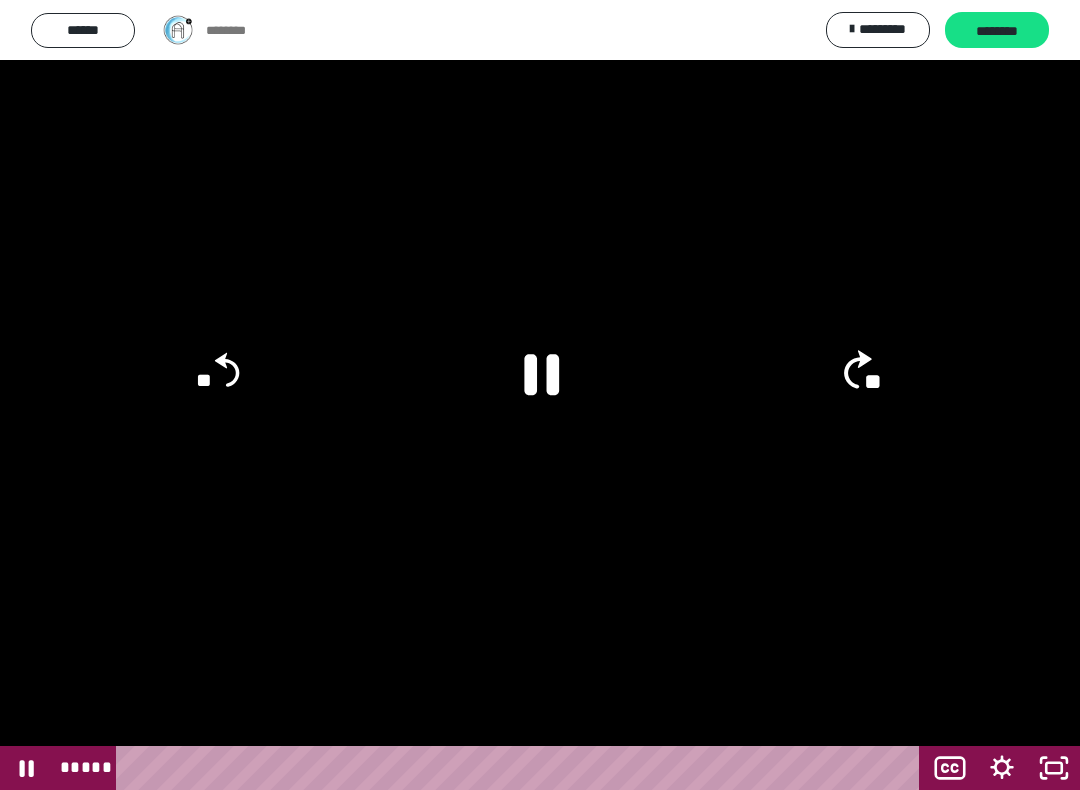 click on "**" 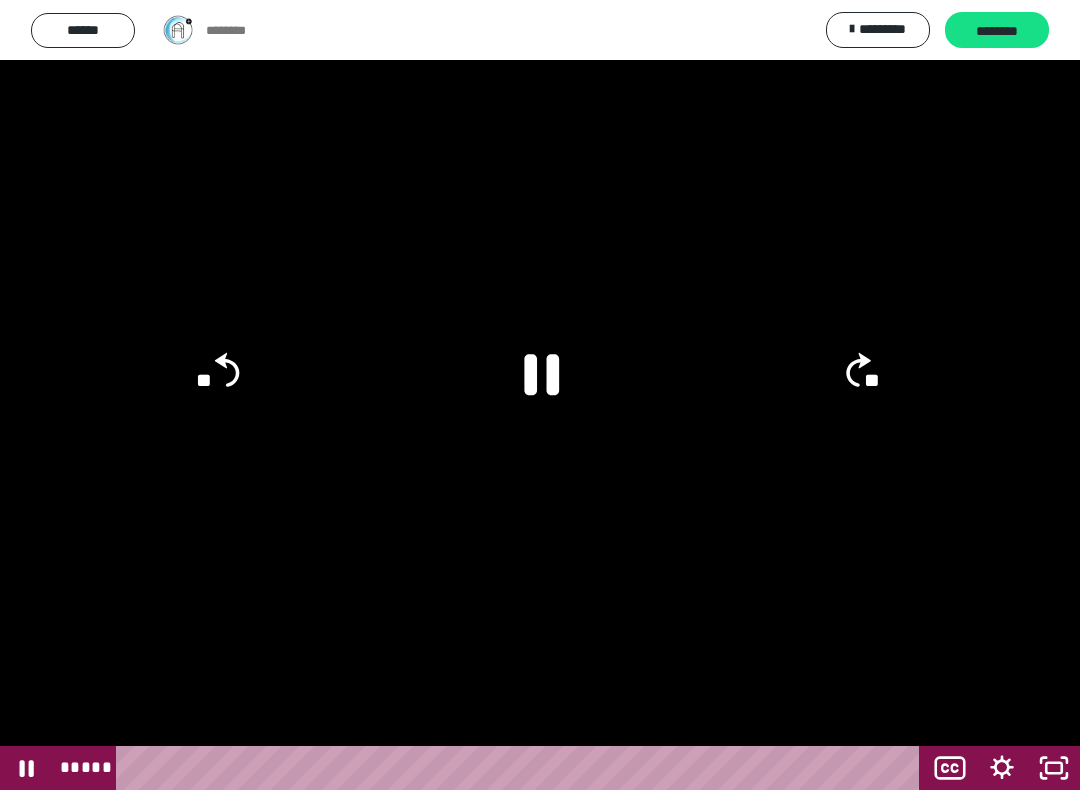 click on "**" 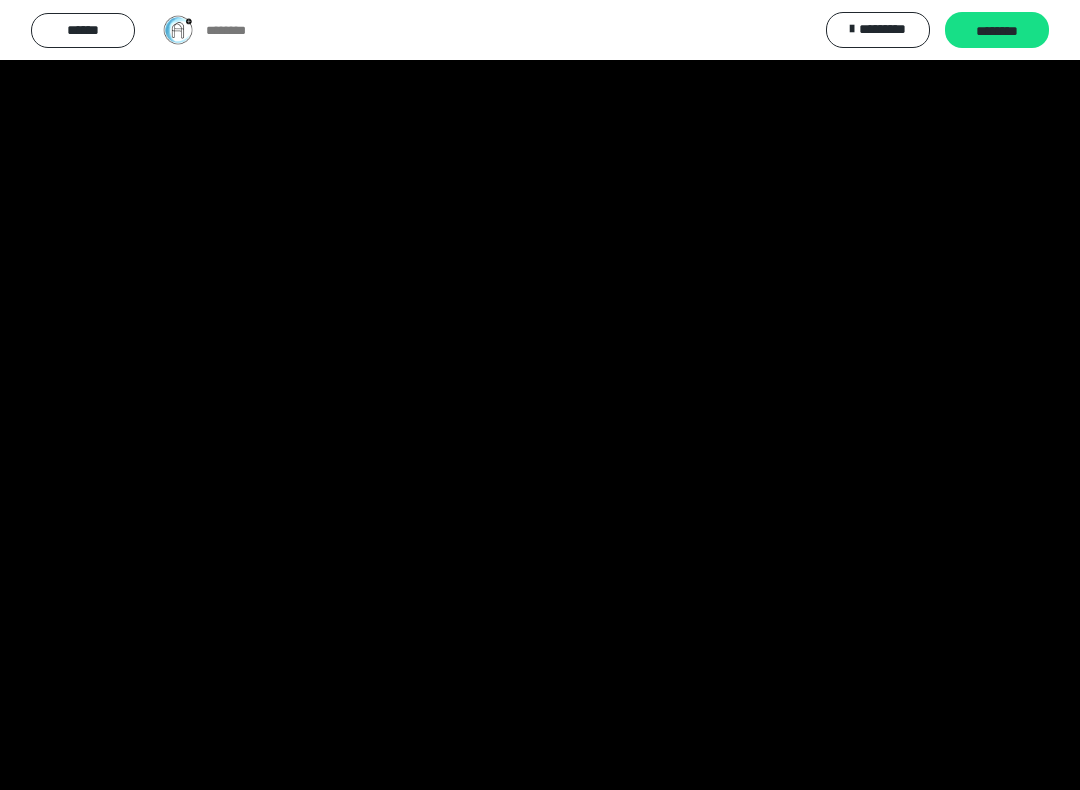 click at bounding box center [540, 395] 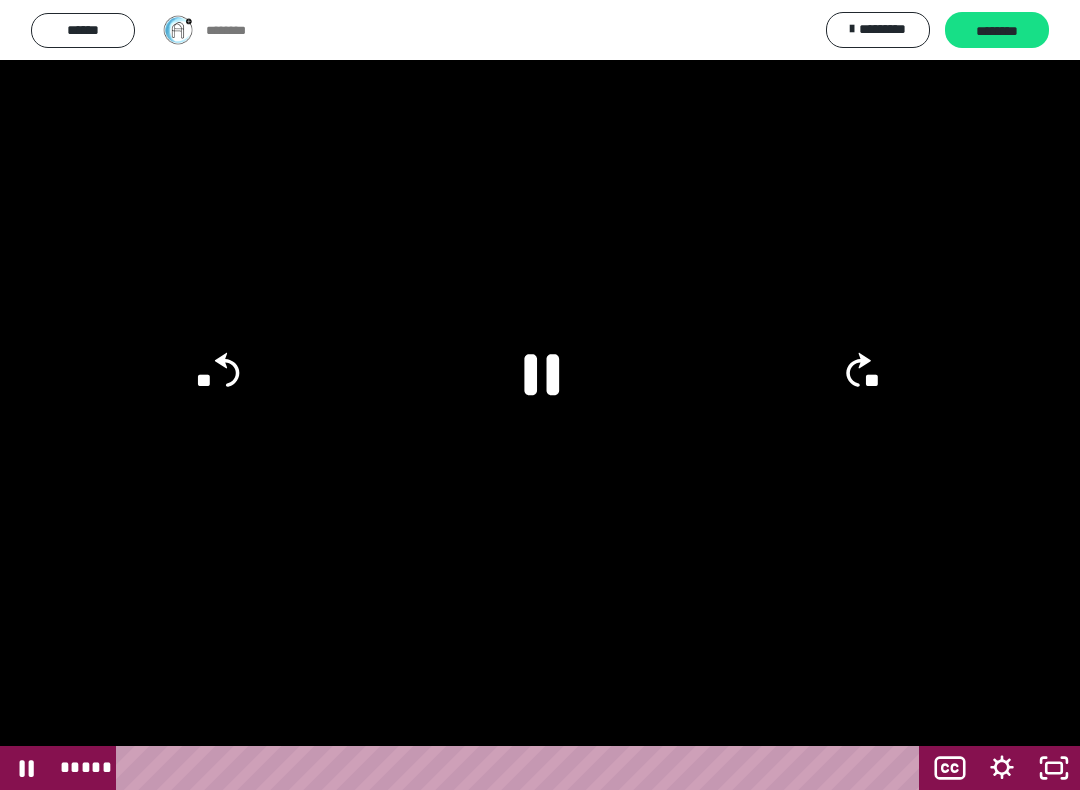 click on "**" 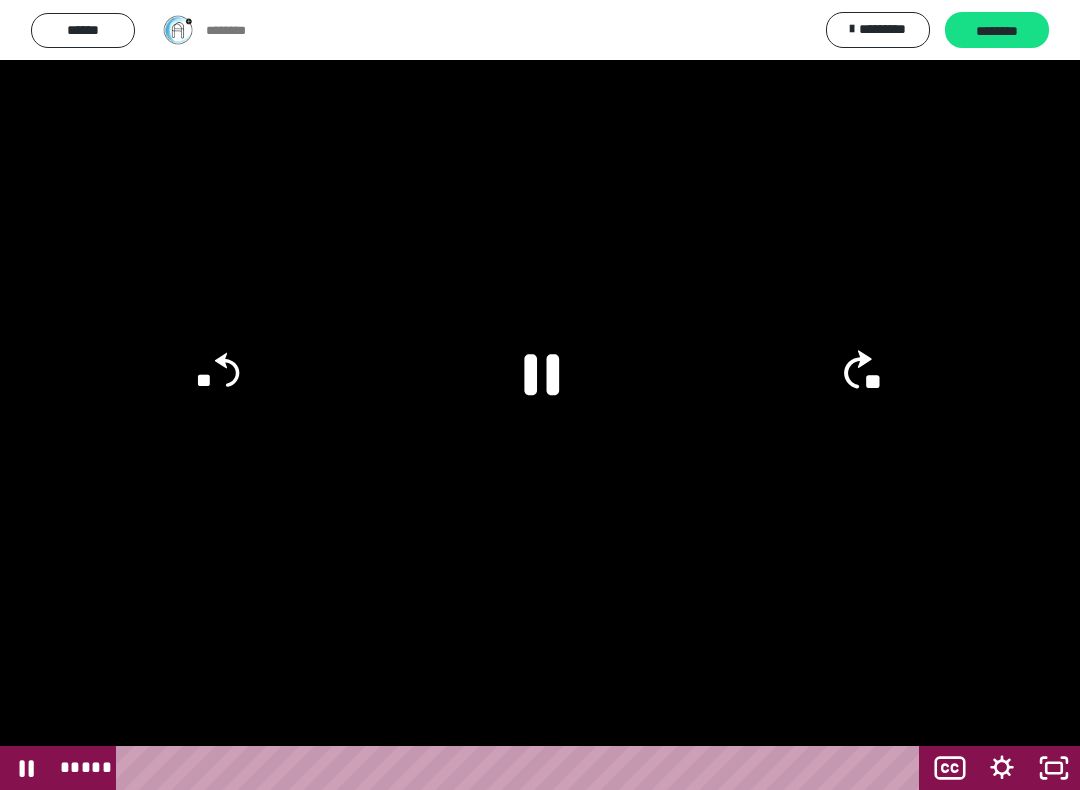 click on "**" 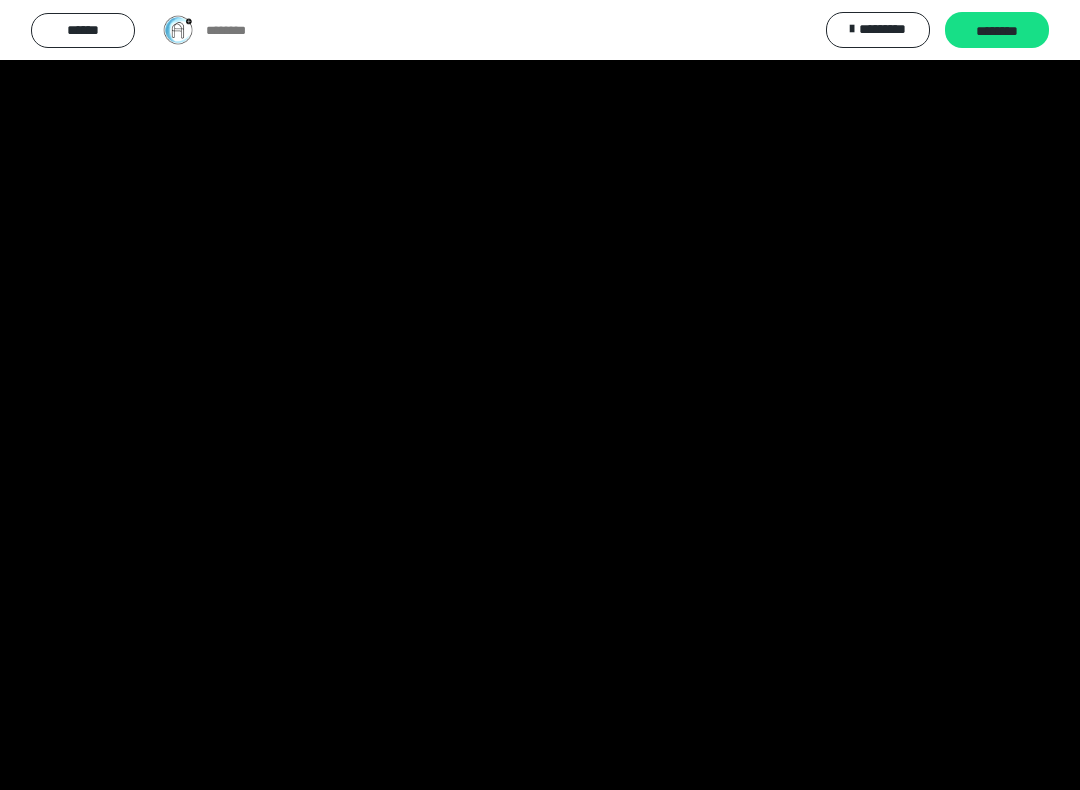 click at bounding box center [540, 395] 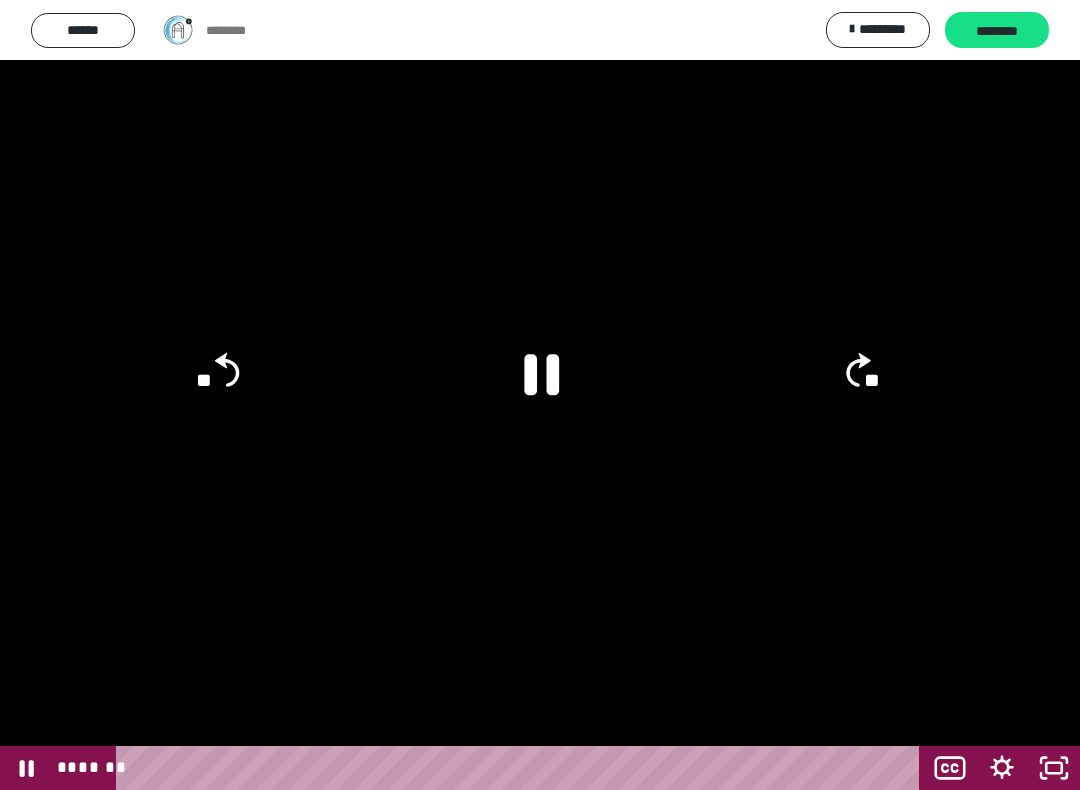 click on "**" 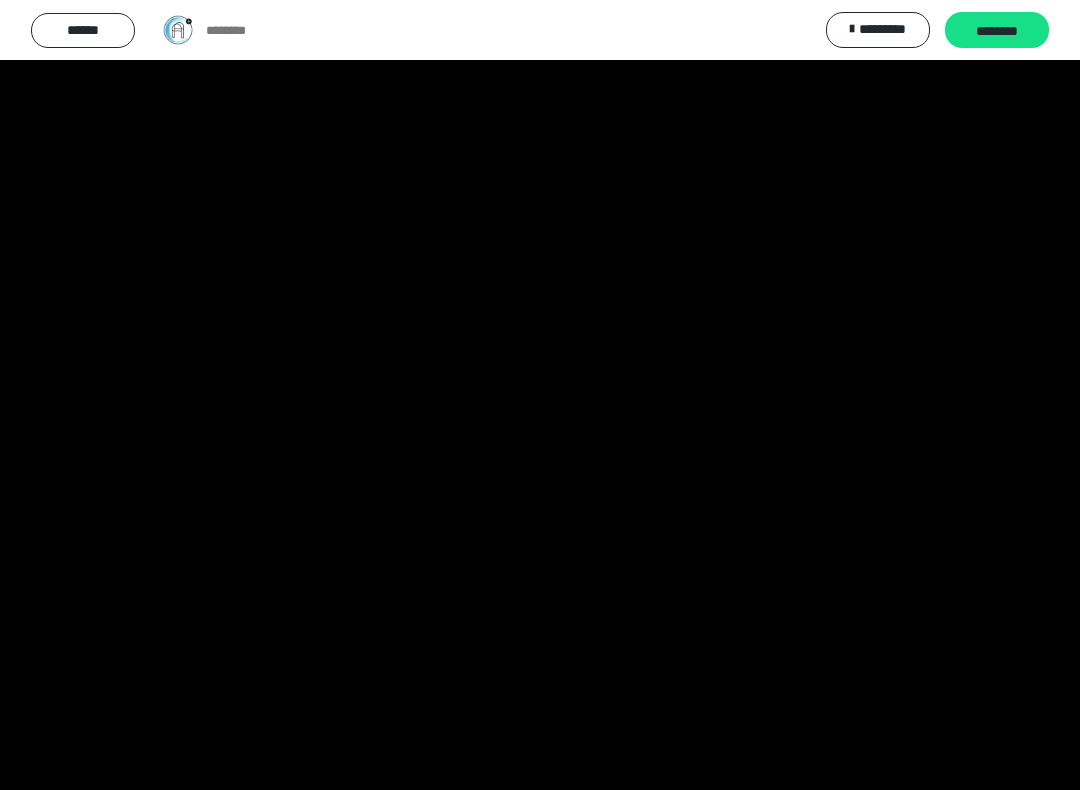 click at bounding box center [540, 395] 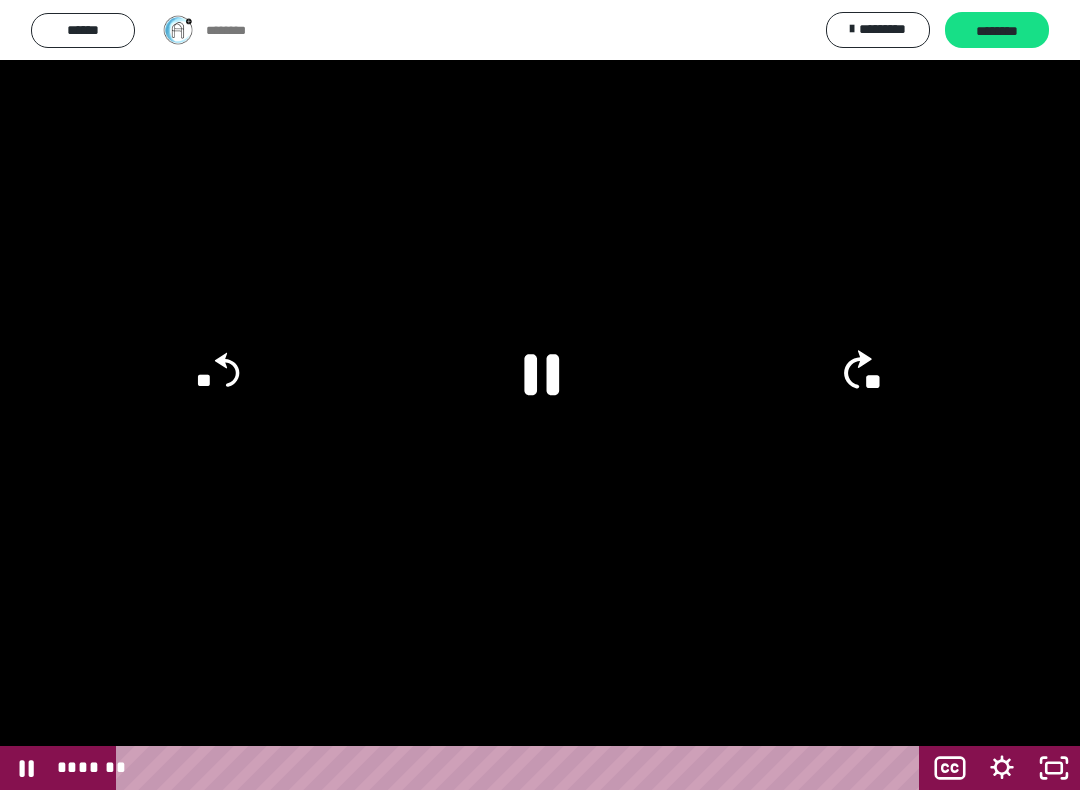 click 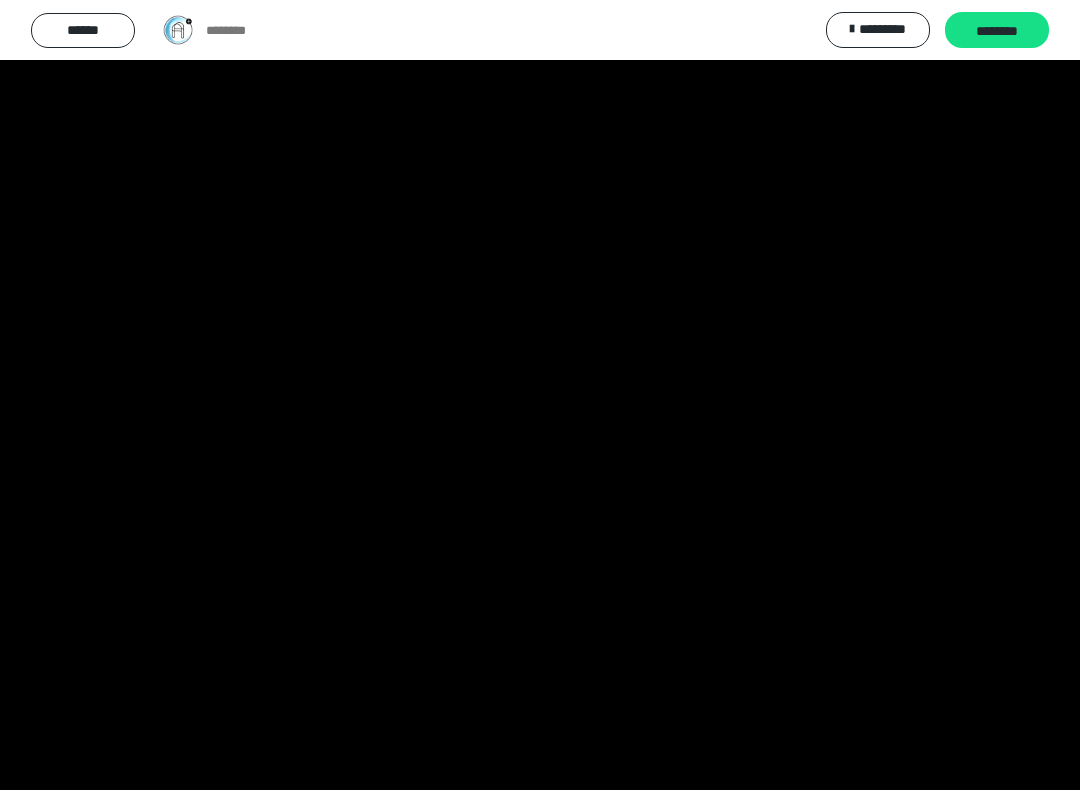 click at bounding box center (540, 395) 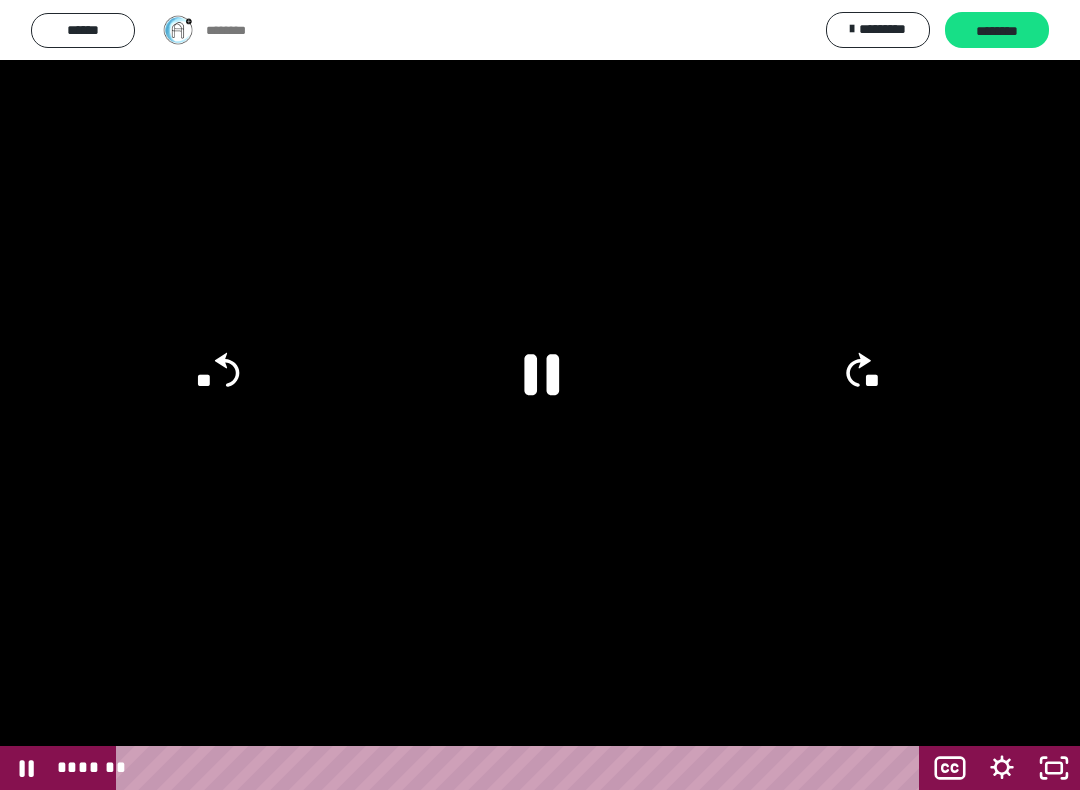 click on "**" 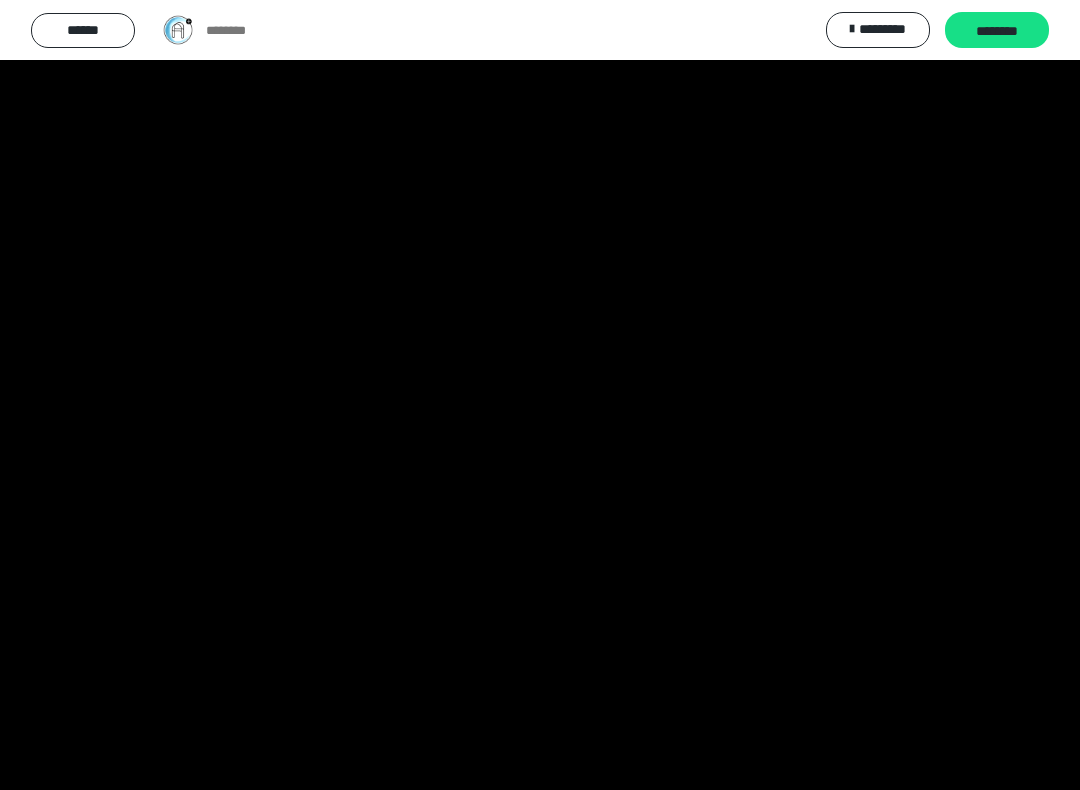click at bounding box center [540, 395] 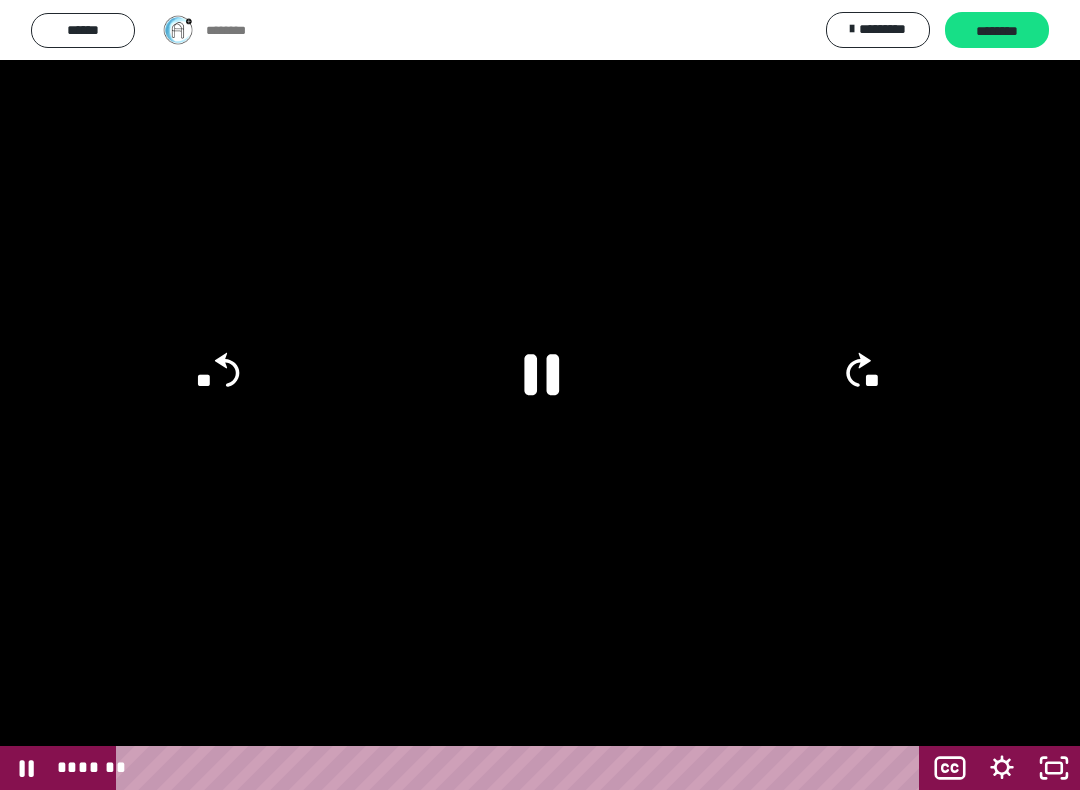 click on "**" 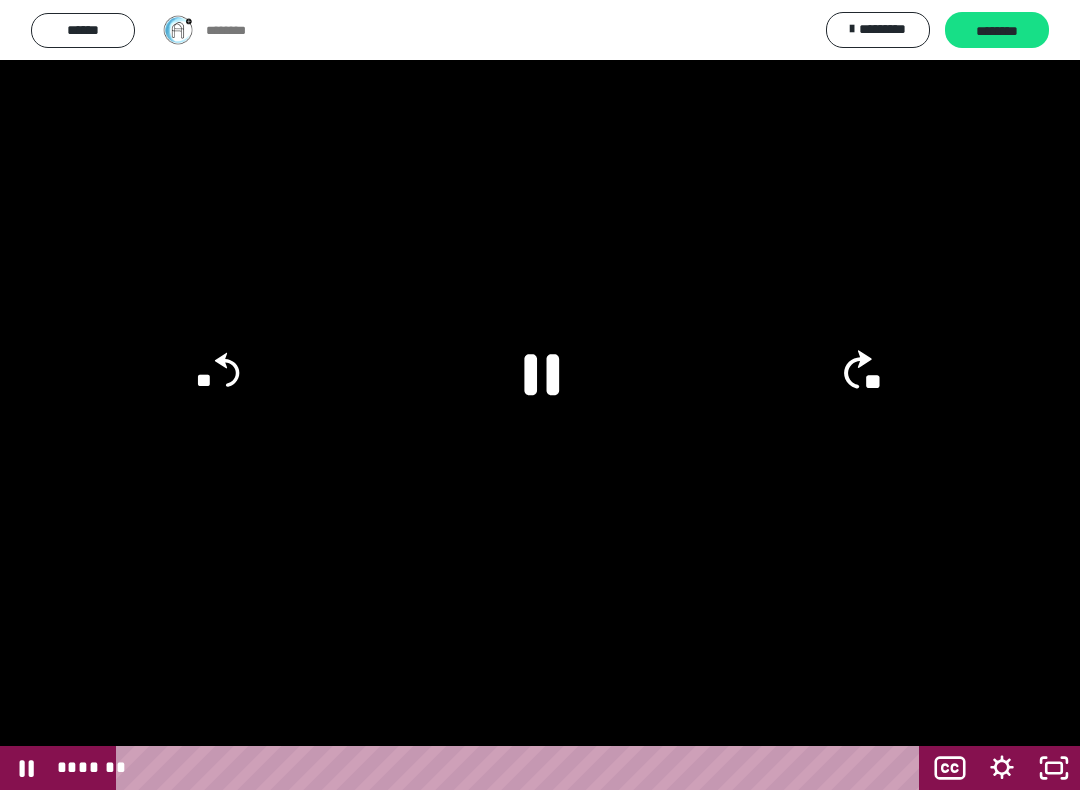 click on "**" 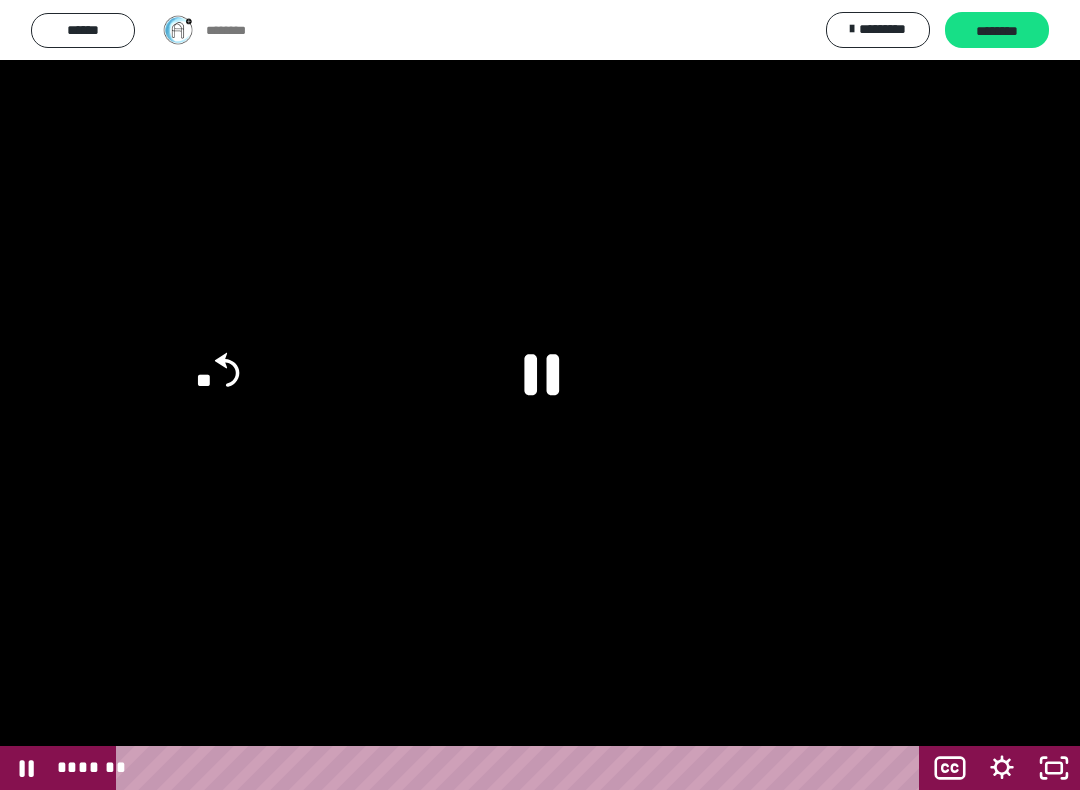 click on "**" 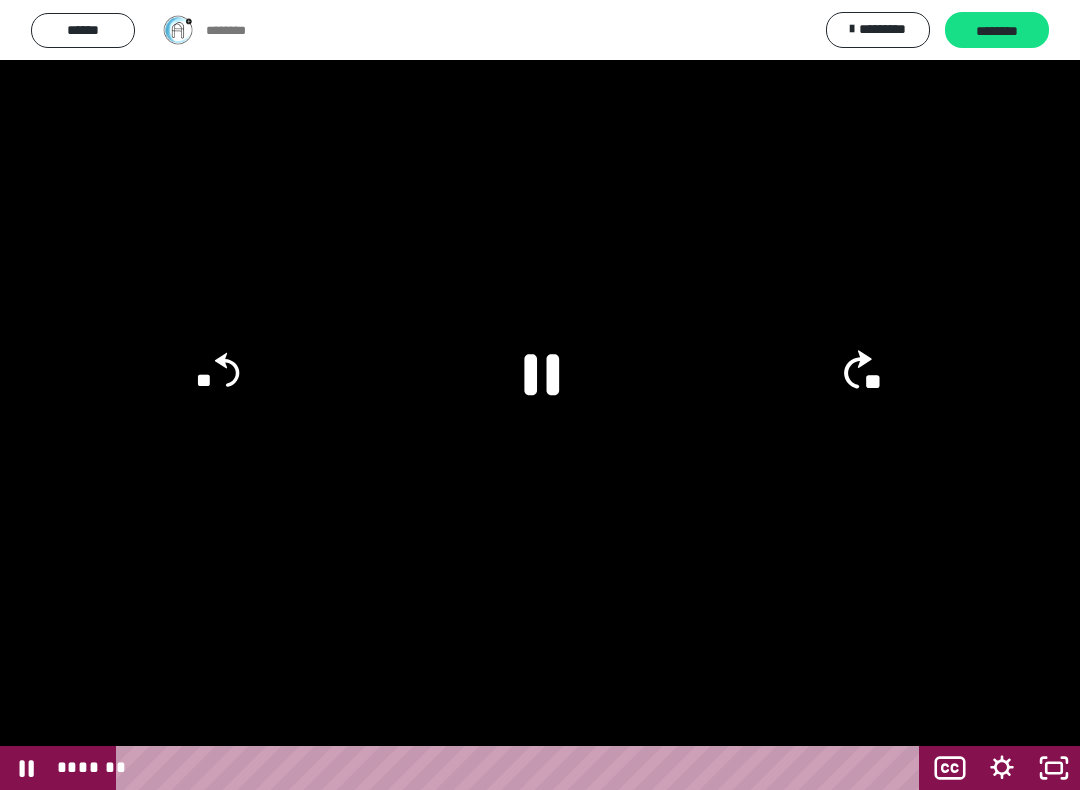 click on "**" 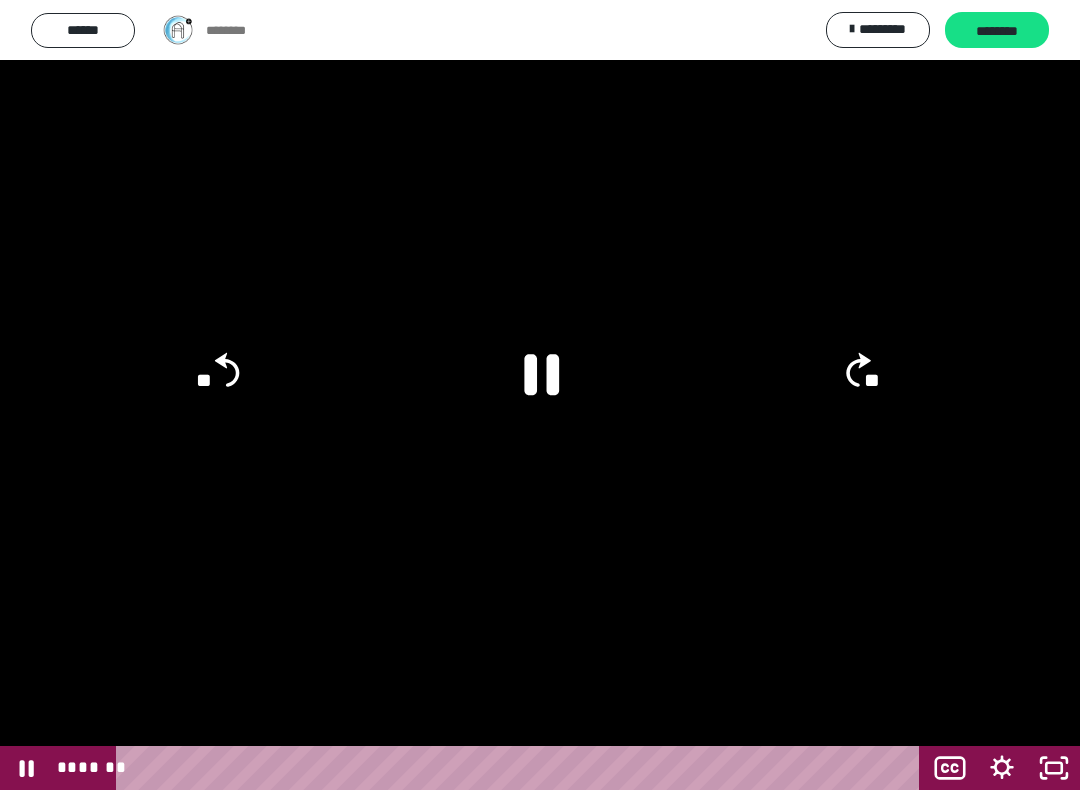 click on "**" 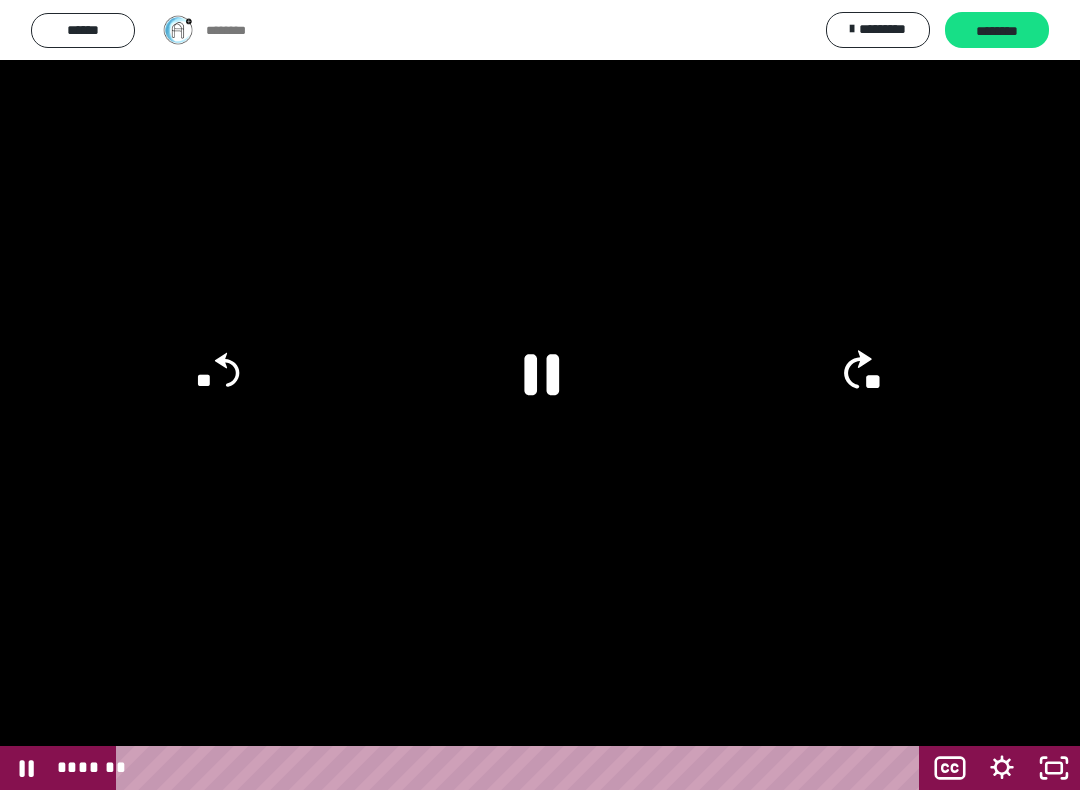 click on "**" 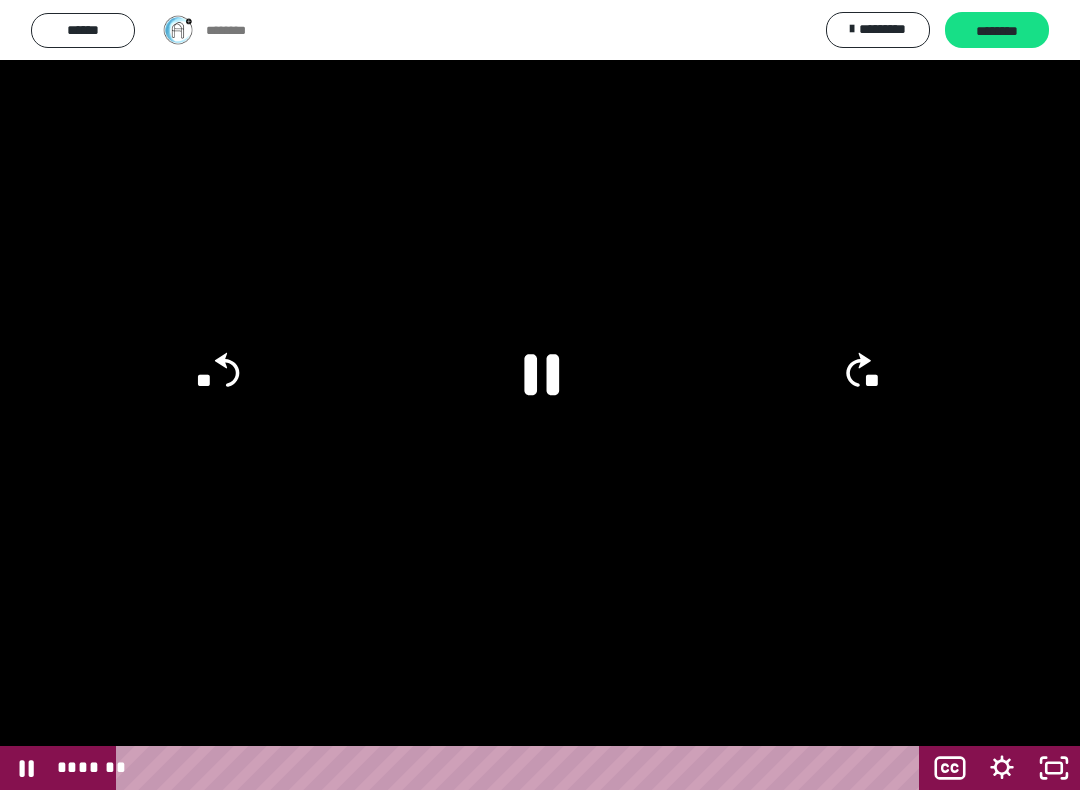 click on "**" 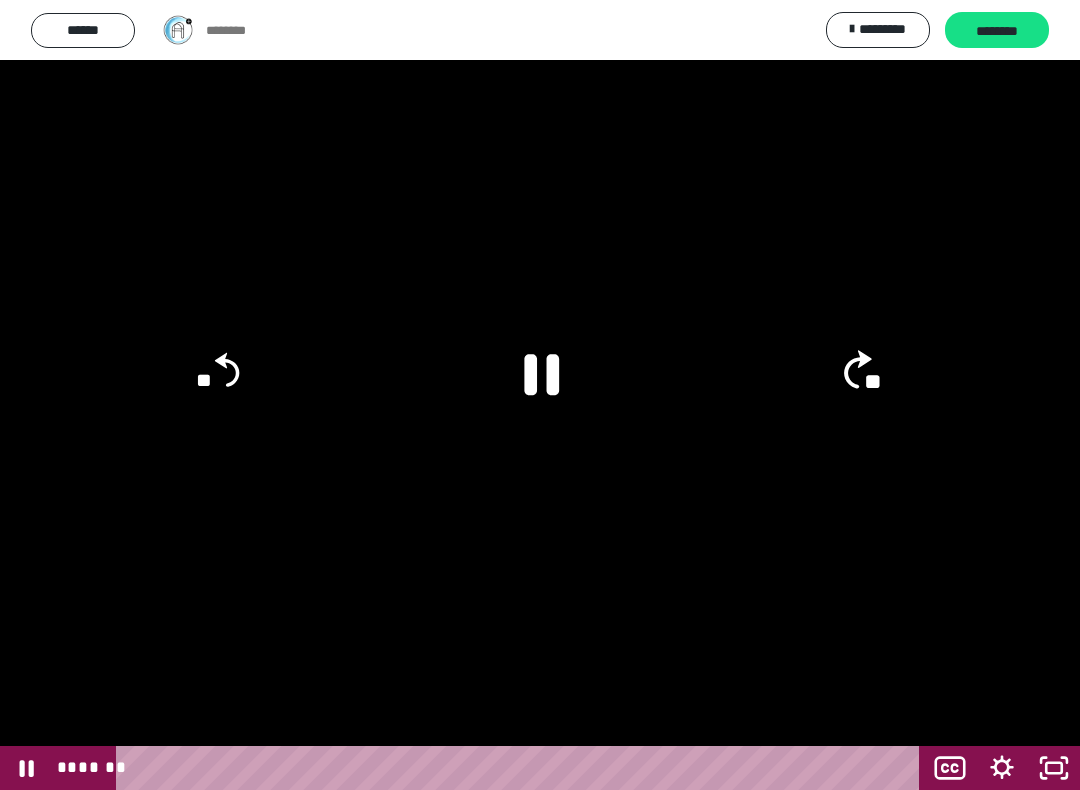 click on "**" 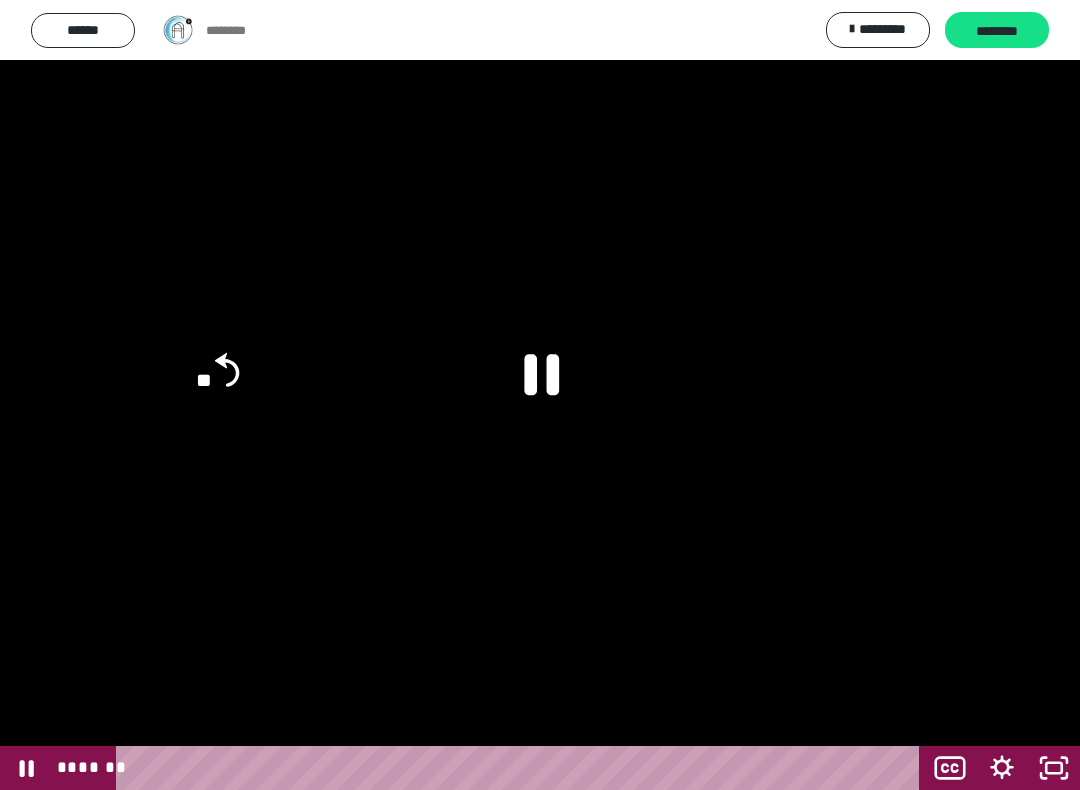 click on "**" 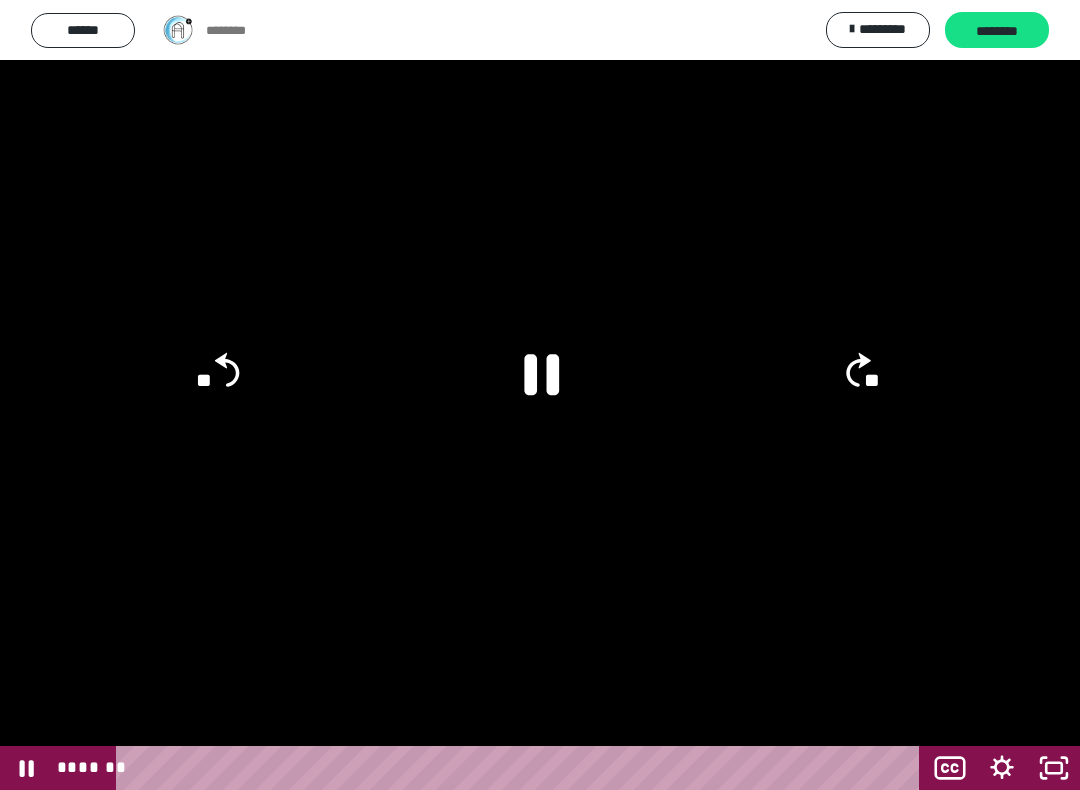 click on "**" 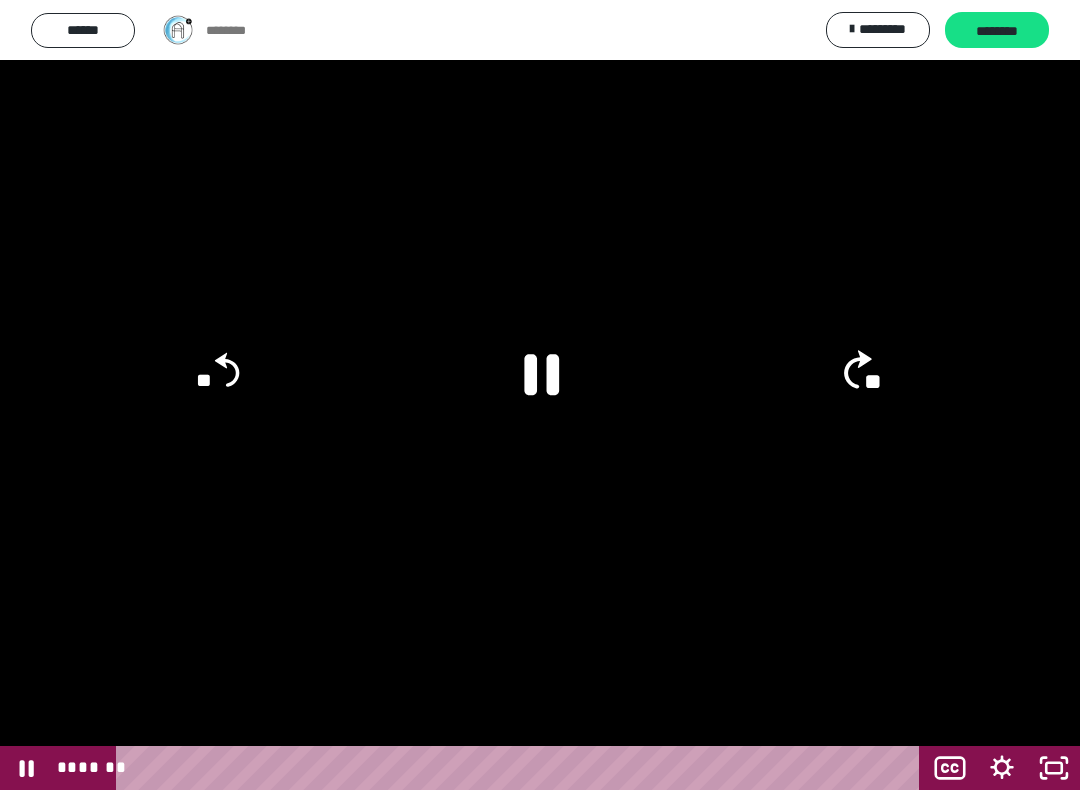 click on "**" 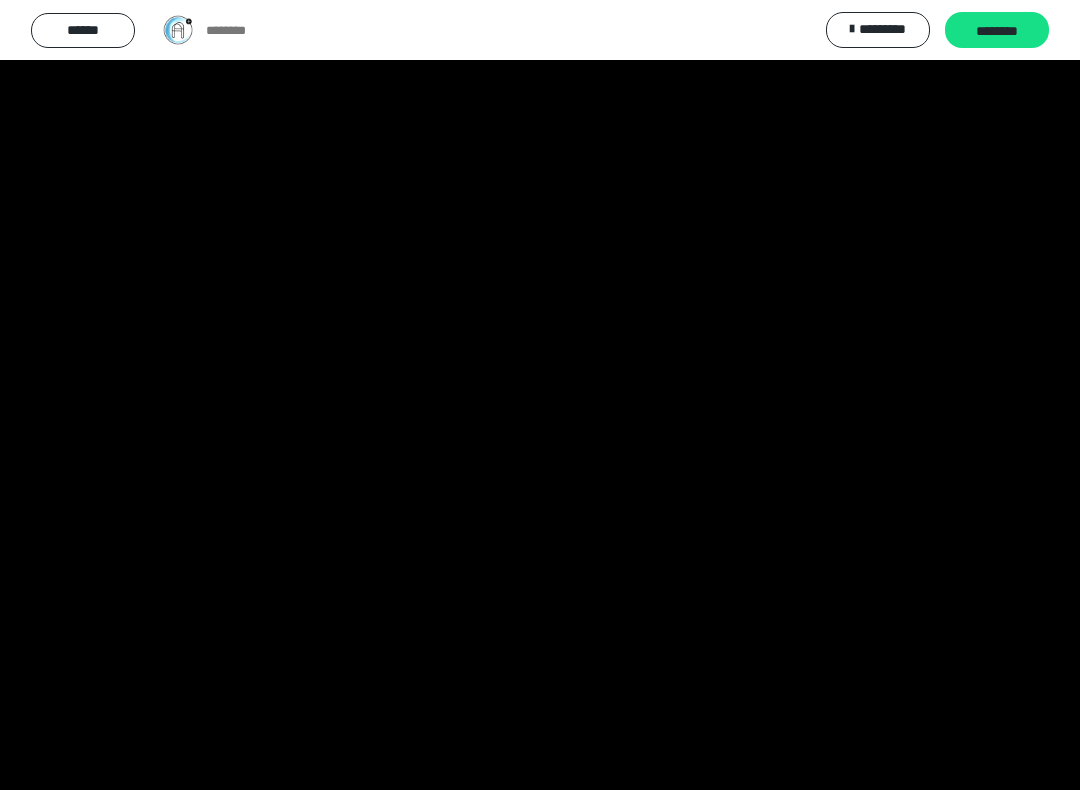 click at bounding box center (540, 395) 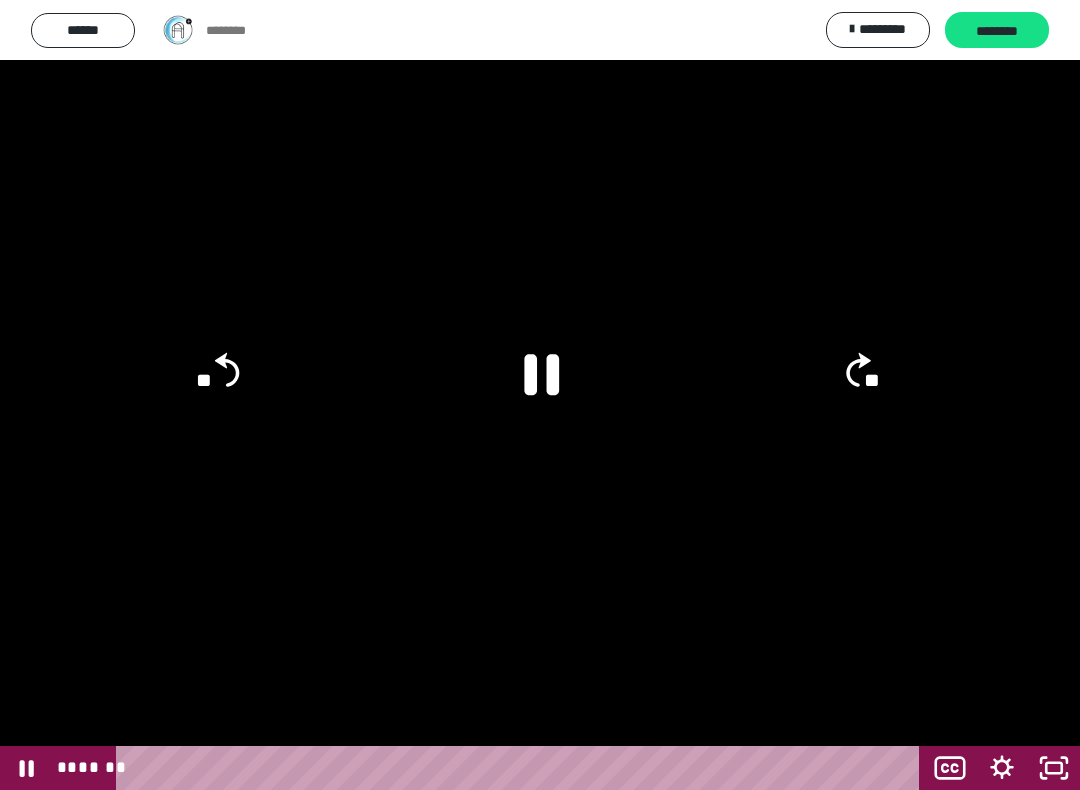 click on "**" 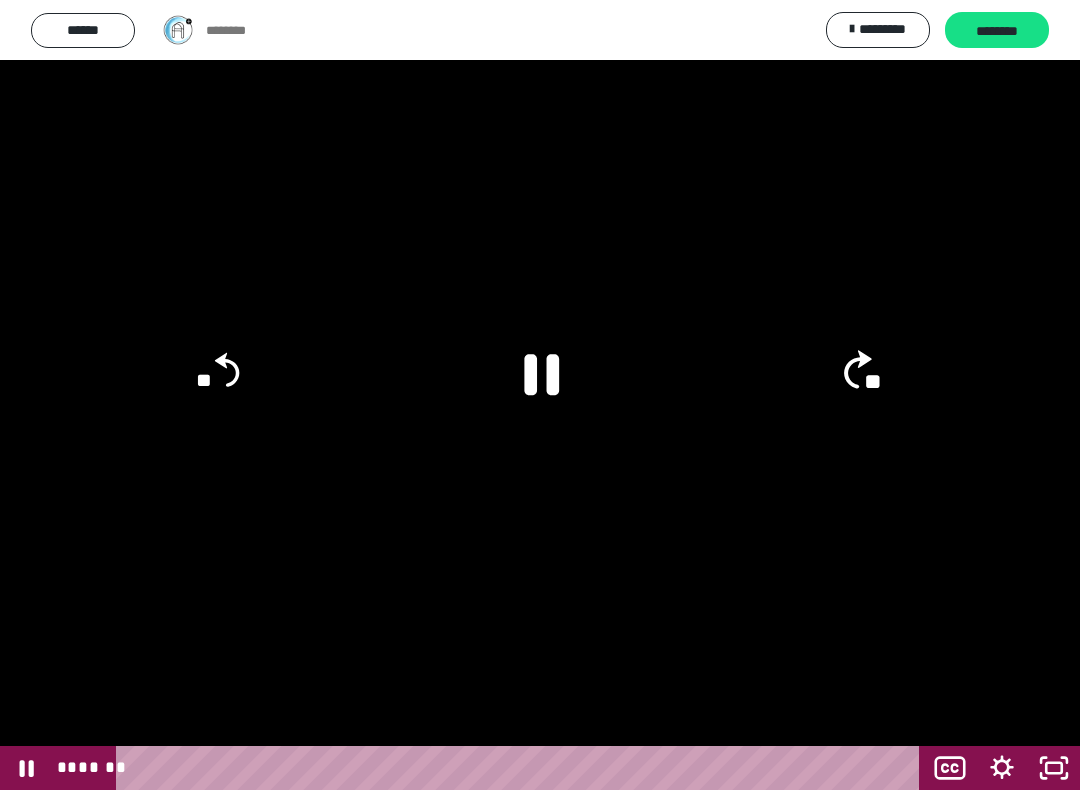 click on "**" 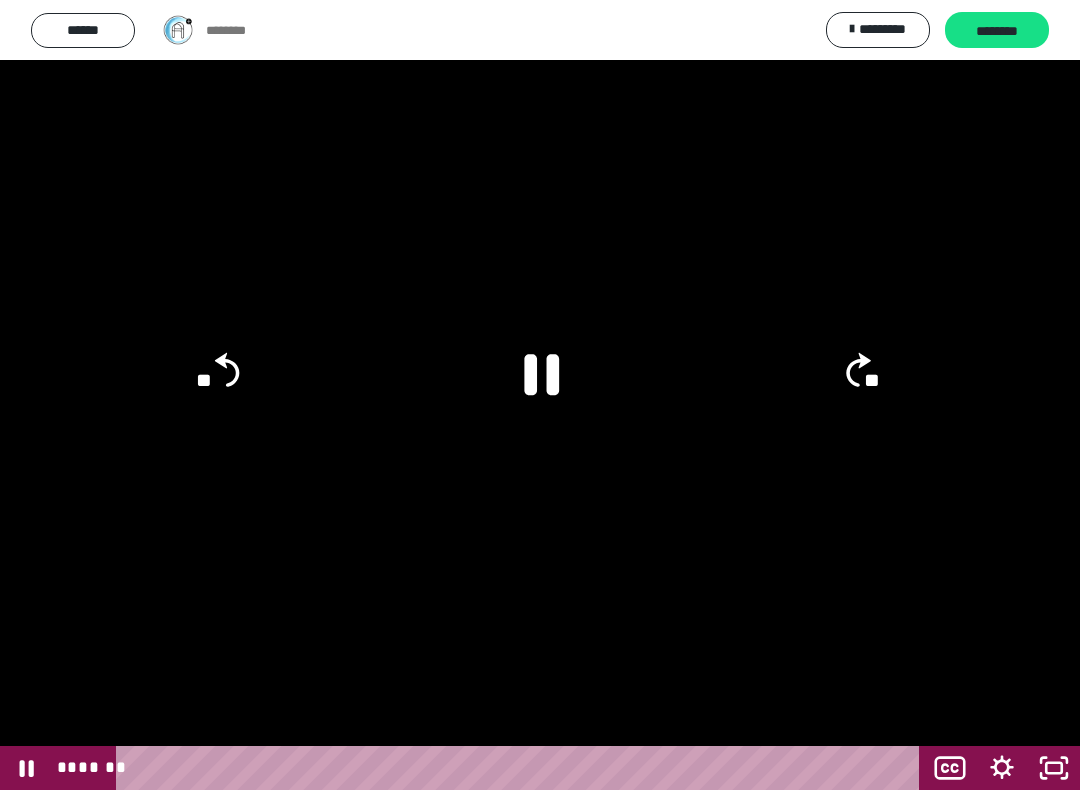 click on "**" 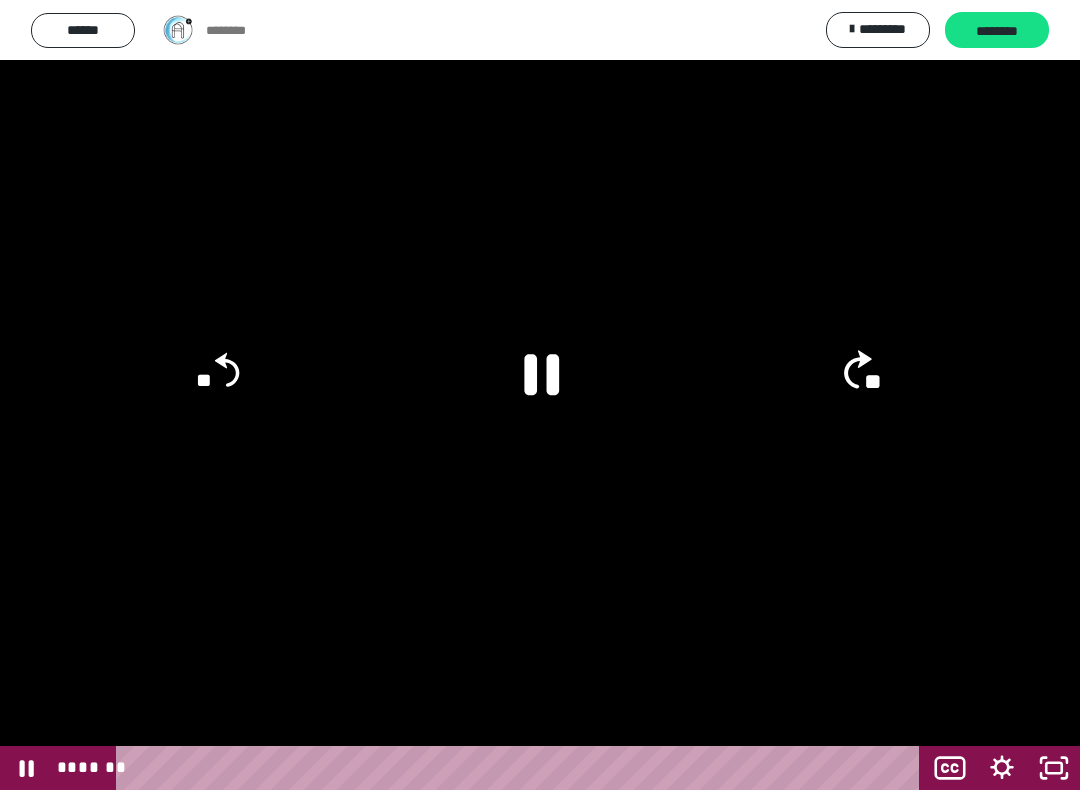 click on "**" 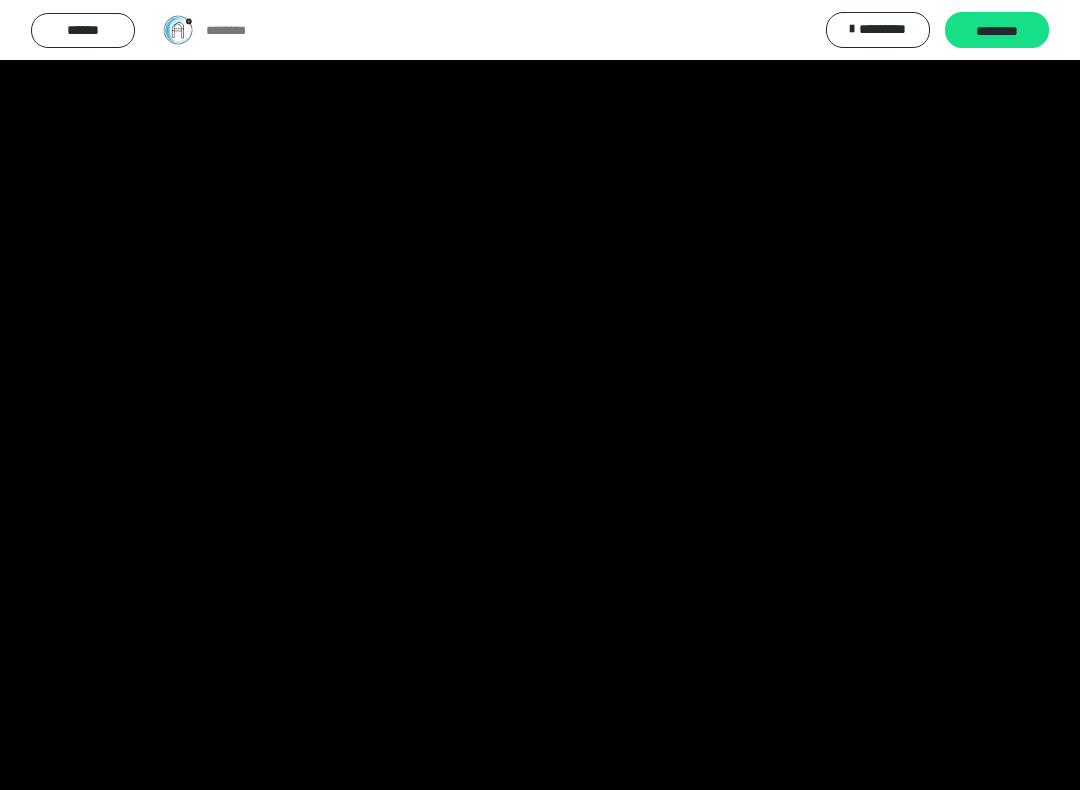 click at bounding box center [540, 395] 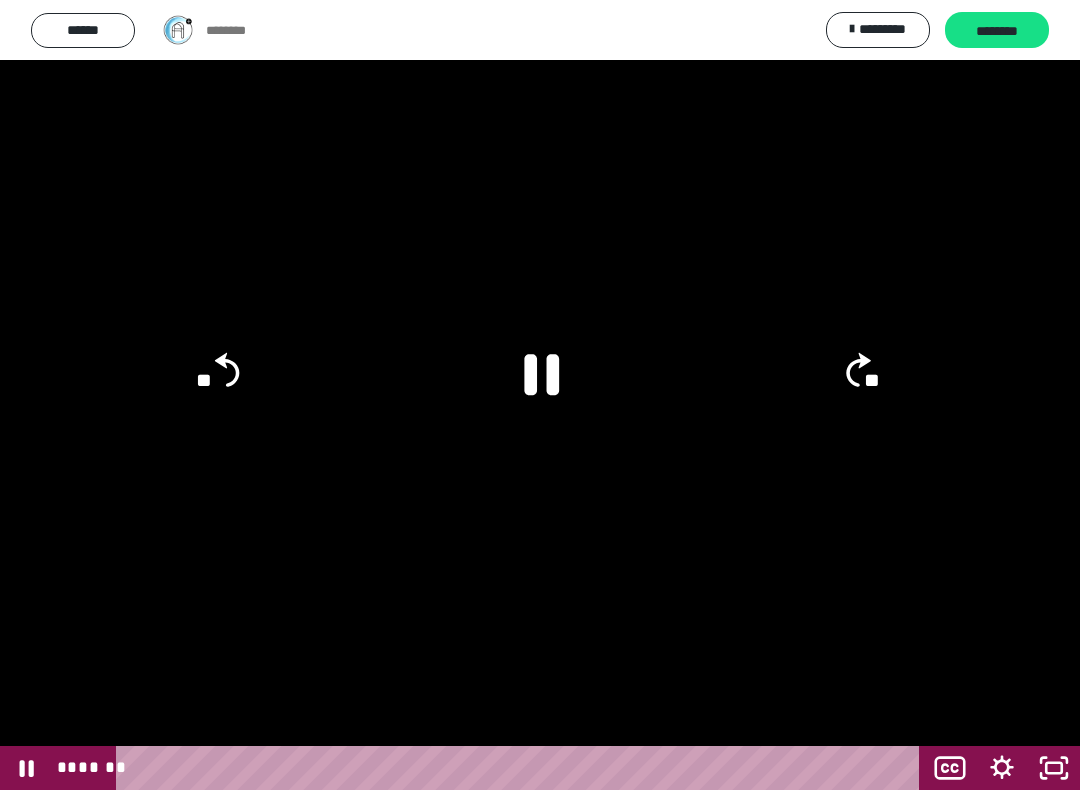 click on "**" 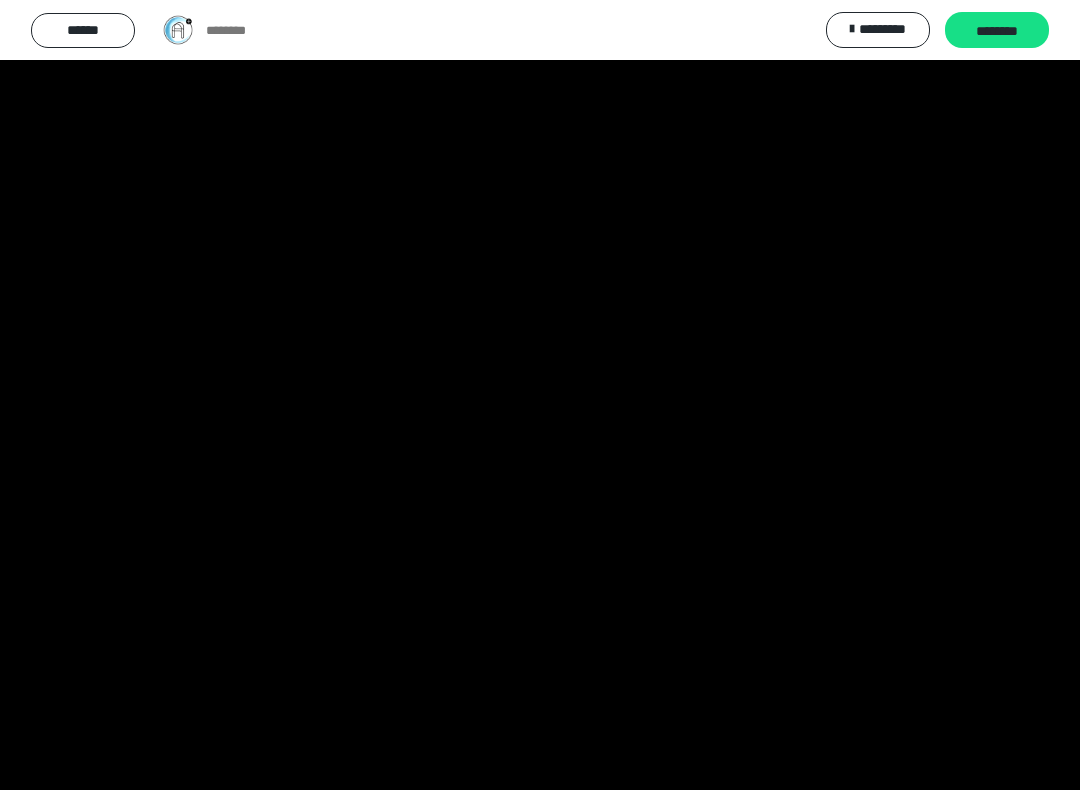 click at bounding box center [540, 395] 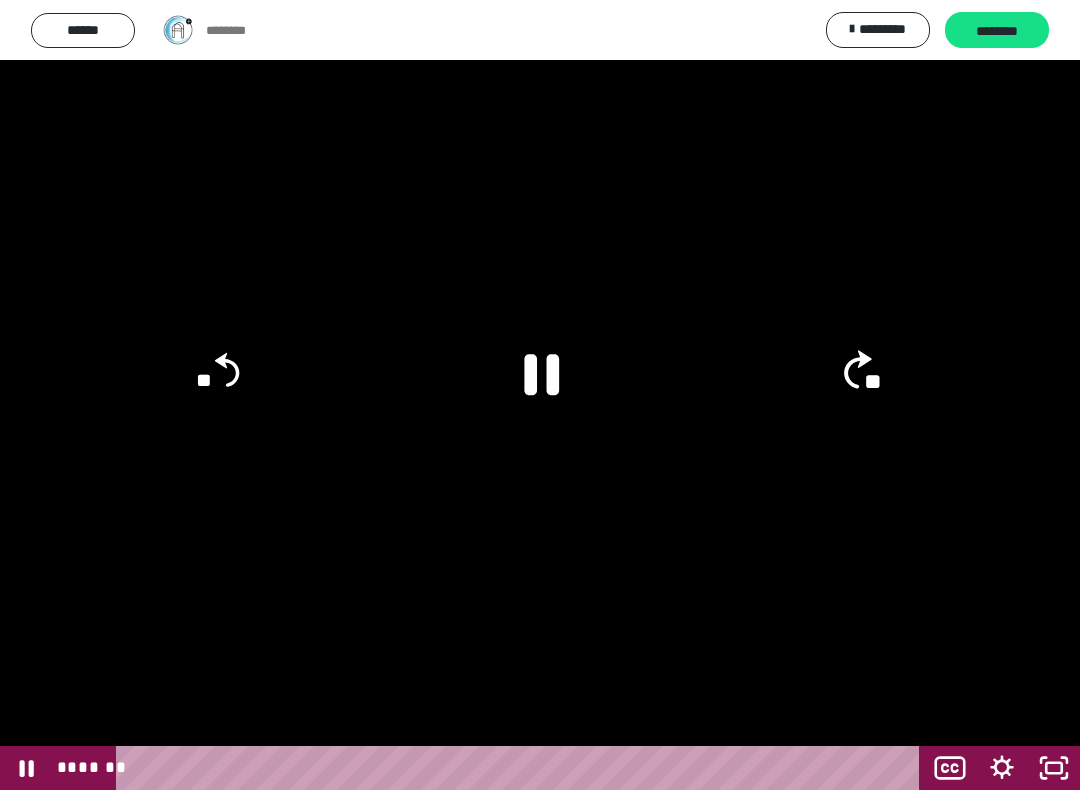 click on "**" 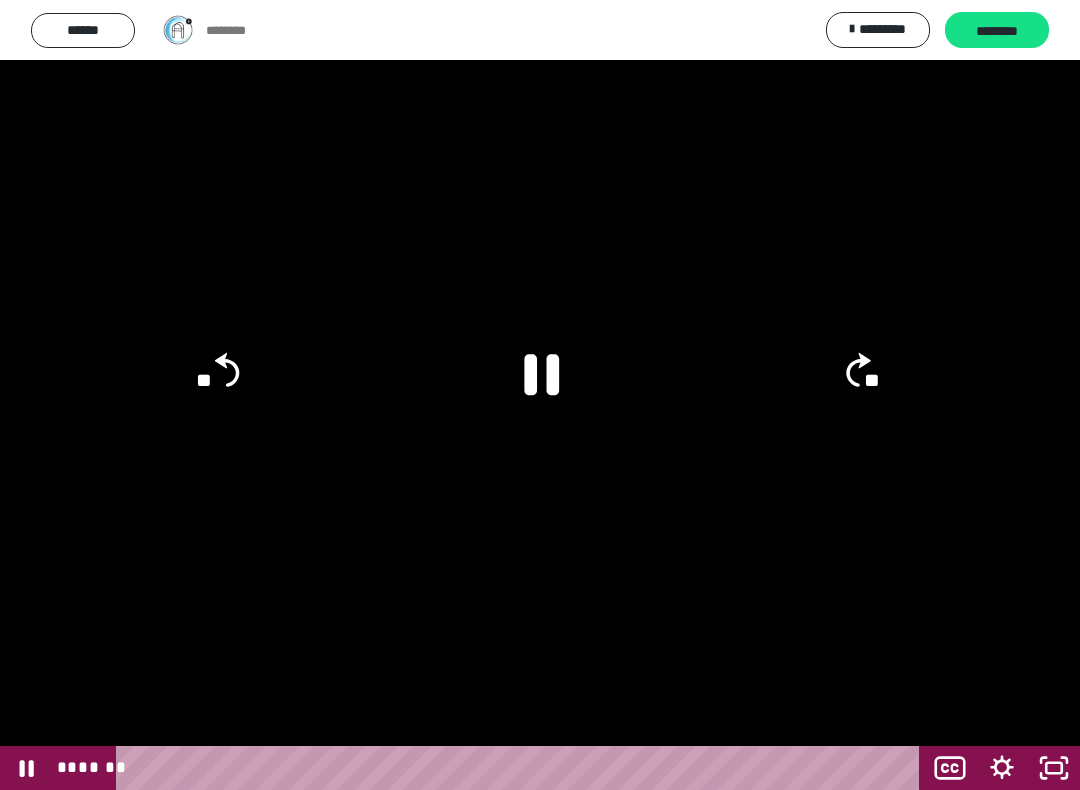click on "**" 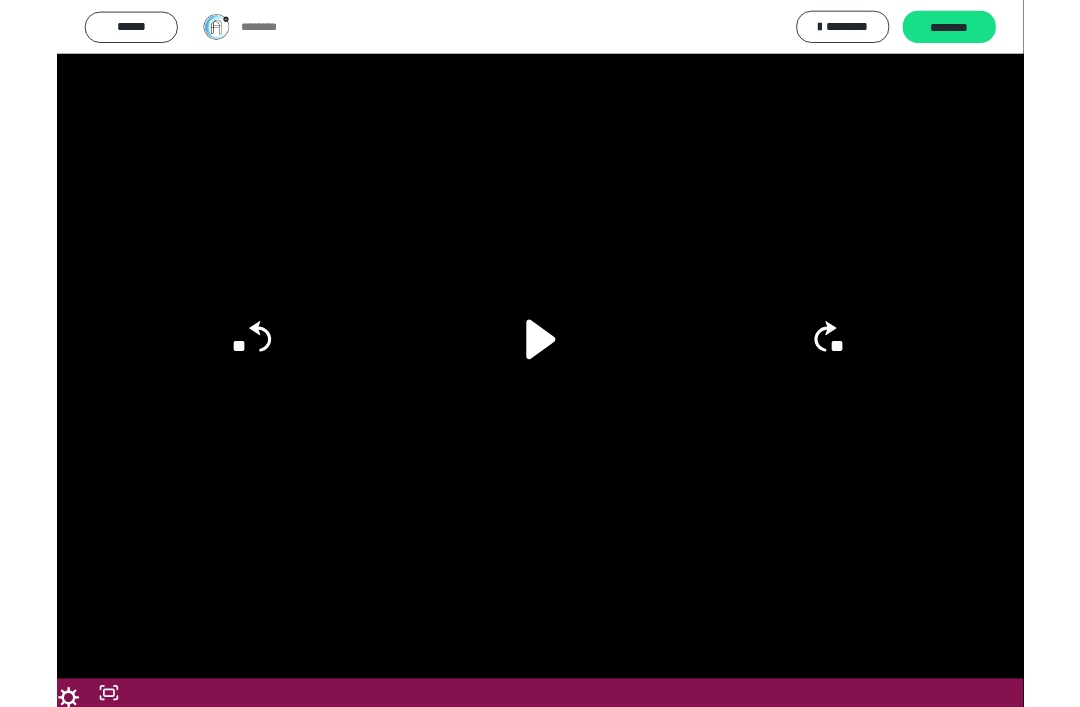 scroll, scrollTop: 0, scrollLeft: 0, axis: both 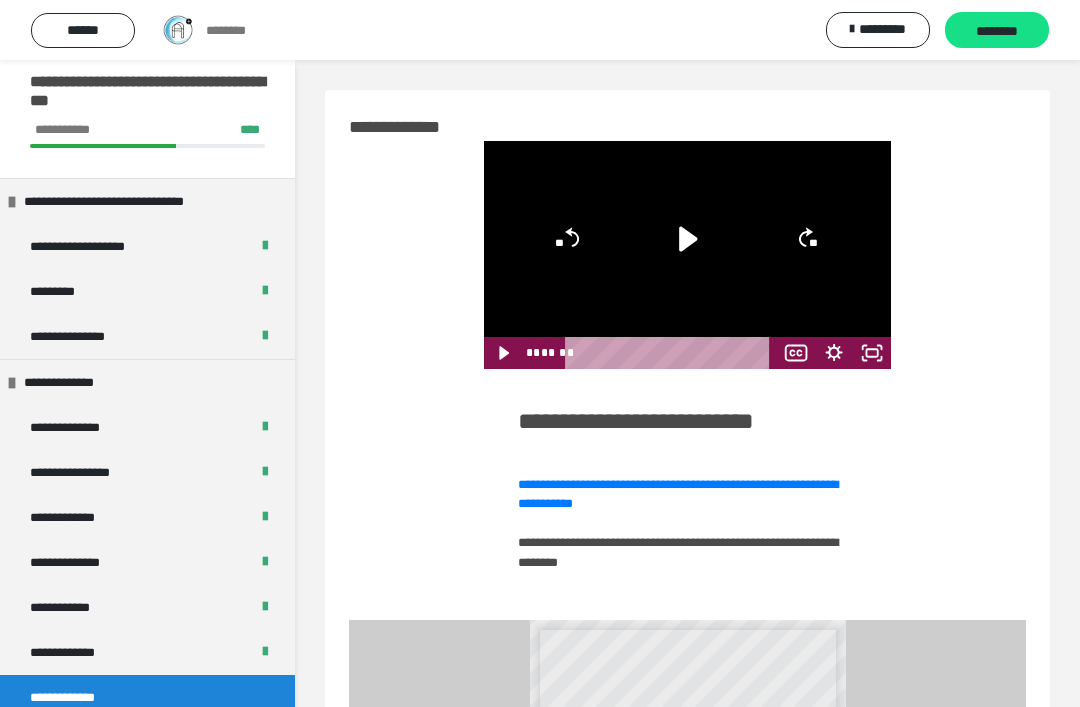 click on "********" at bounding box center [997, 30] 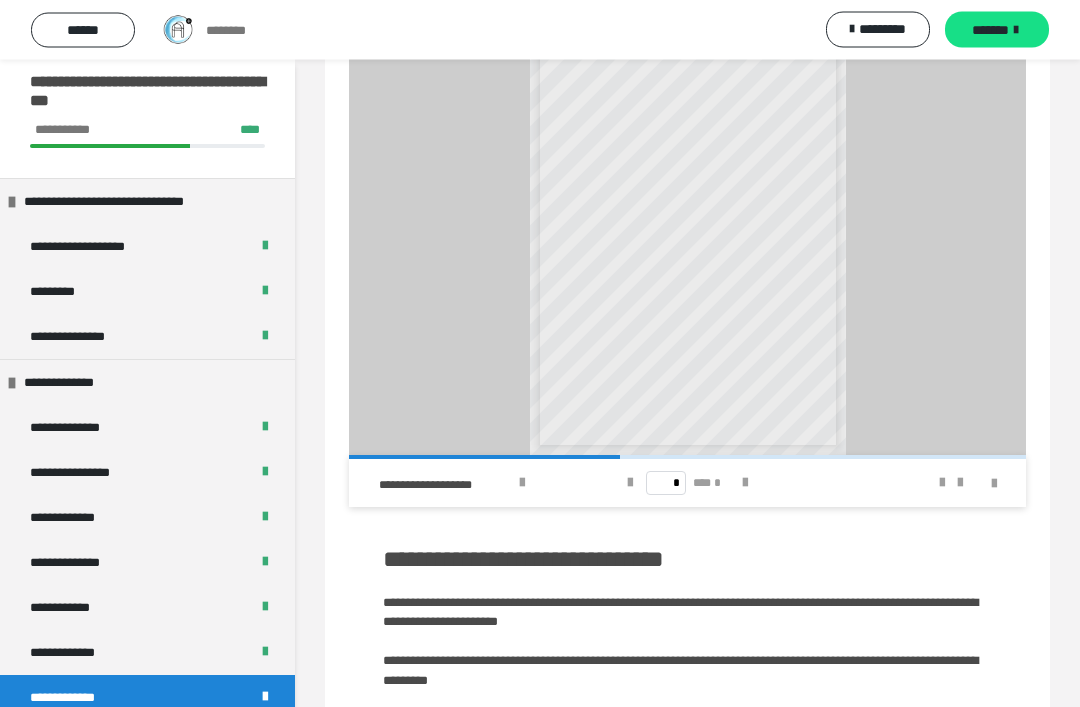 scroll, scrollTop: 627, scrollLeft: 0, axis: vertical 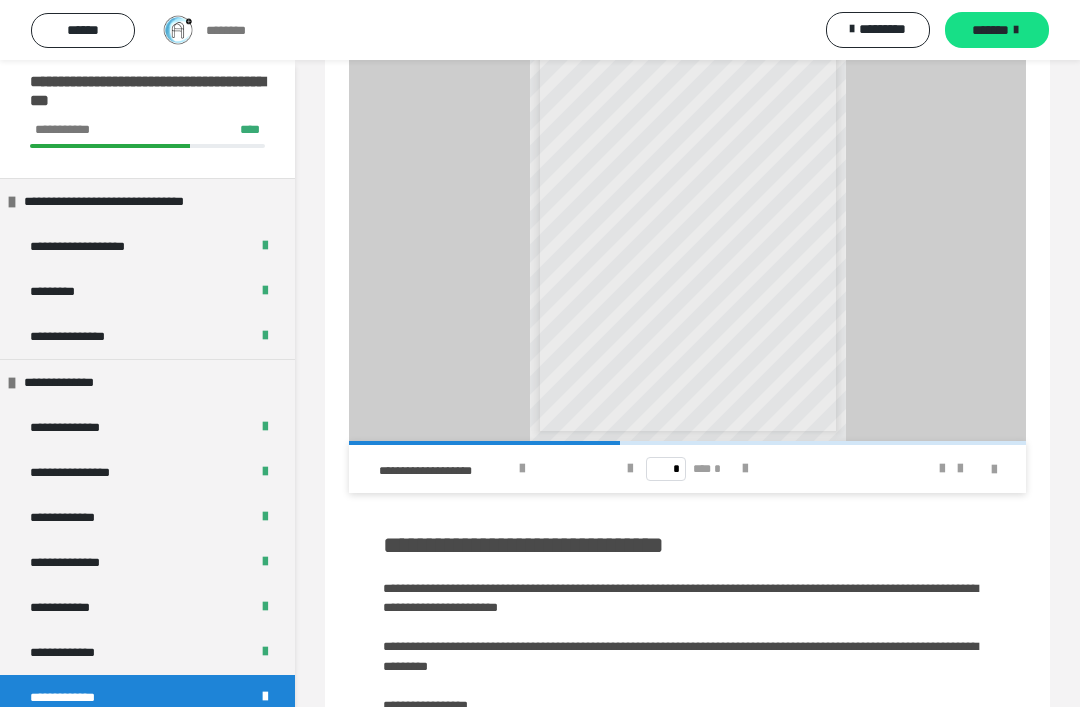 click on "**********" at bounding box center [80, 742] 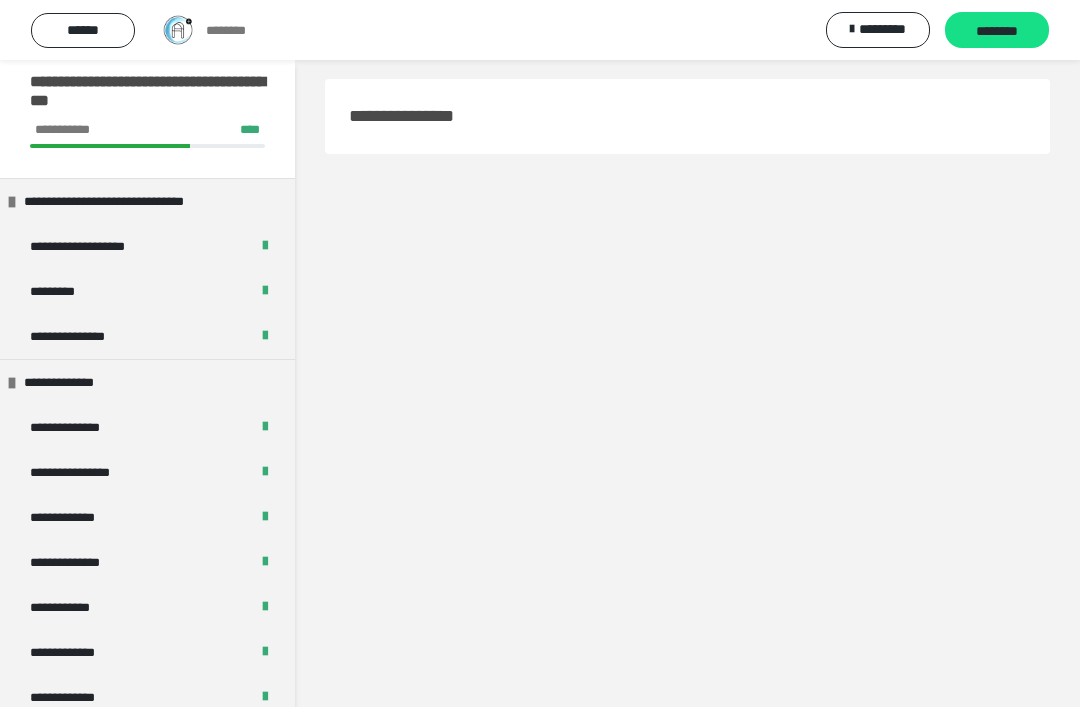 scroll, scrollTop: 0, scrollLeft: 0, axis: both 